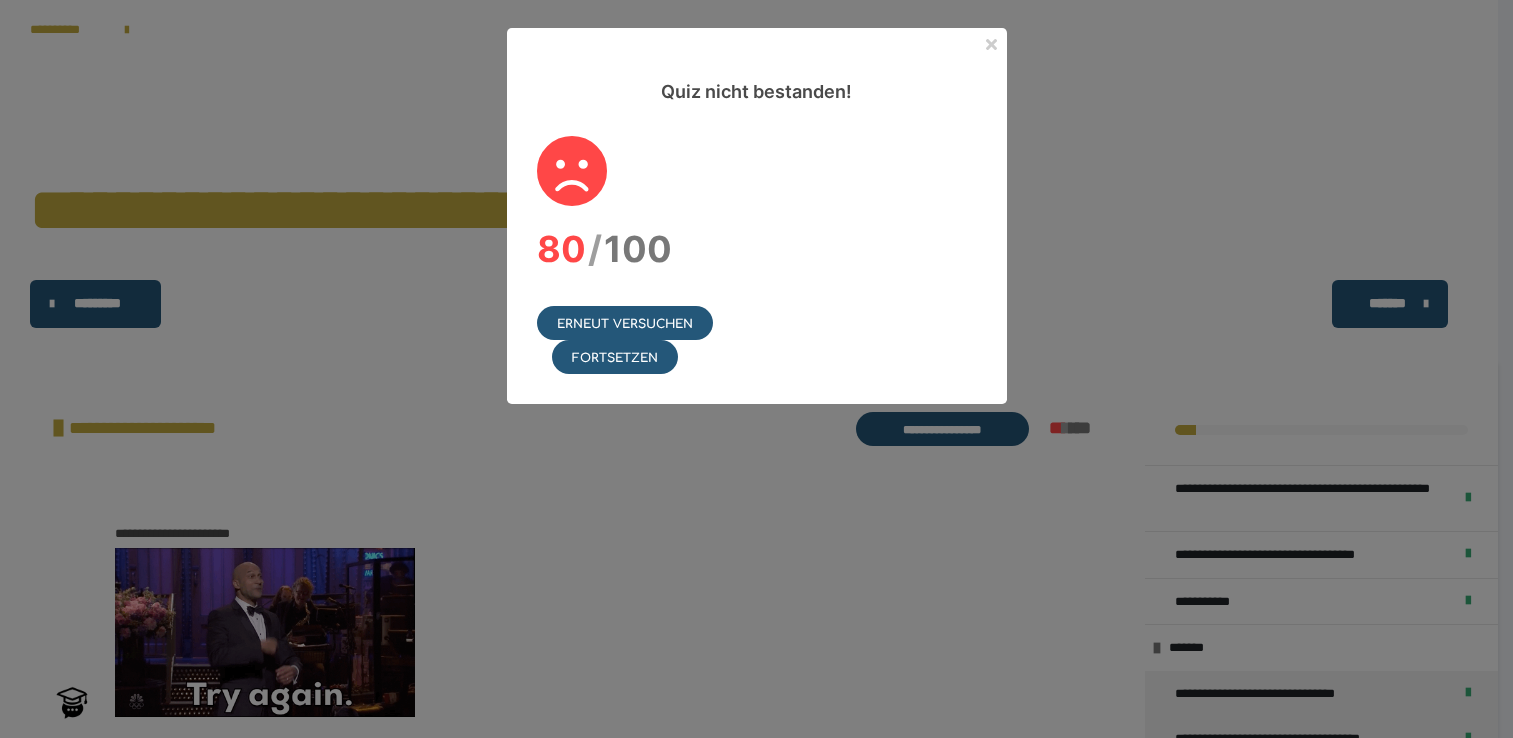 scroll, scrollTop: 0, scrollLeft: 0, axis: both 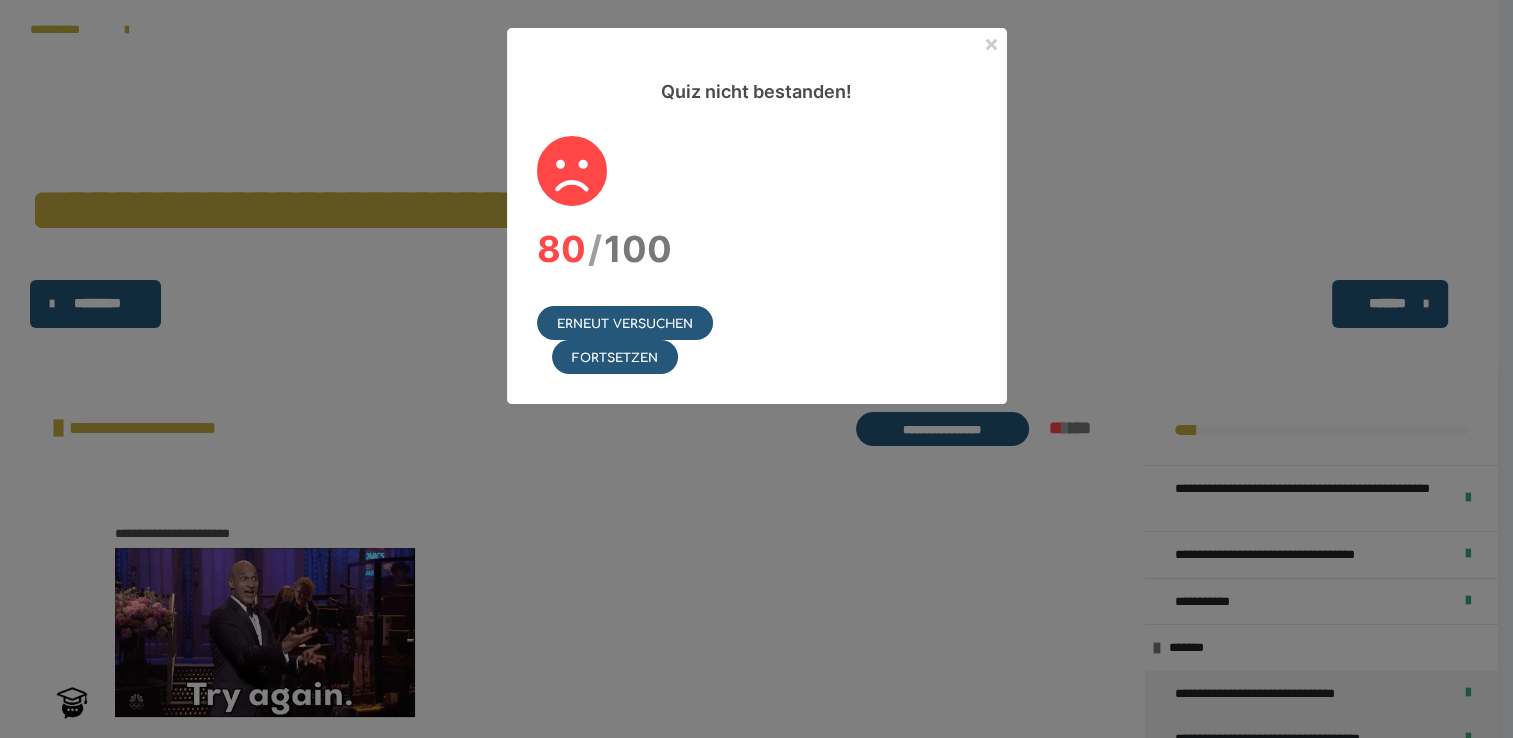 click on "Erneut versuchen" at bounding box center [625, 323] 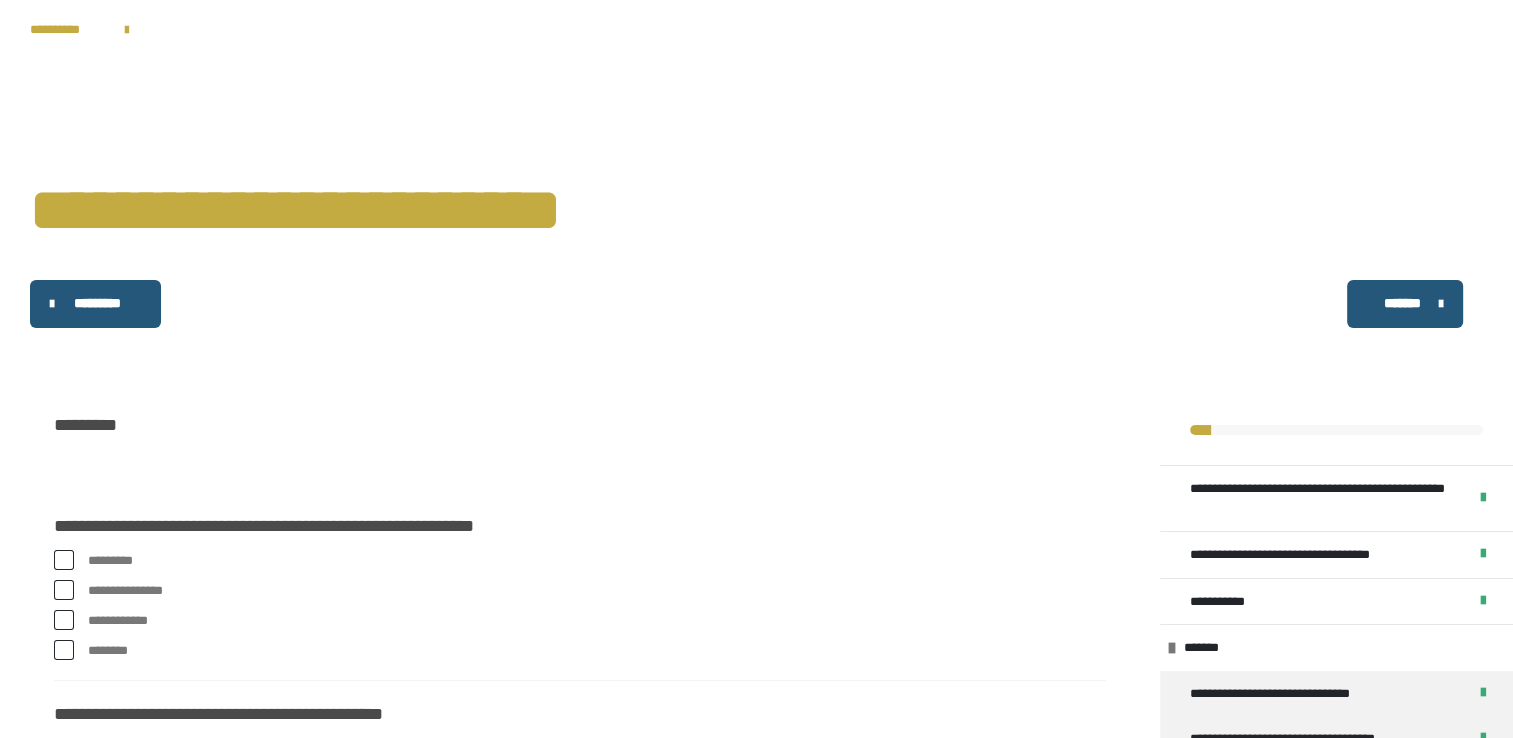 click at bounding box center [64, 560] 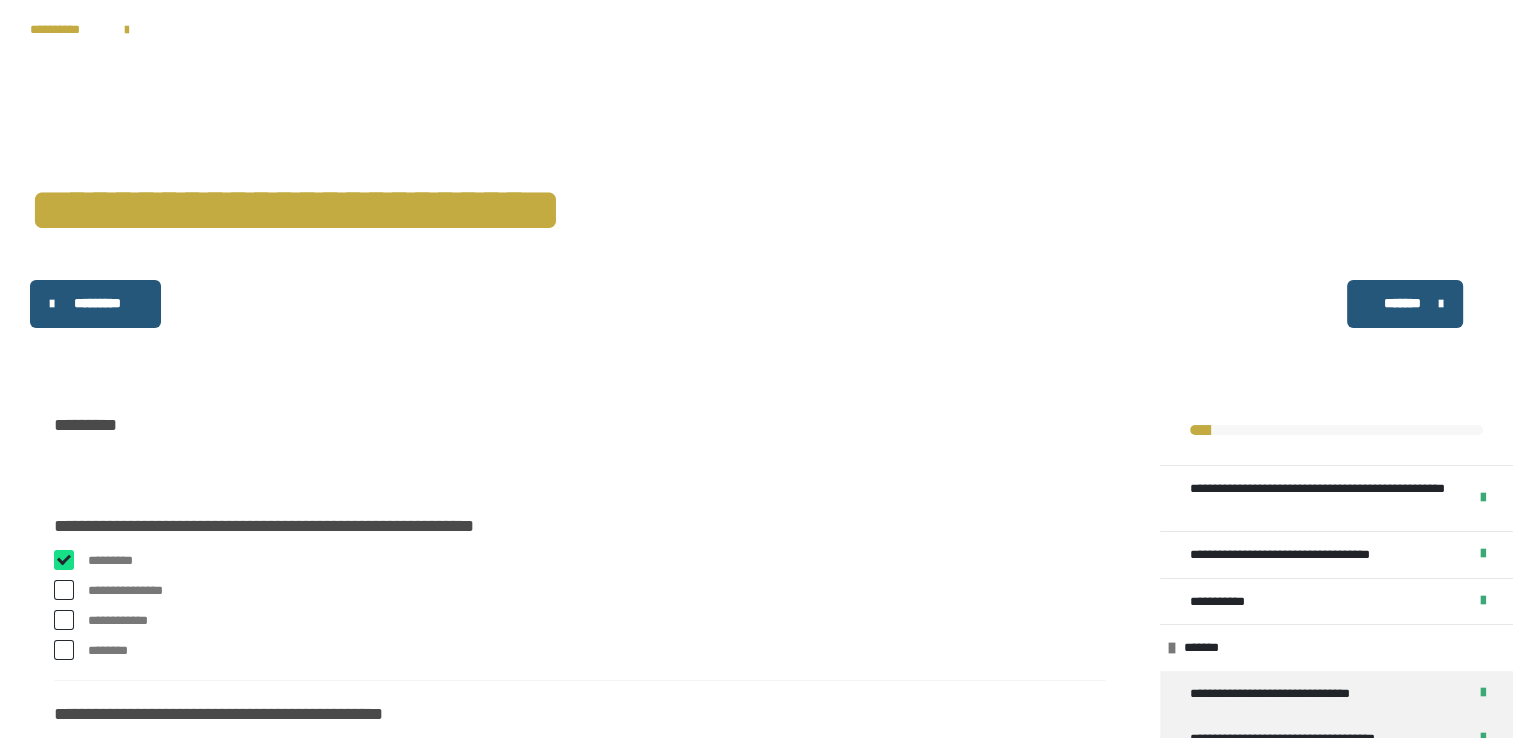 checkbox on "****" 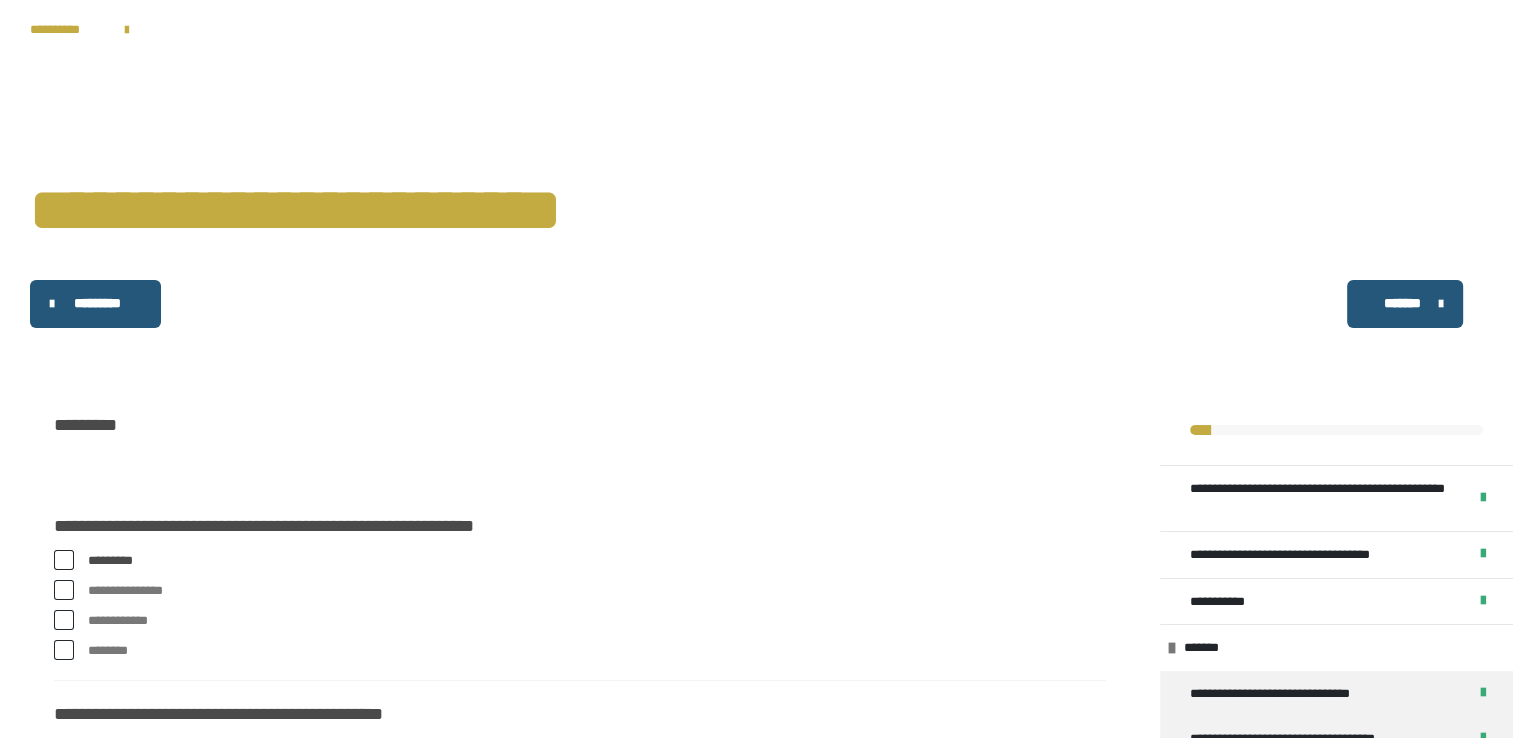 click at bounding box center (64, 590) 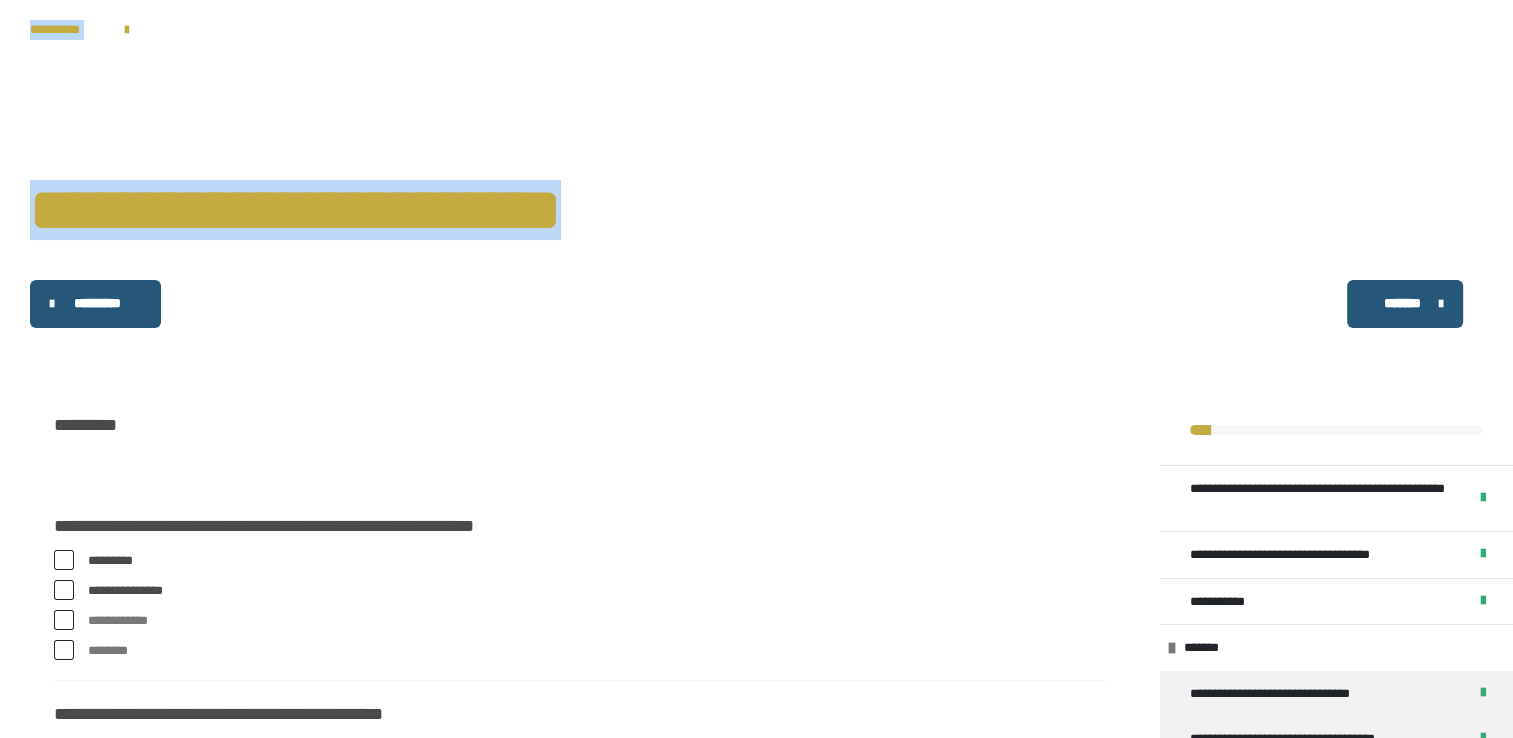 drag, startPoint x: 1509, startPoint y: 175, endPoint x: 1522, endPoint y: 178, distance: 13.341664 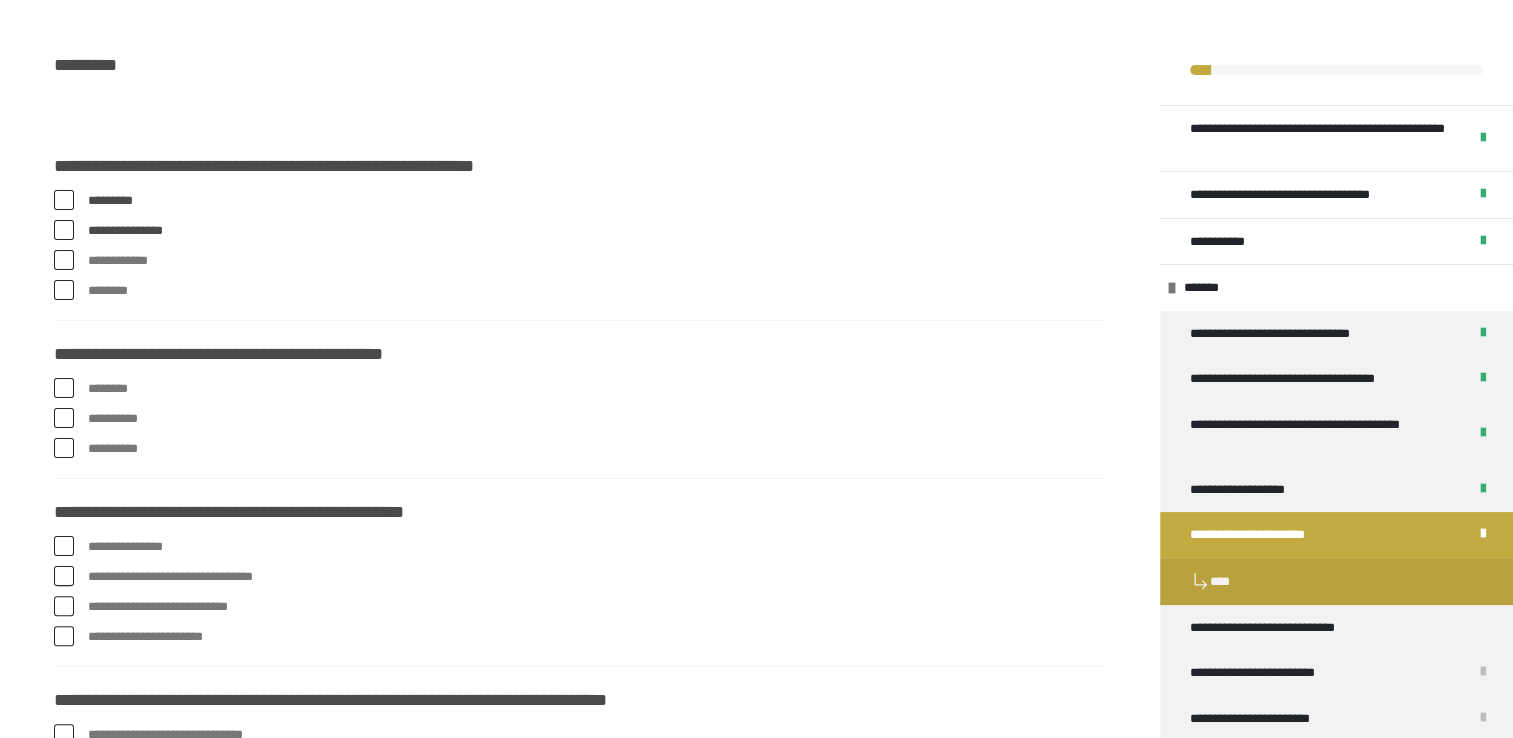 scroll, scrollTop: 368, scrollLeft: 0, axis: vertical 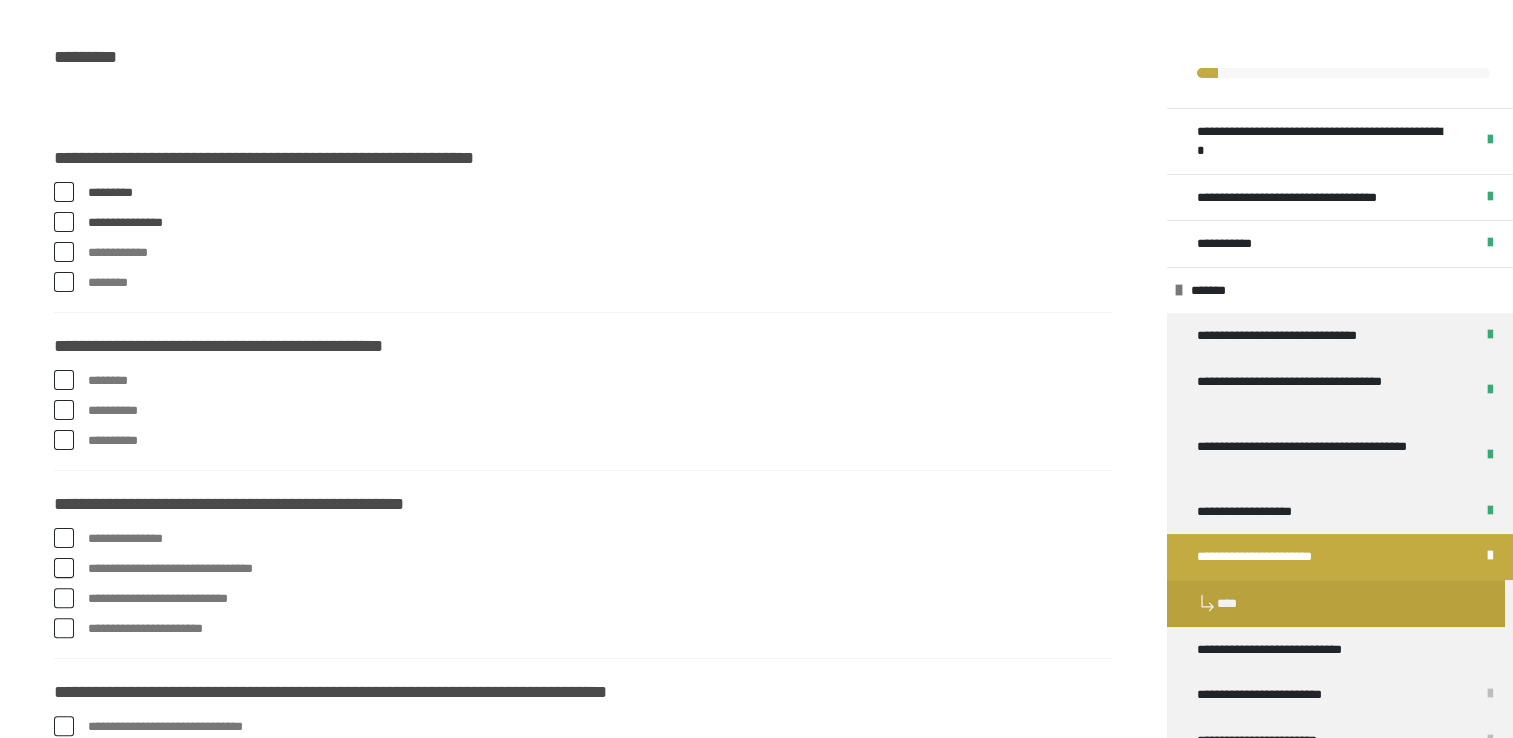 click at bounding box center (64, 410) 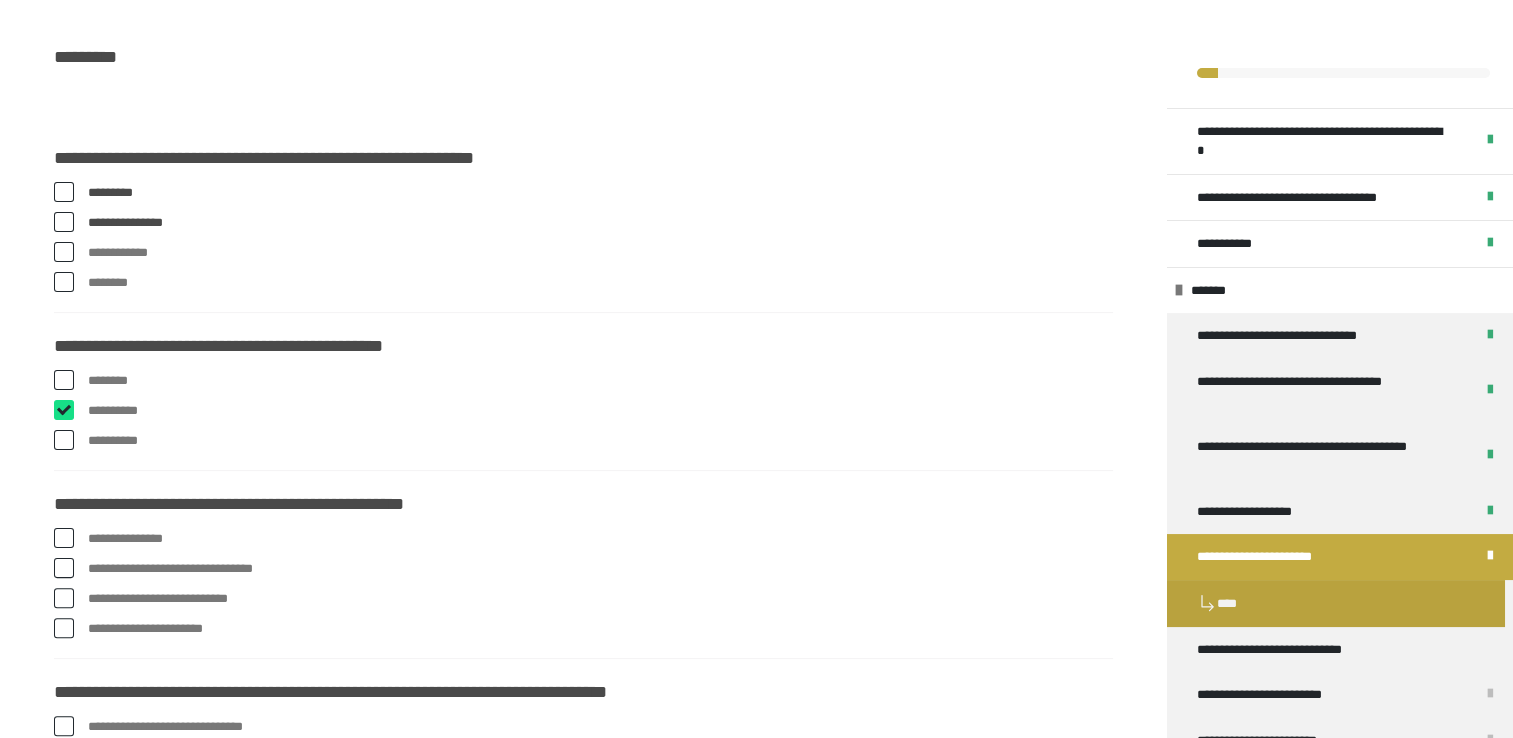 checkbox on "****" 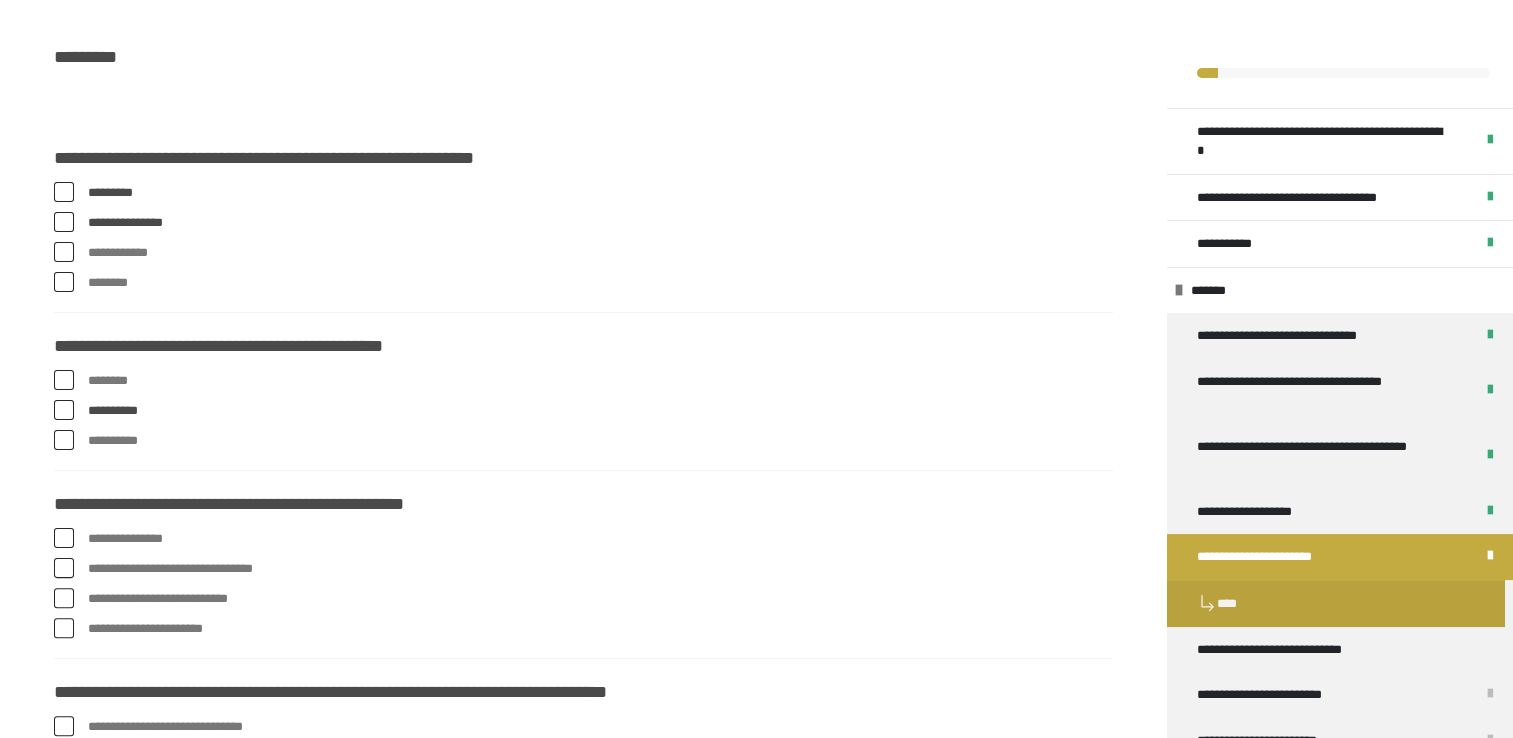 click at bounding box center [64, 538] 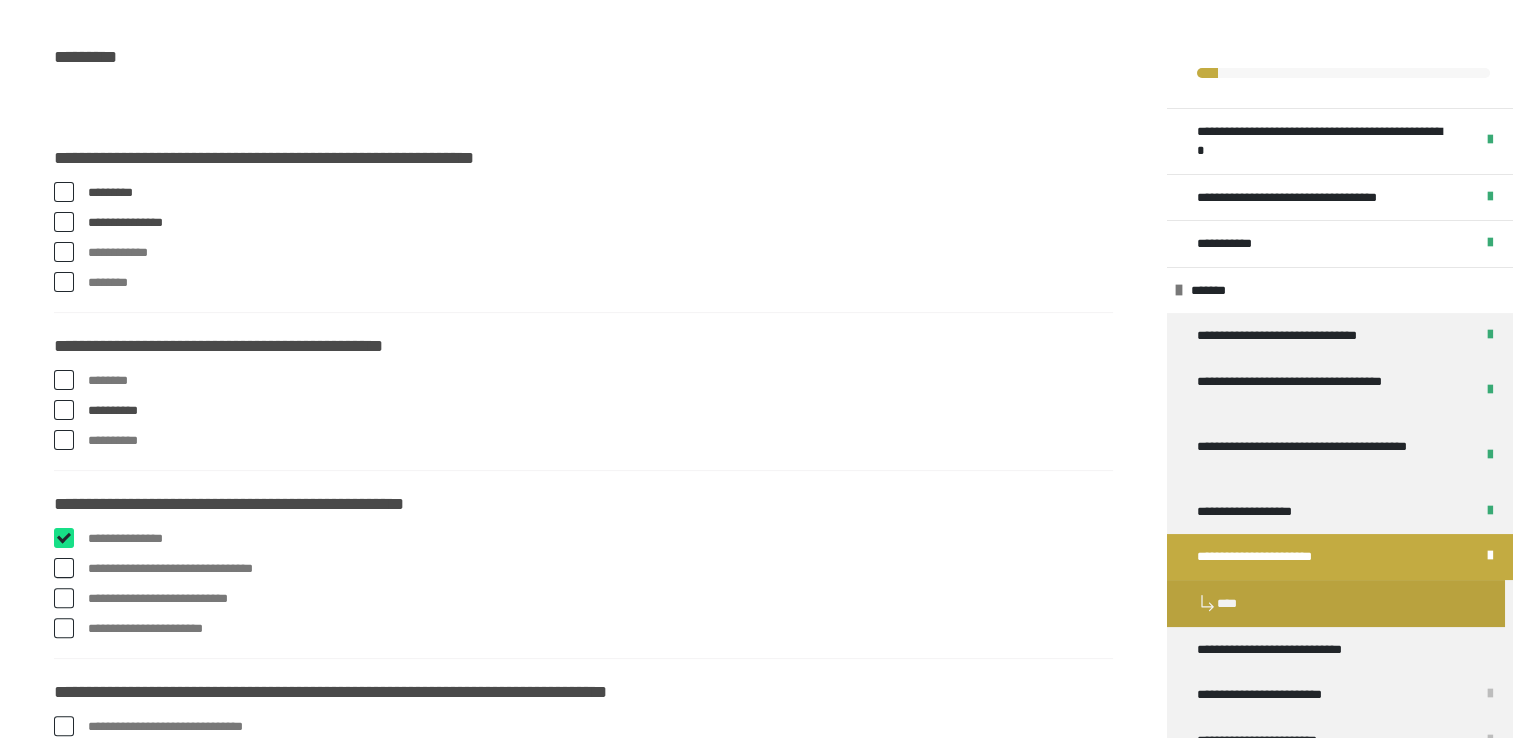 checkbox on "****" 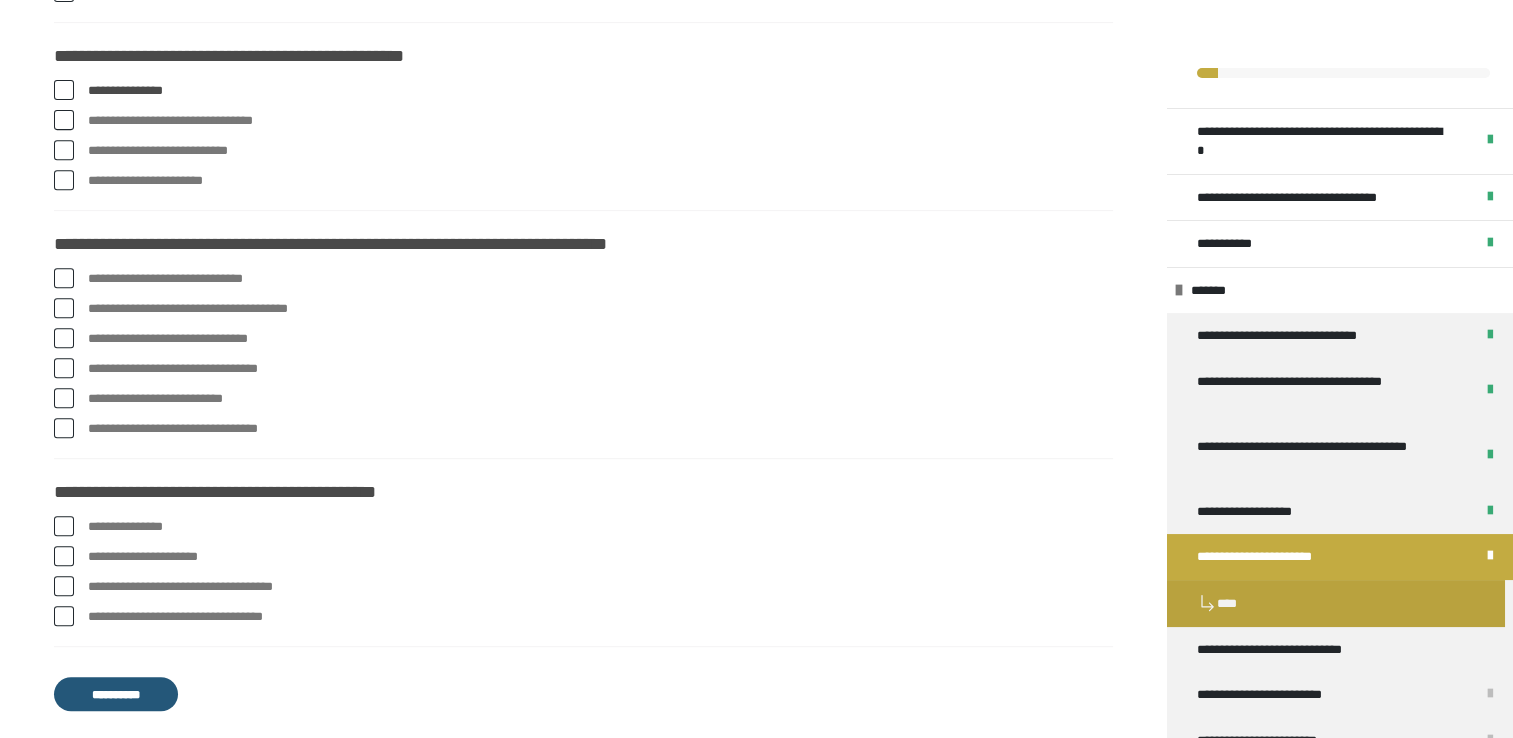scroll, scrollTop: 830, scrollLeft: 0, axis: vertical 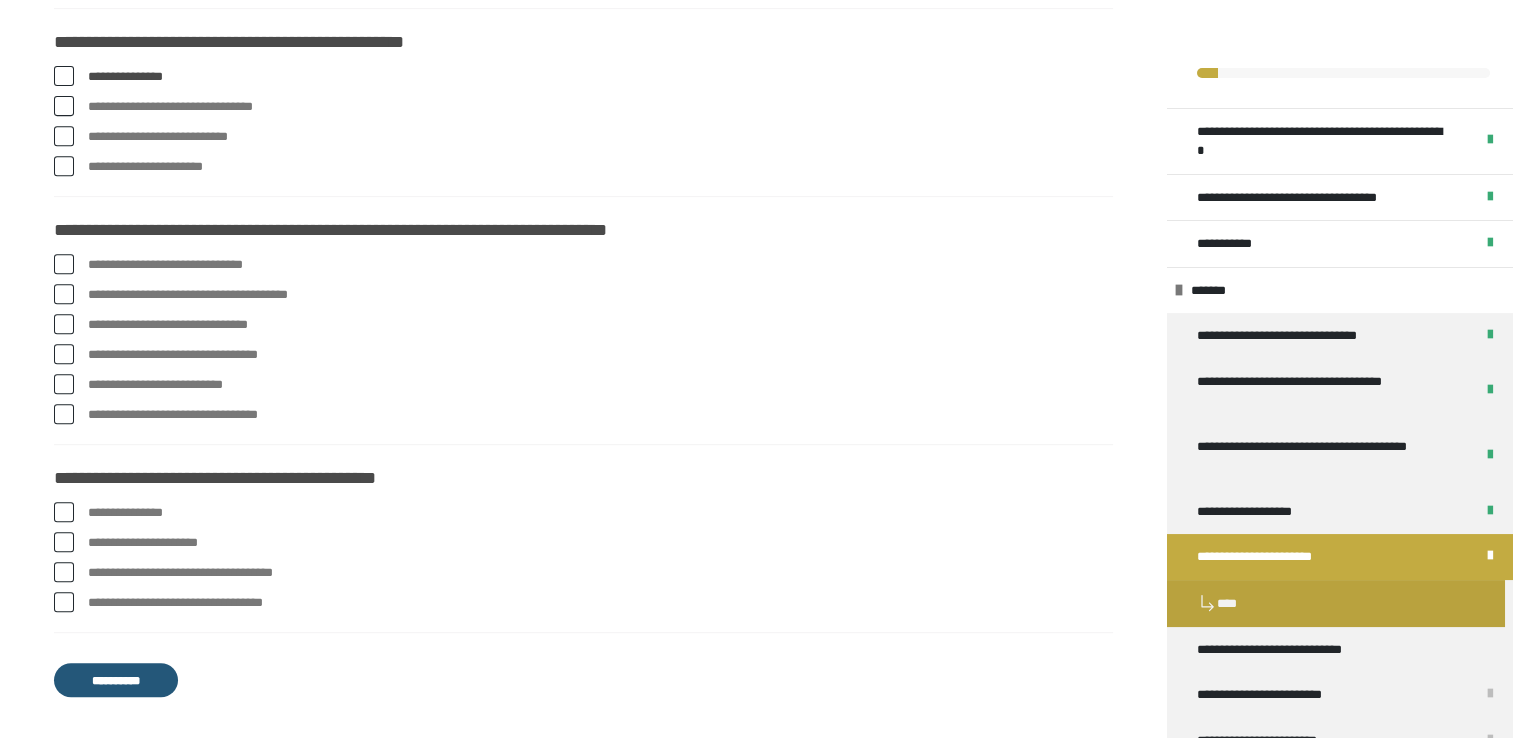 click at bounding box center [64, 264] 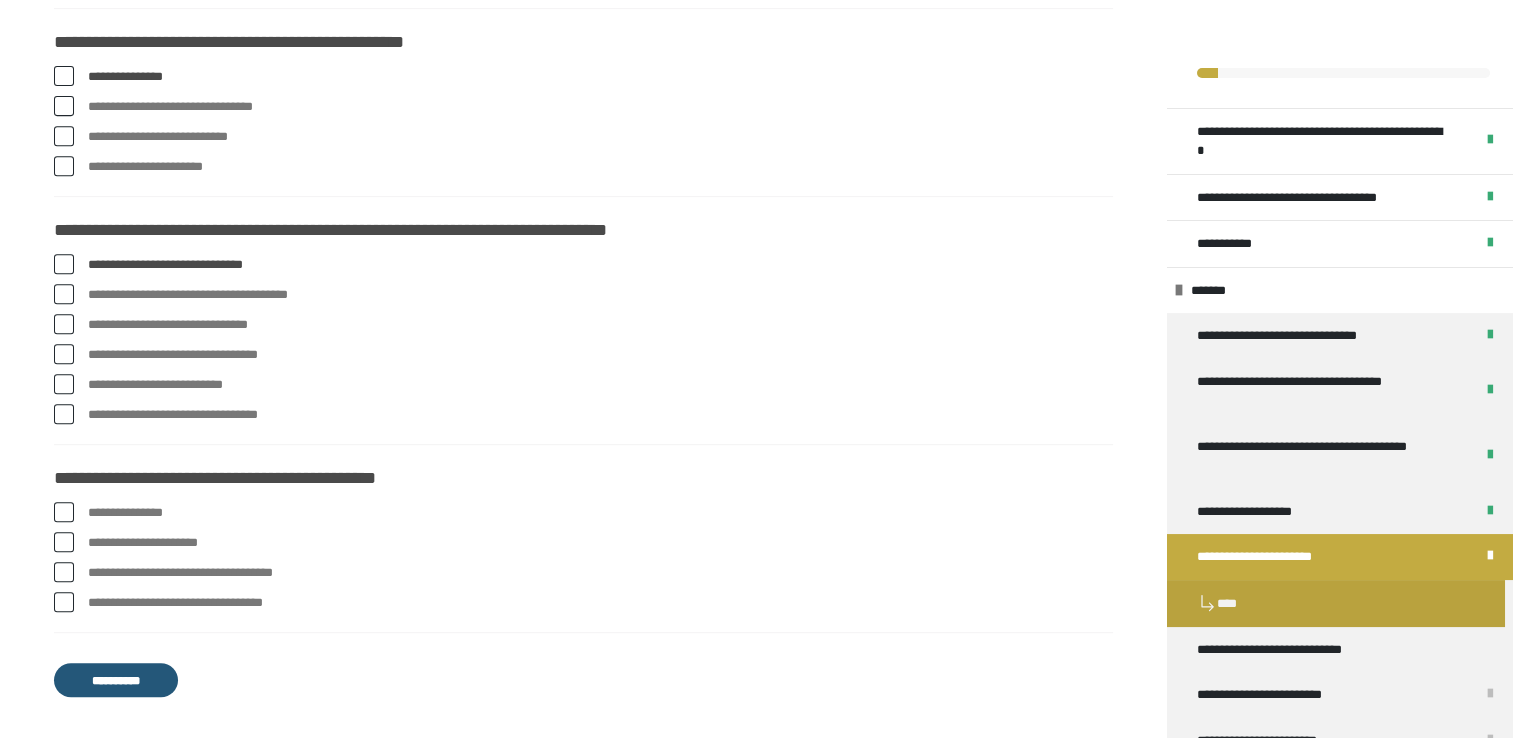 click on "**********" at bounding box center [583, 355] 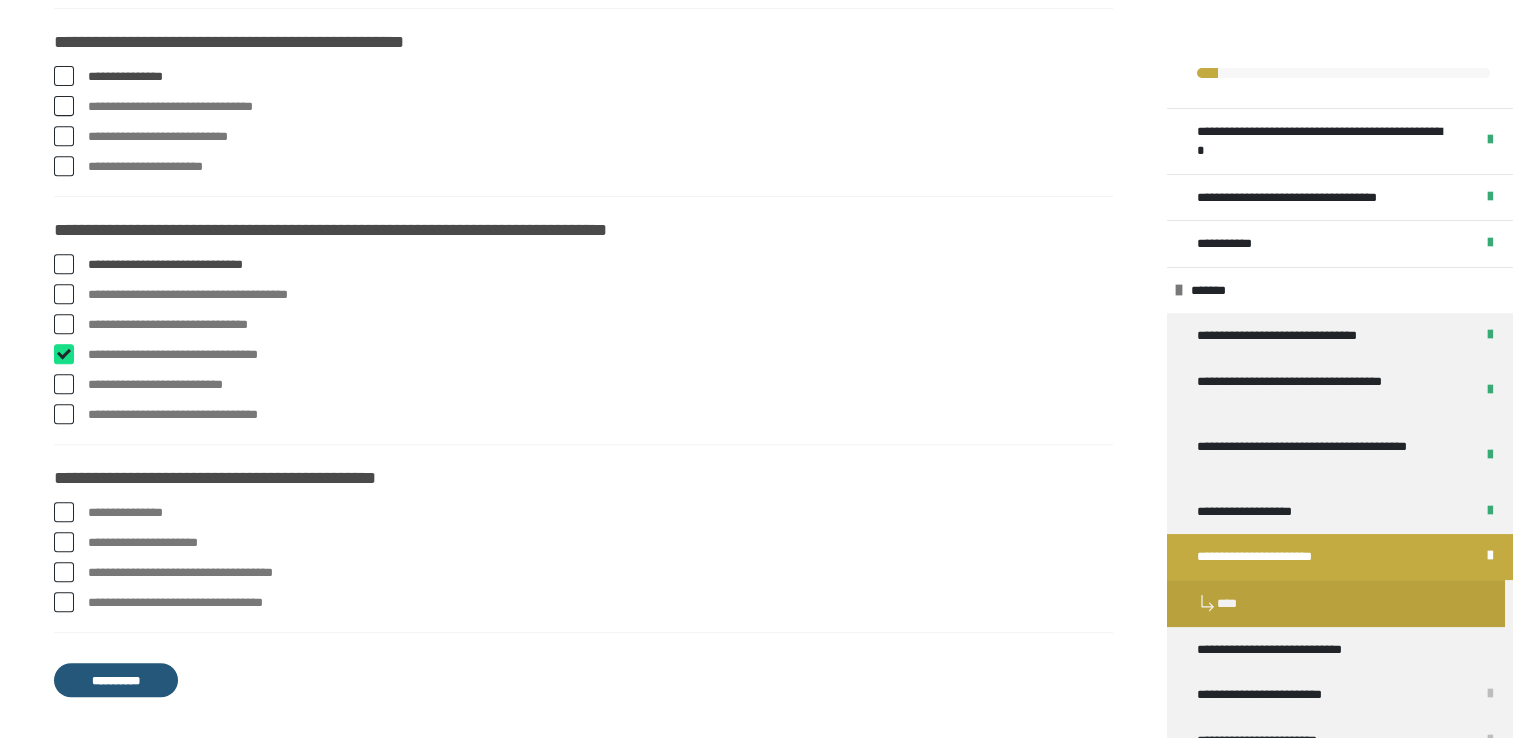 checkbox on "****" 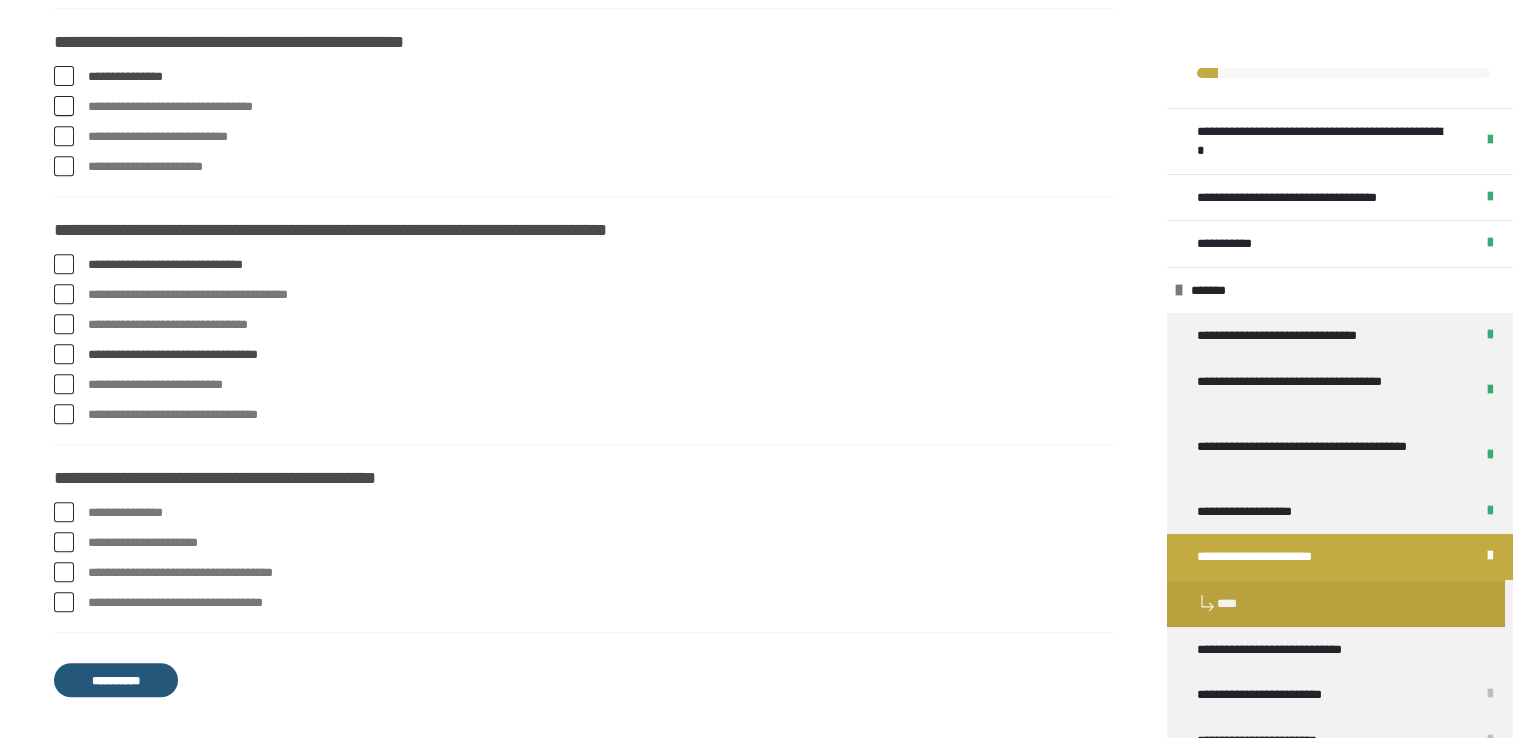 click at bounding box center (64, 384) 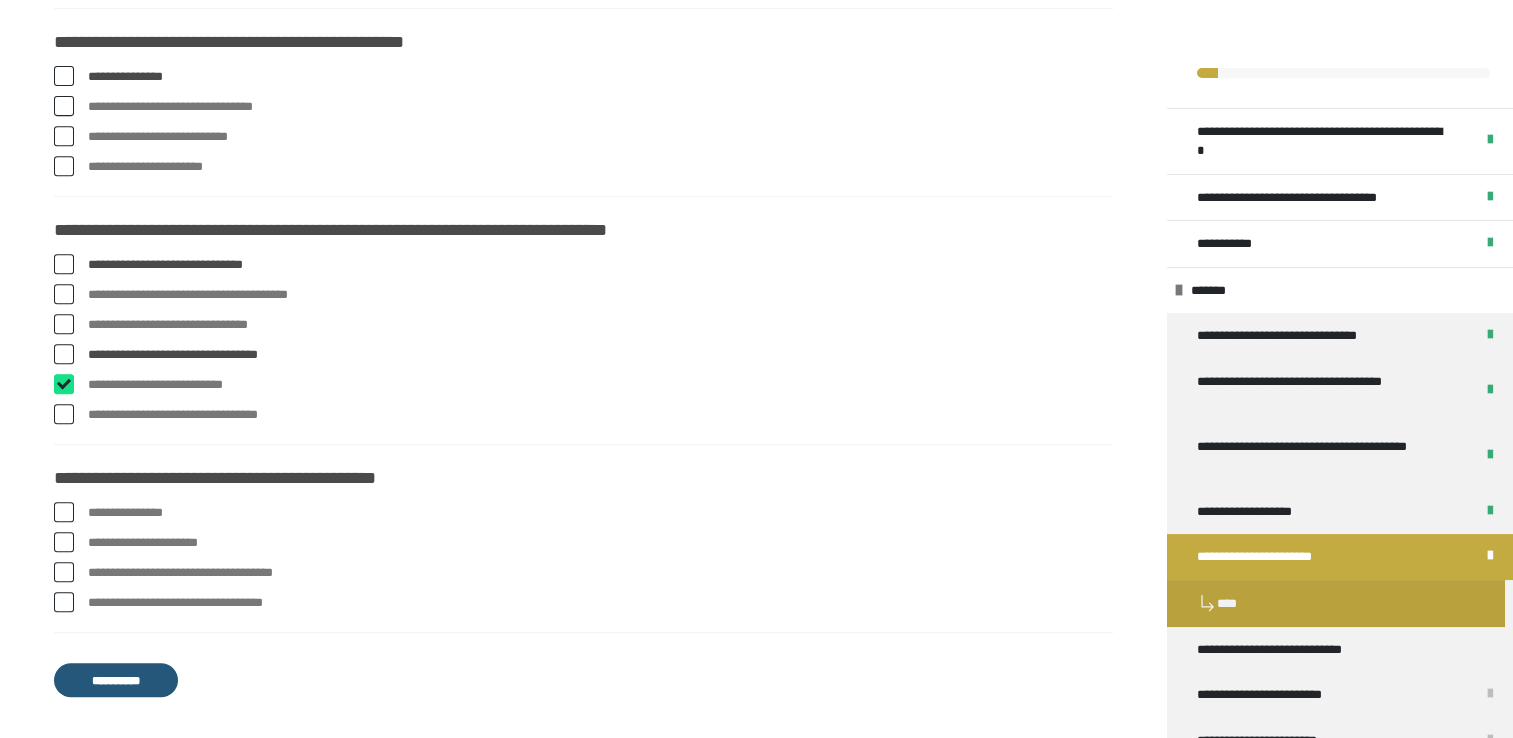 checkbox on "****" 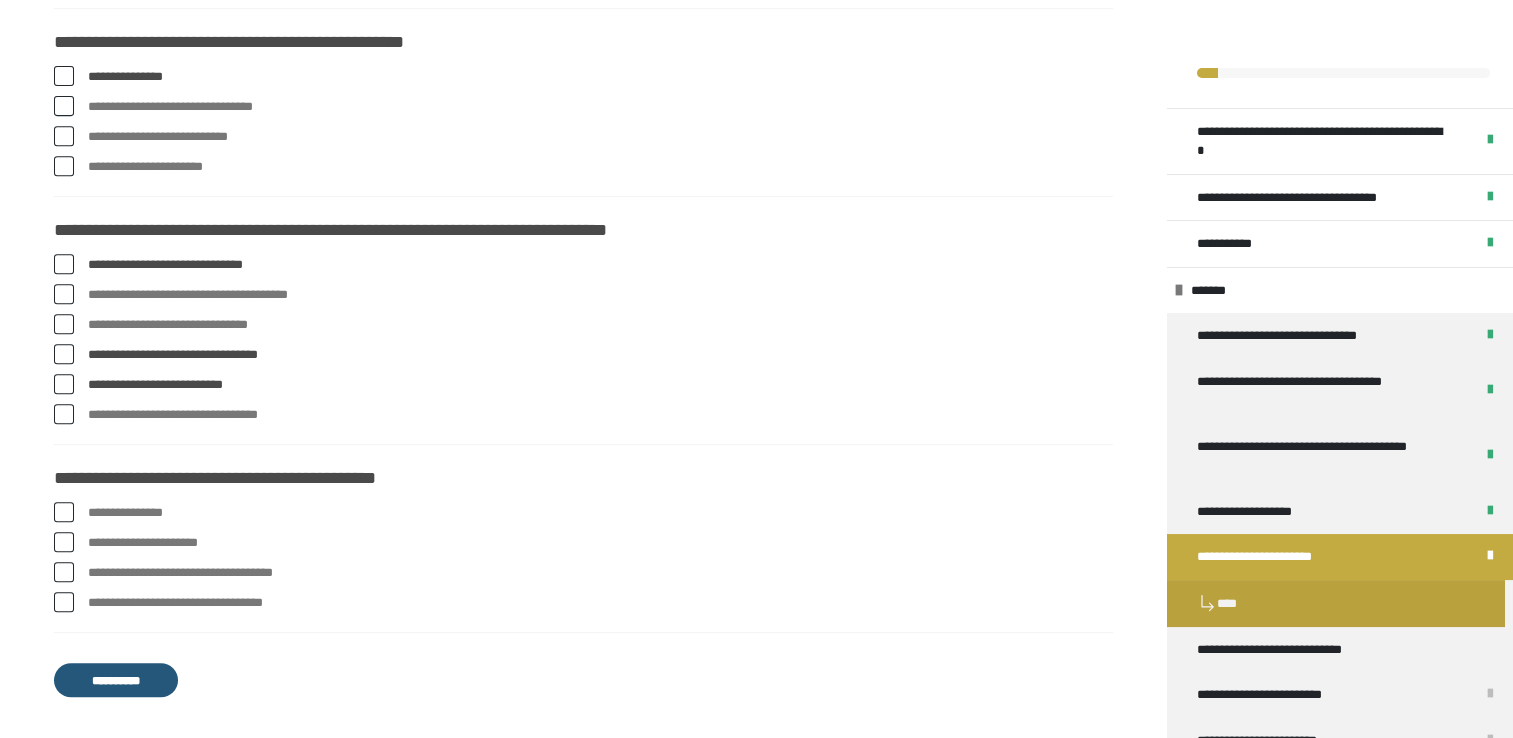 click at bounding box center [64, 512] 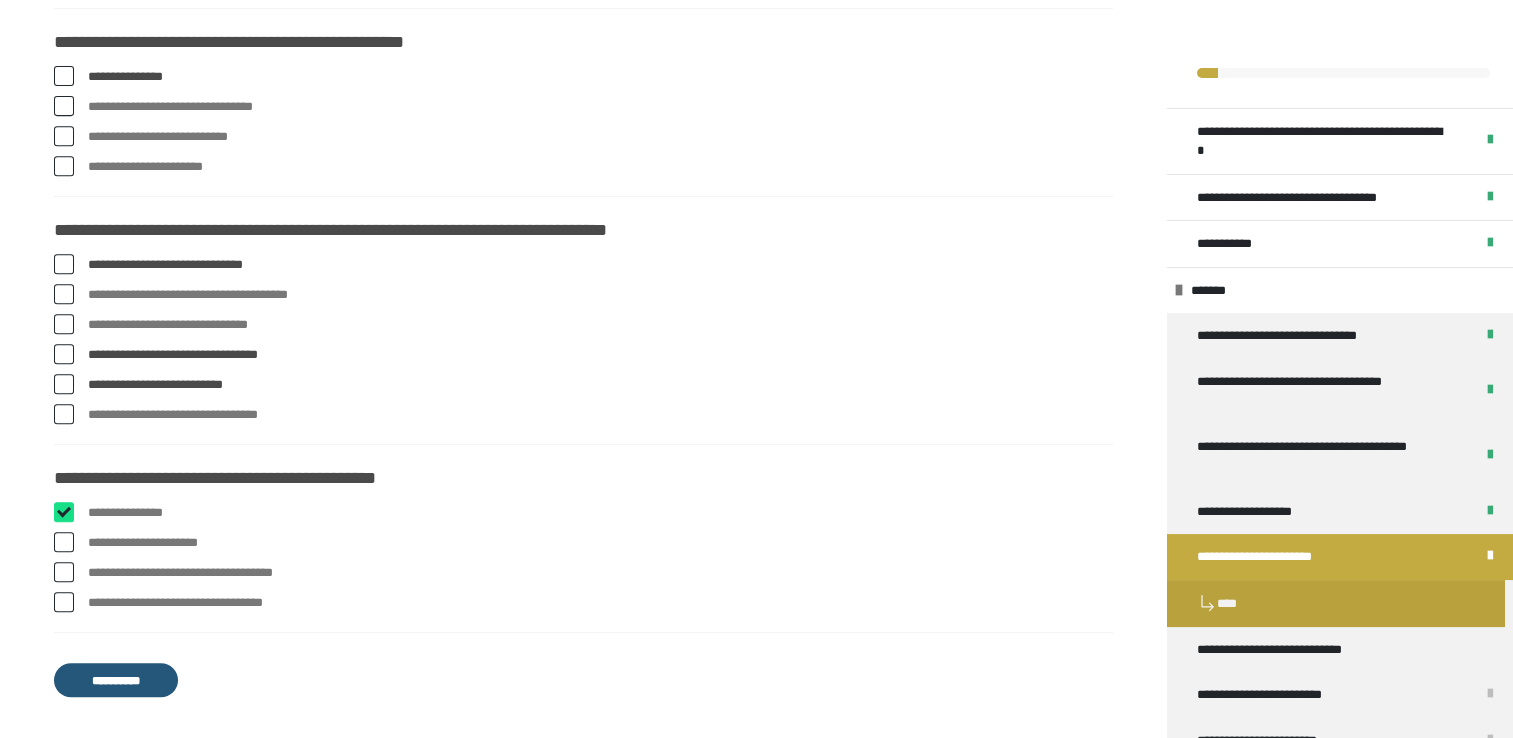 checkbox on "****" 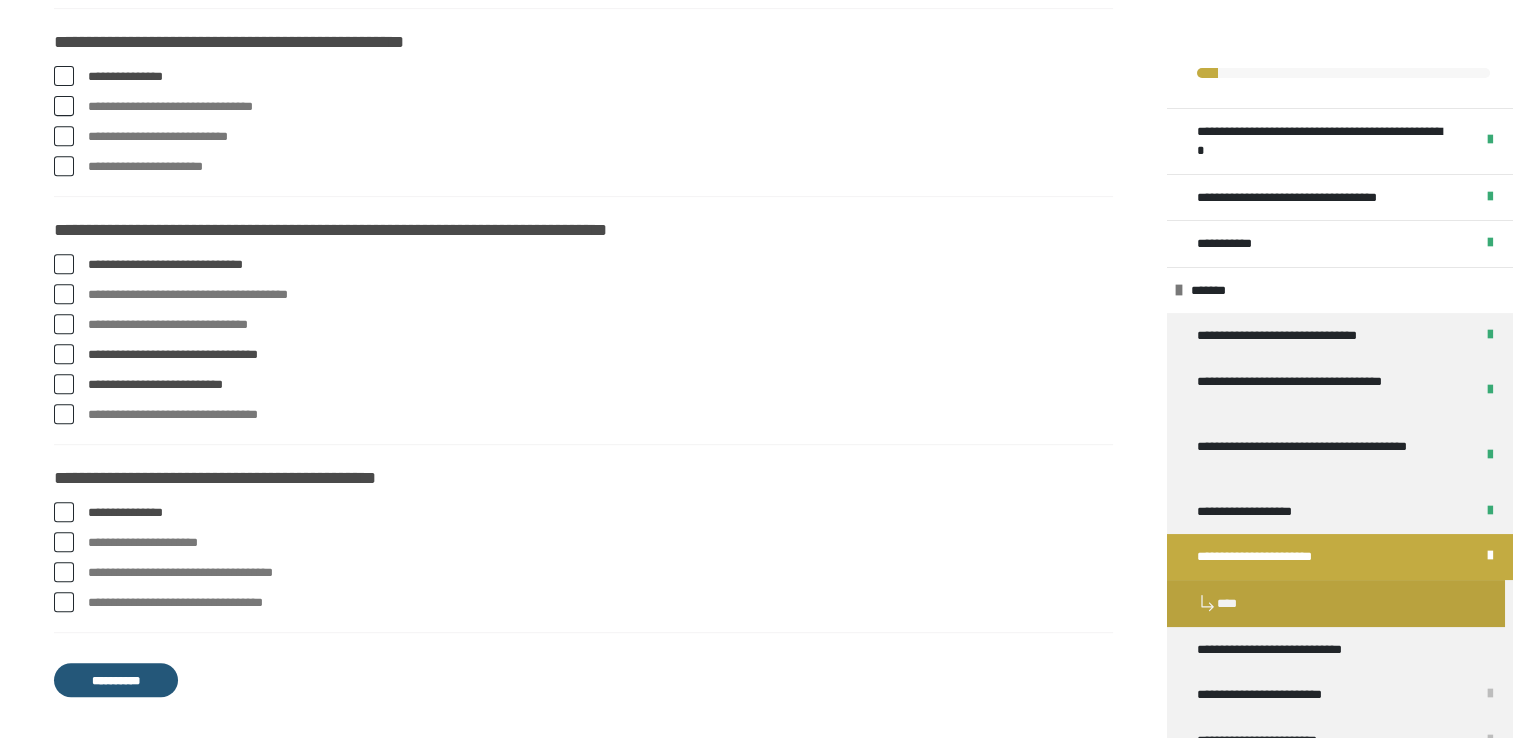 click at bounding box center (64, 542) 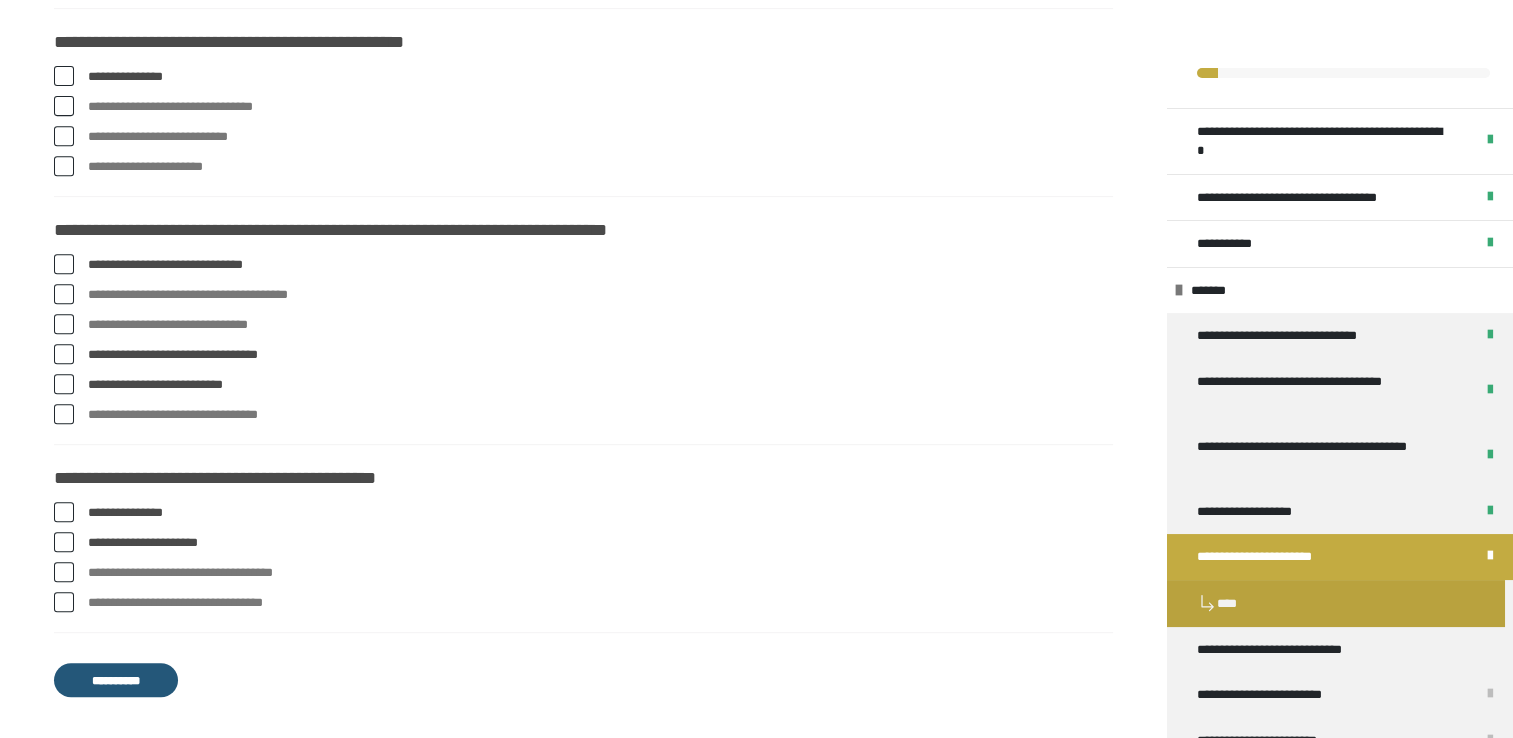 click at bounding box center [64, 602] 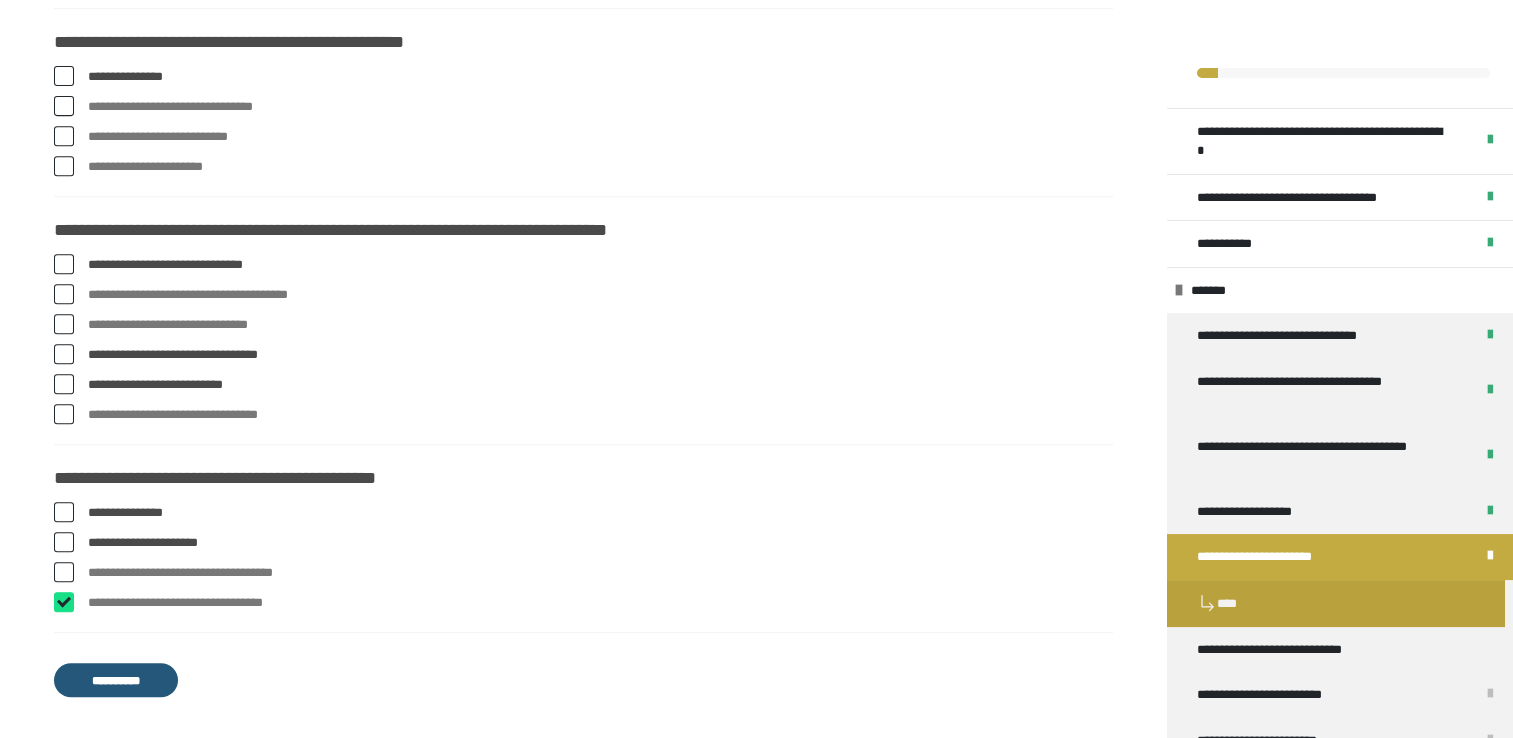 checkbox on "****" 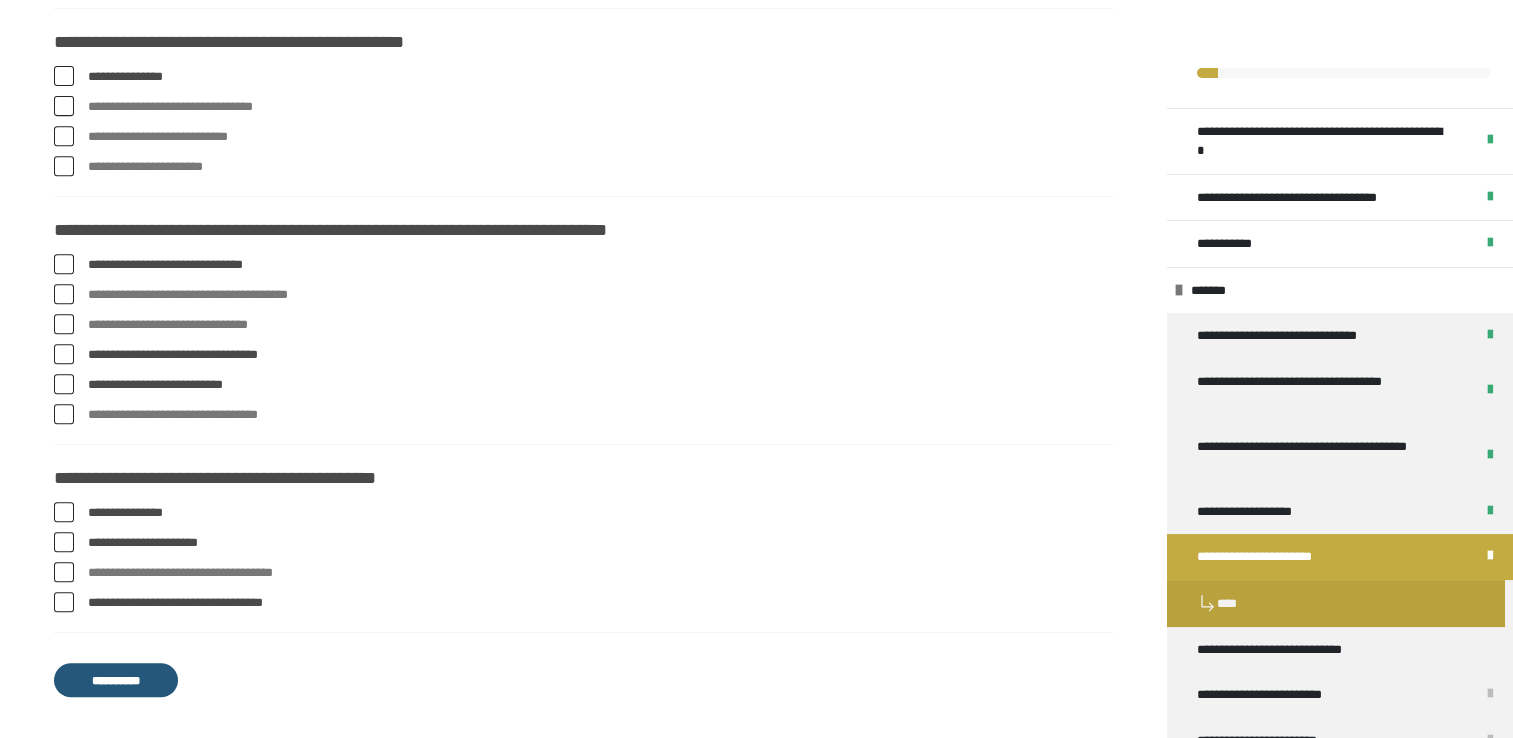 click on "**********" at bounding box center [116, 680] 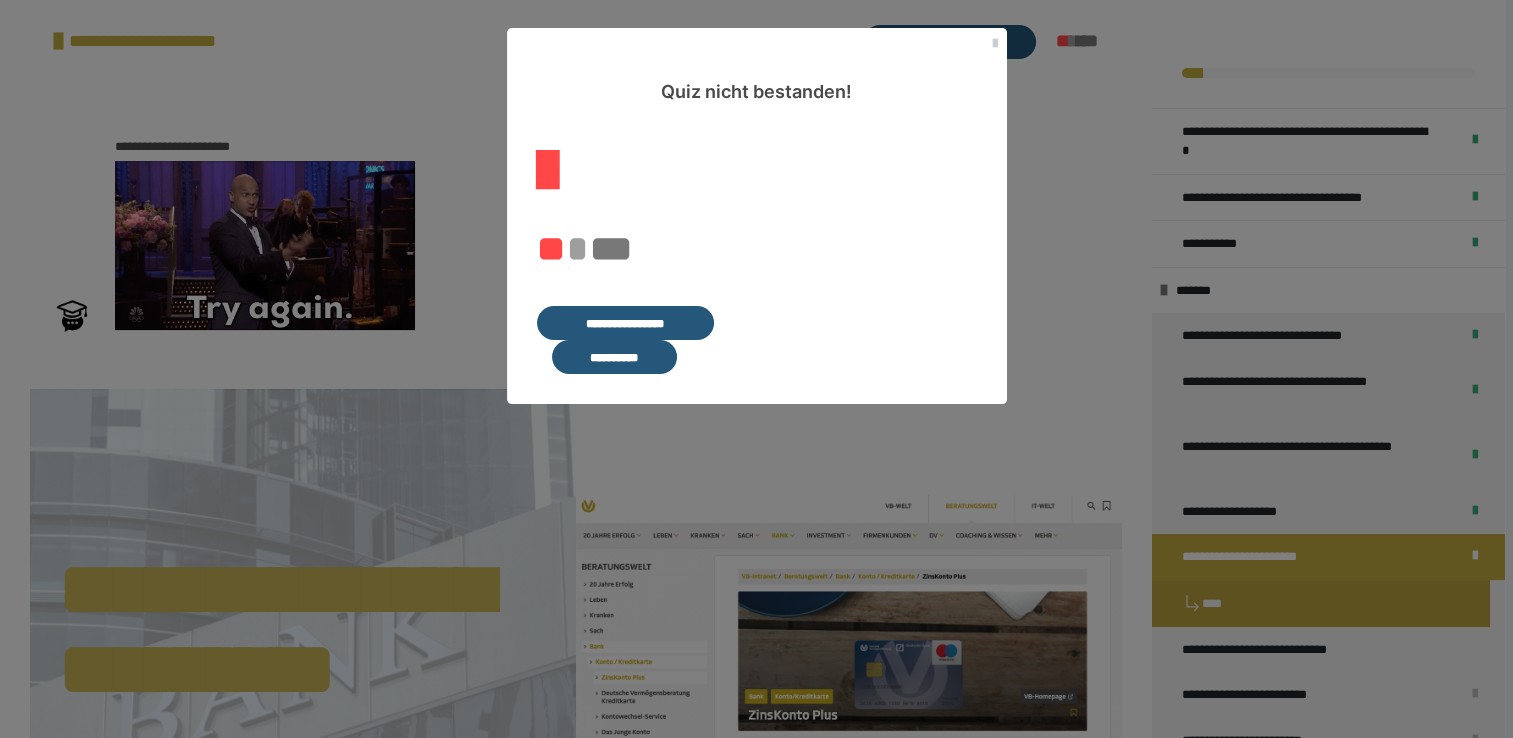 click on "**********" at bounding box center (625, 323) 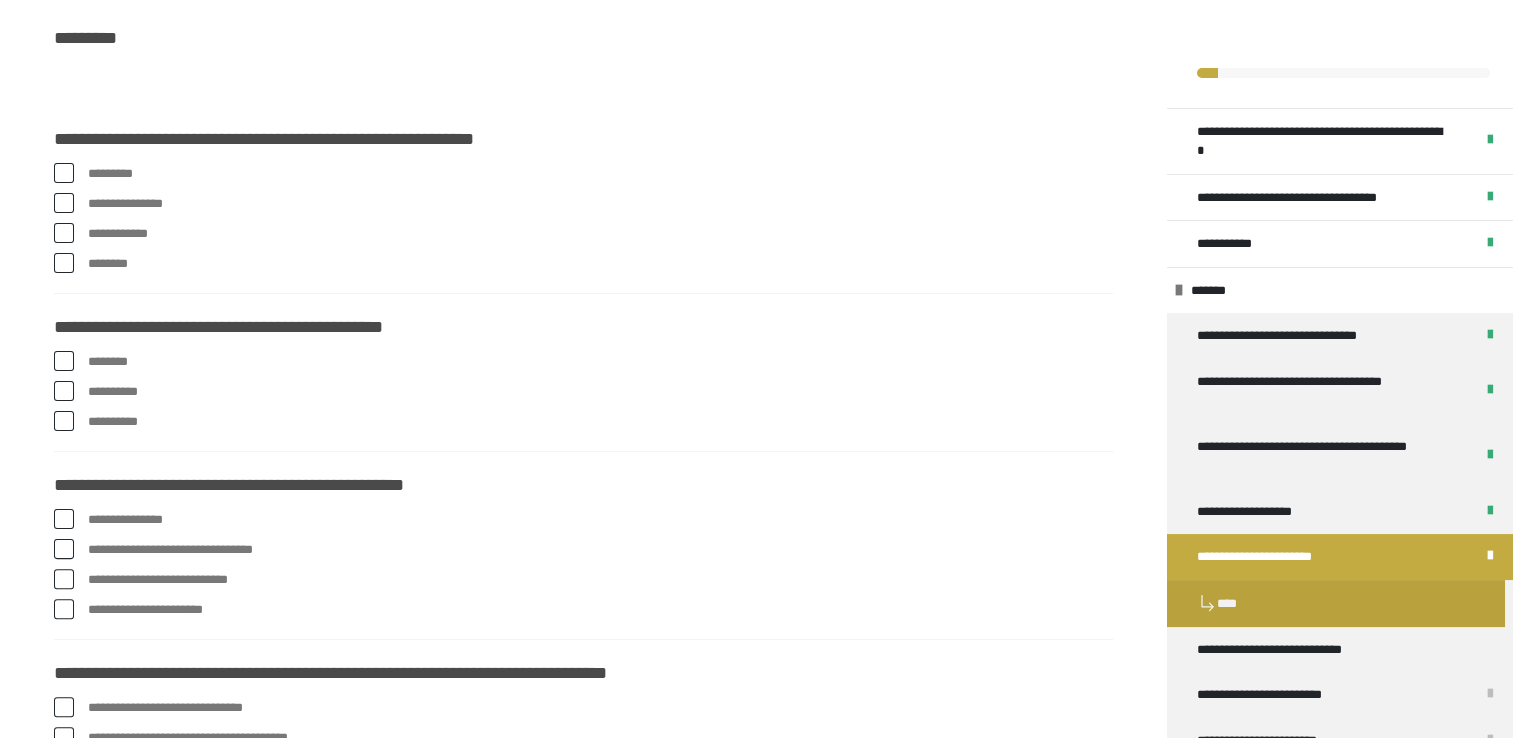 click at bounding box center (64, 203) 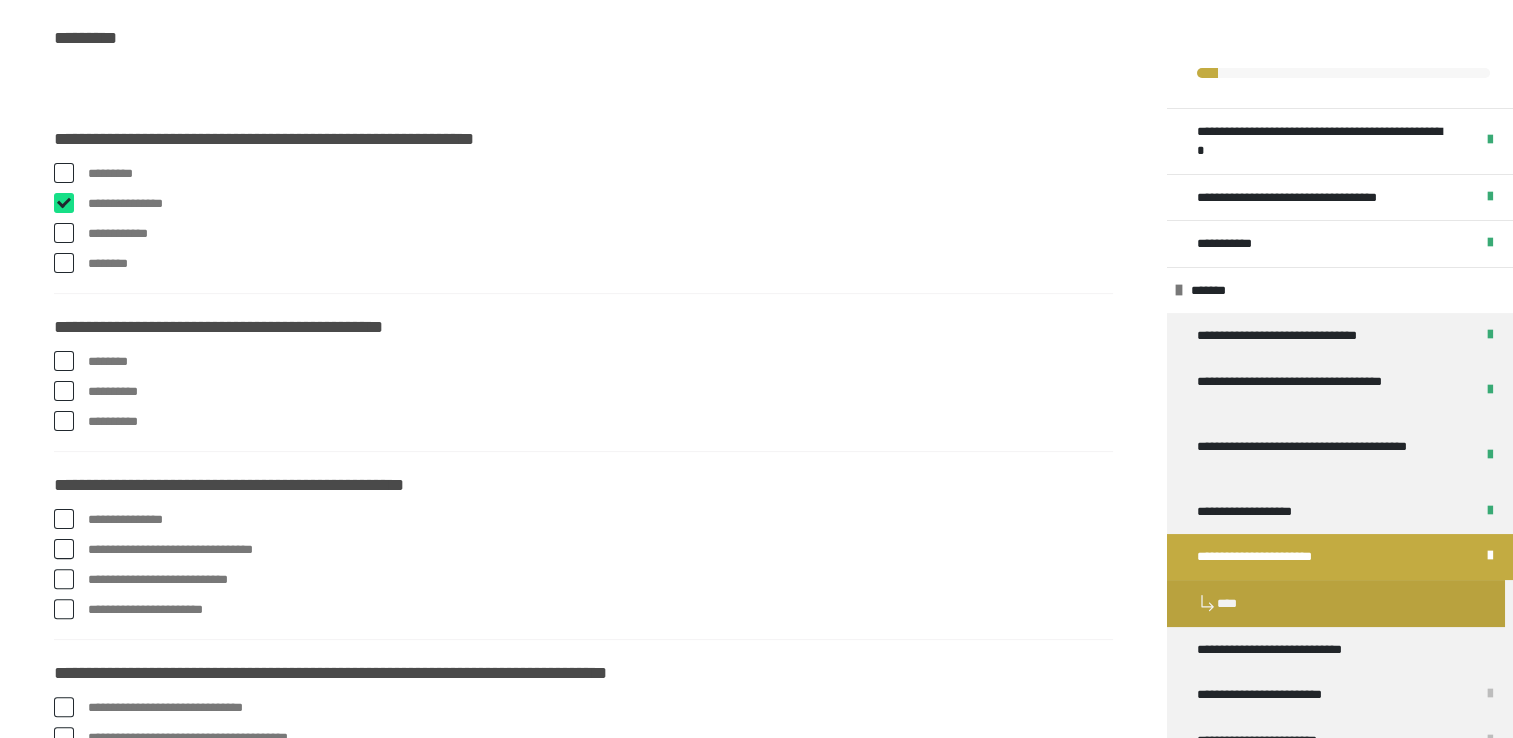checkbox on "****" 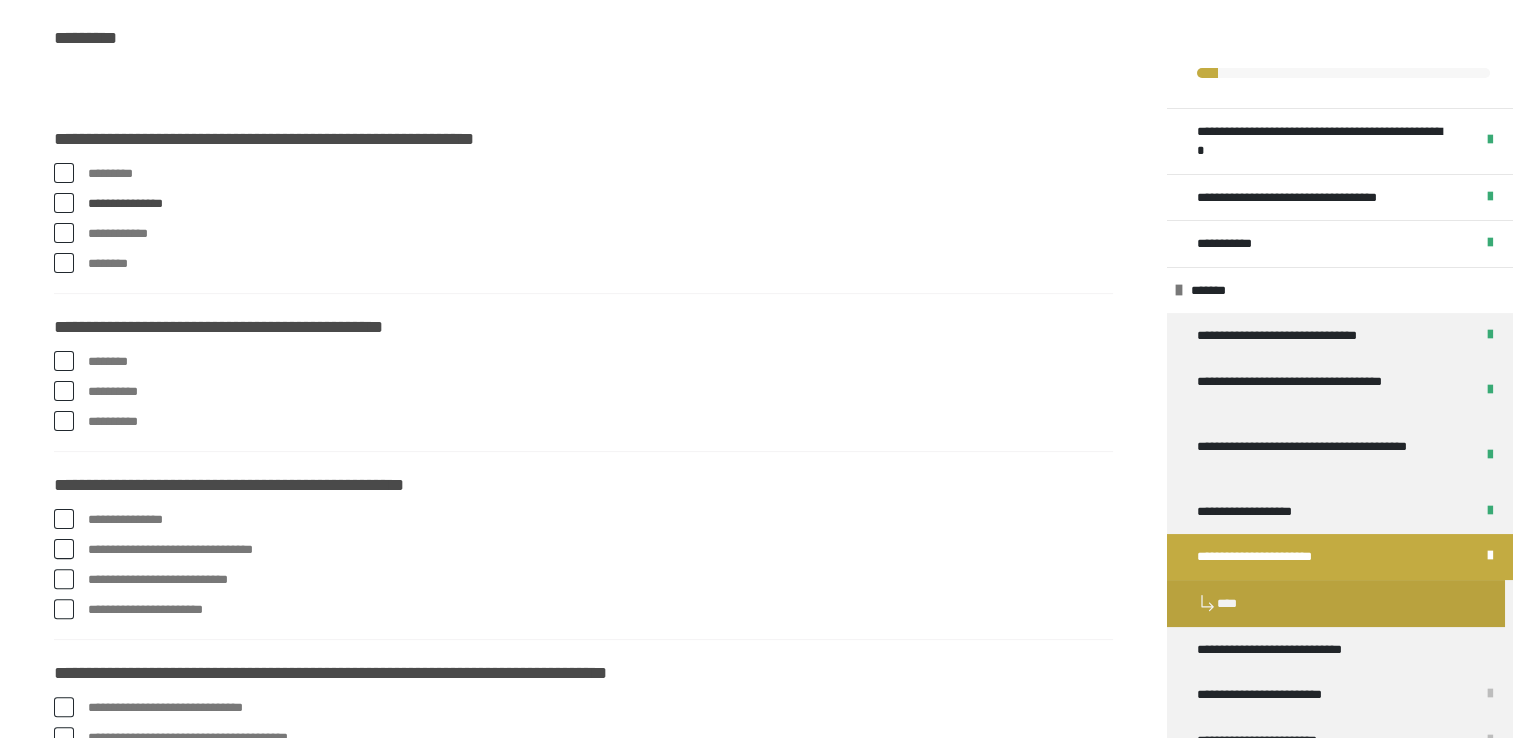 click at bounding box center (64, 391) 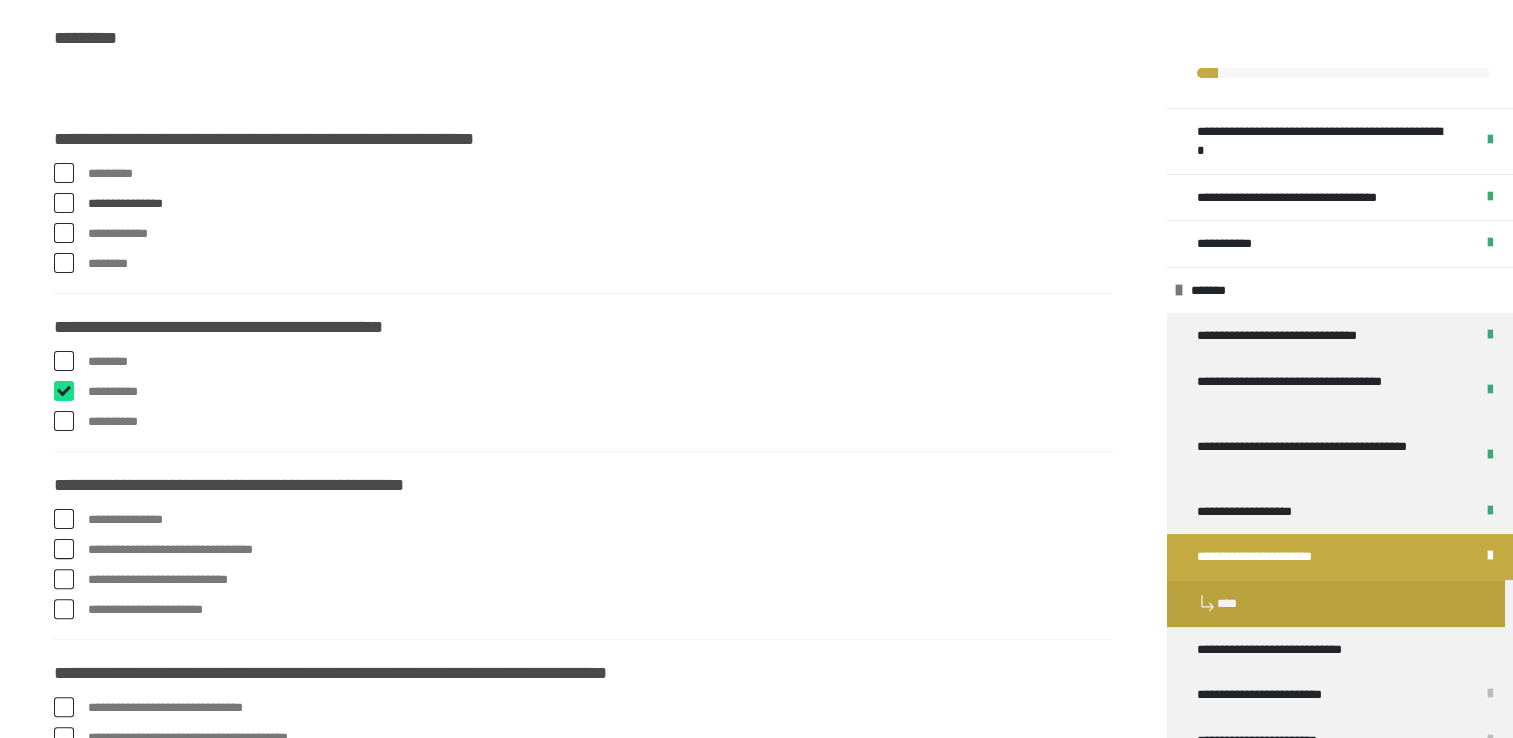 checkbox on "****" 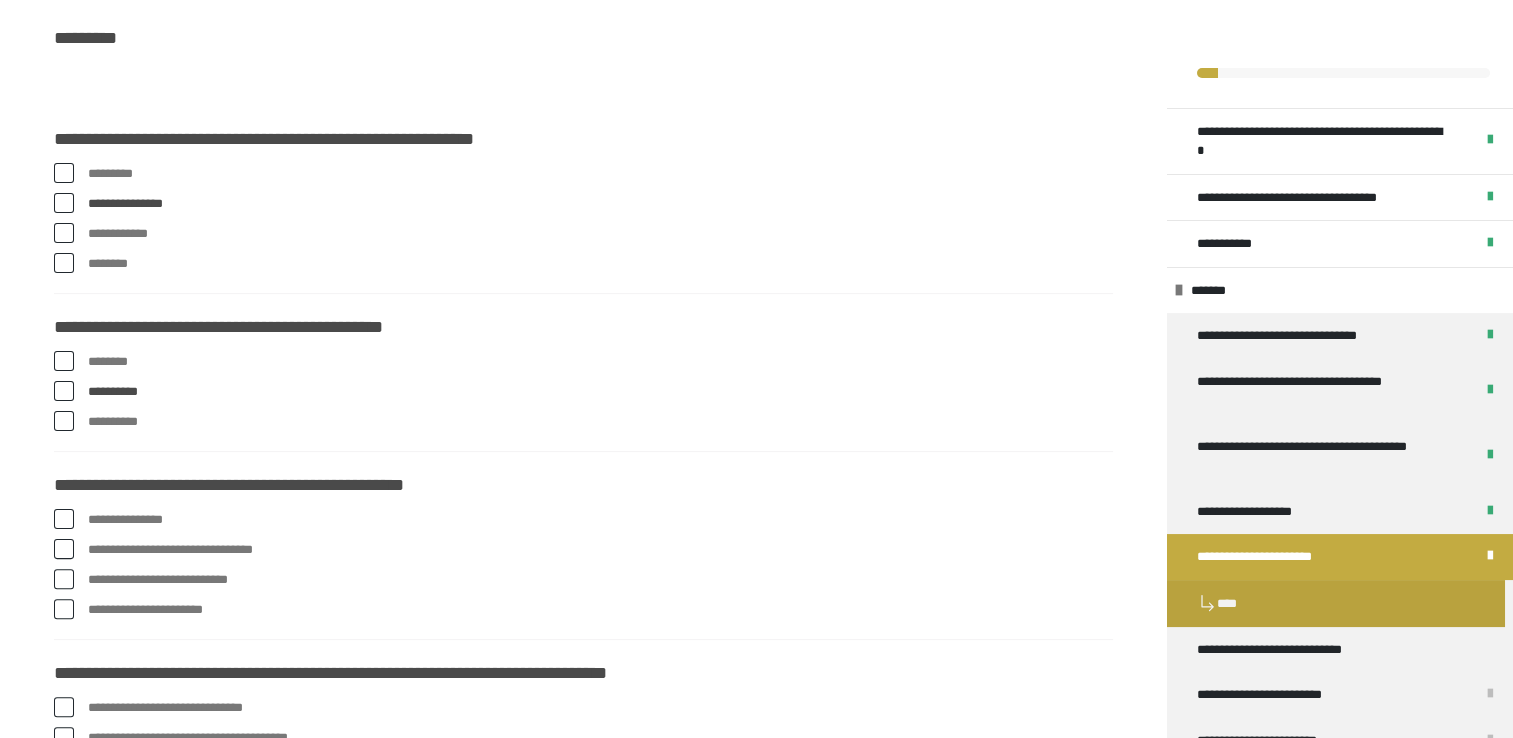 click at bounding box center (64, 519) 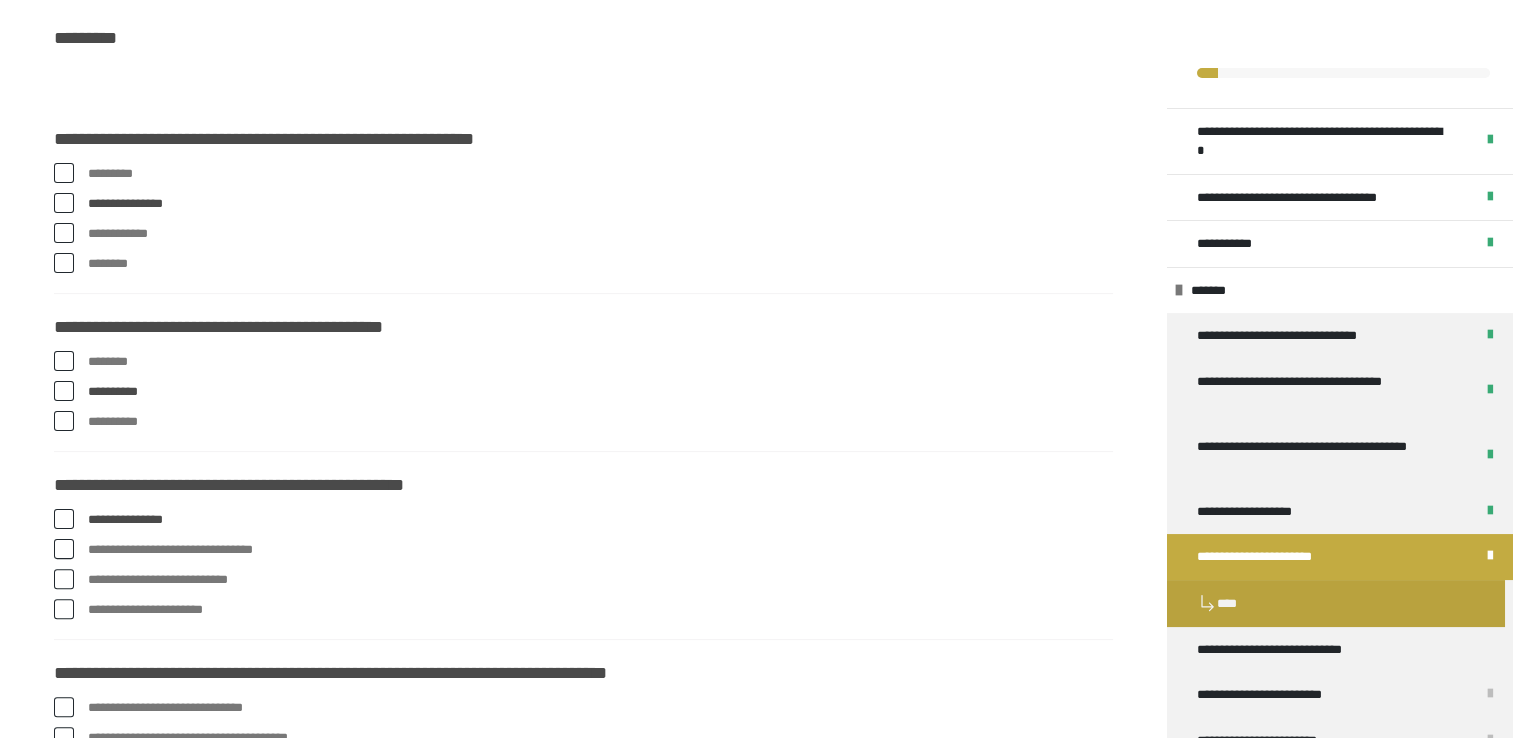 click on "**********" at bounding box center [756, 636] 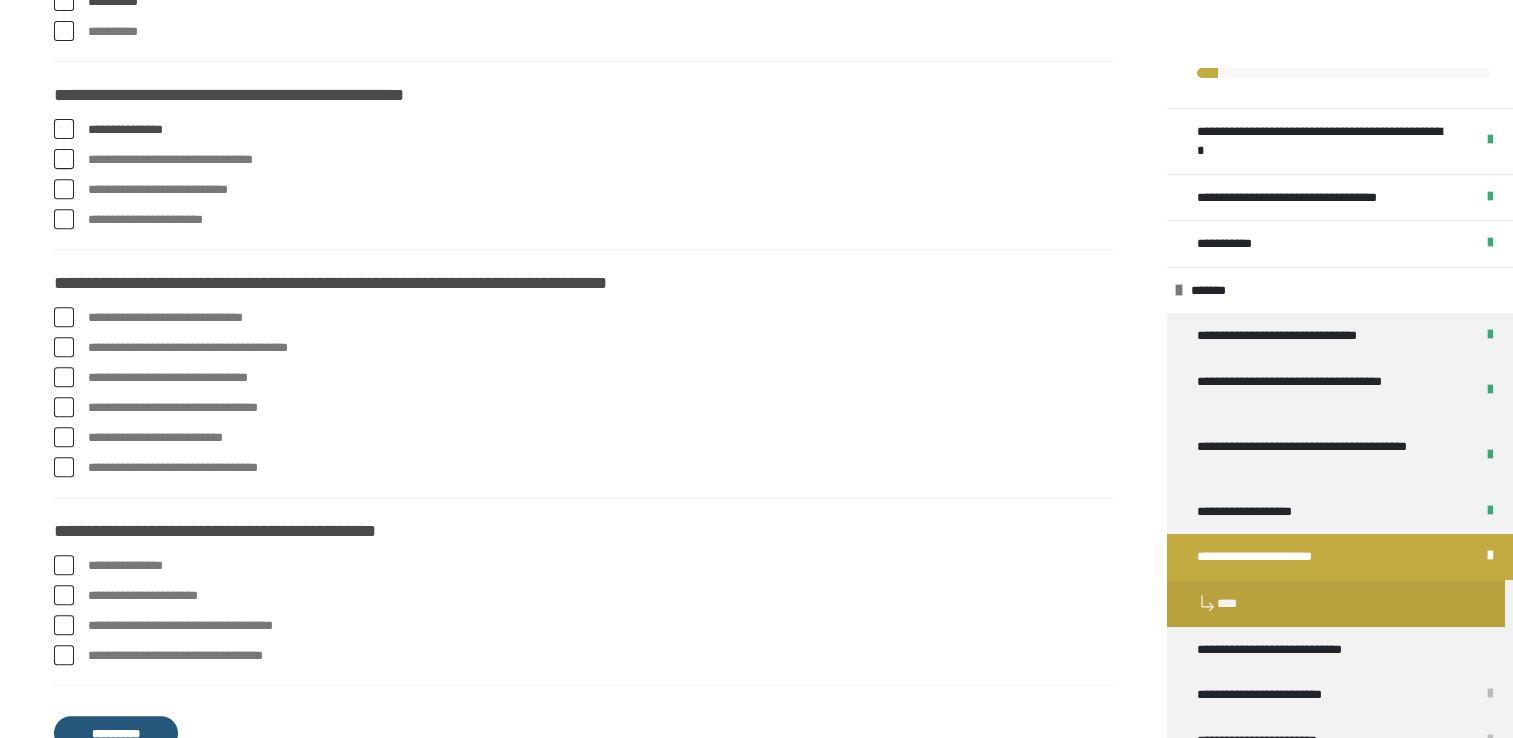 type 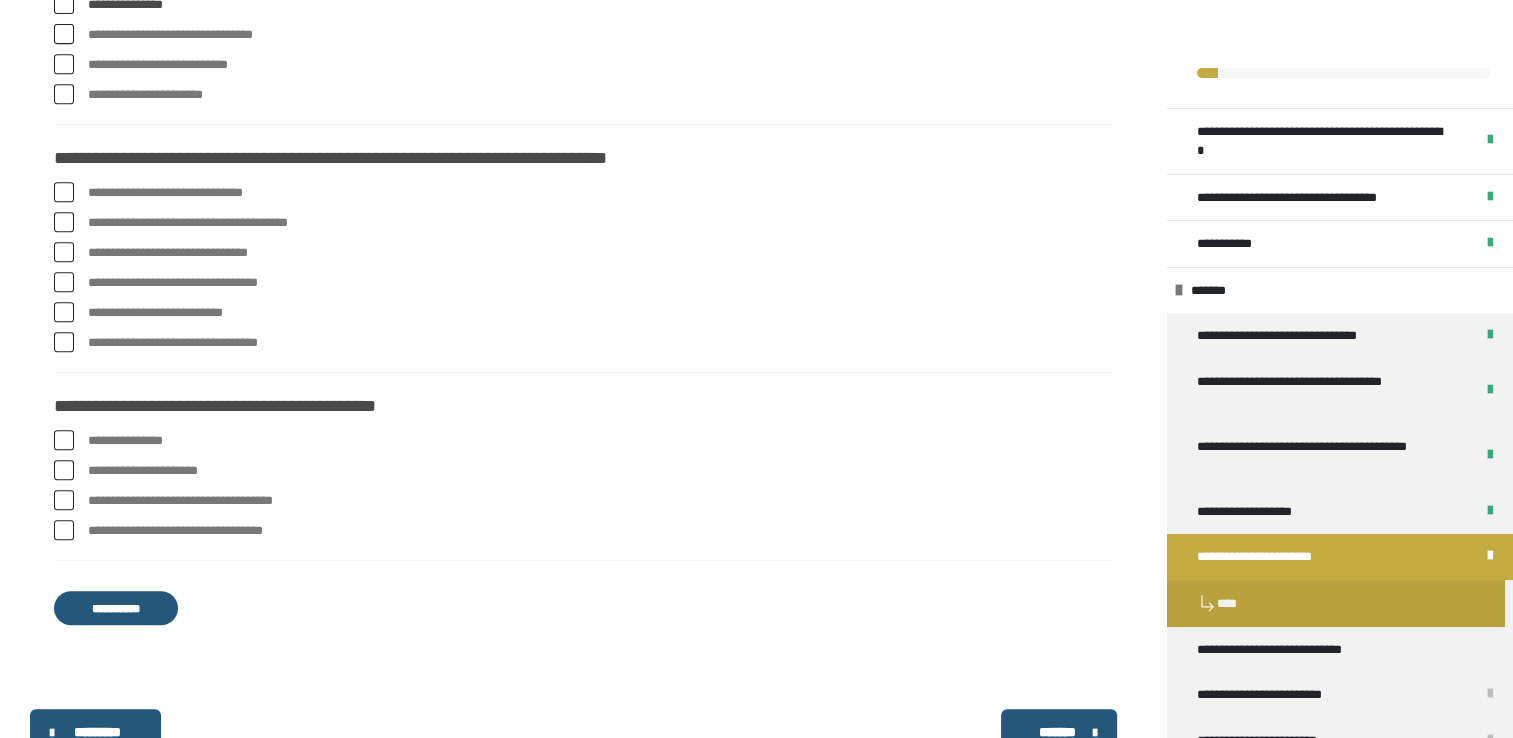 type 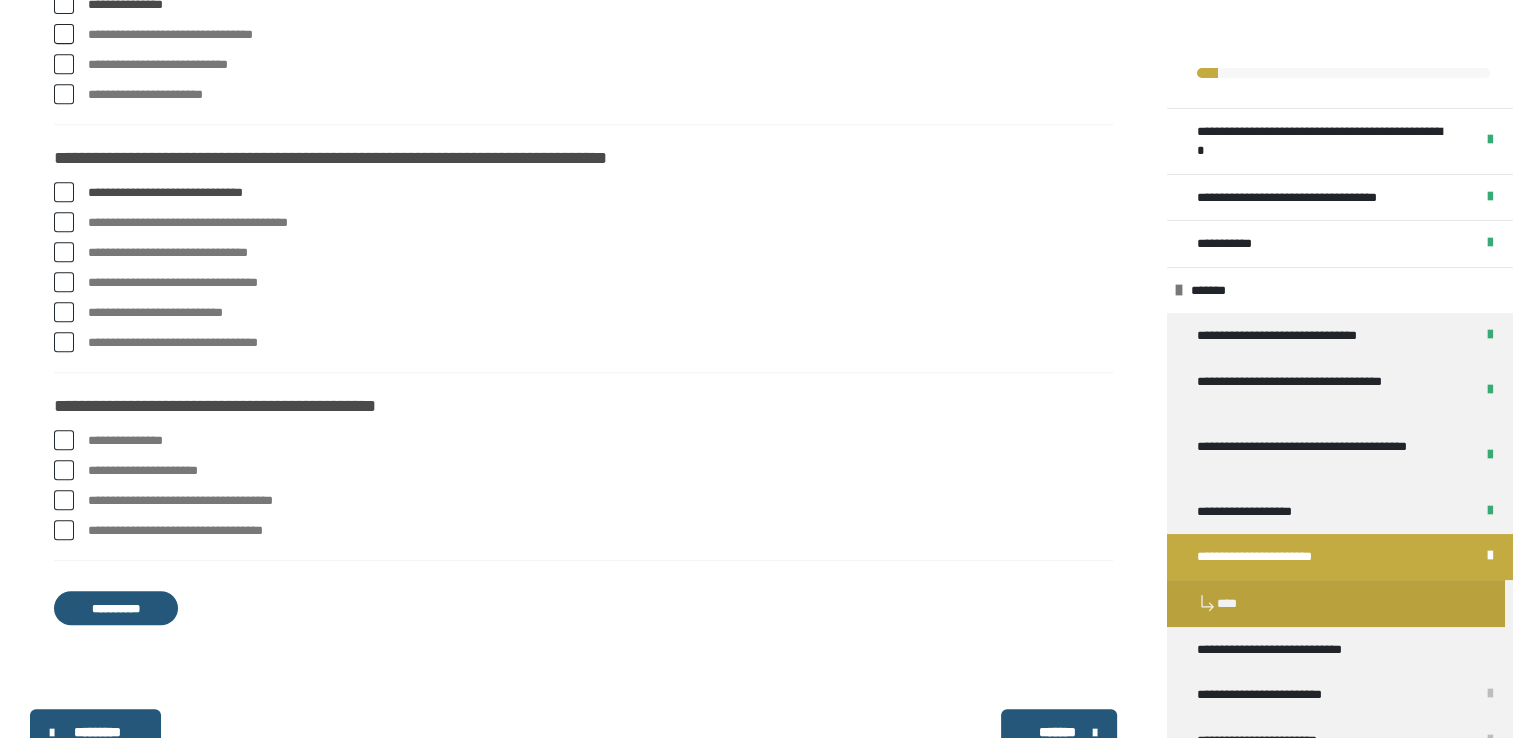 click at bounding box center (64, 282) 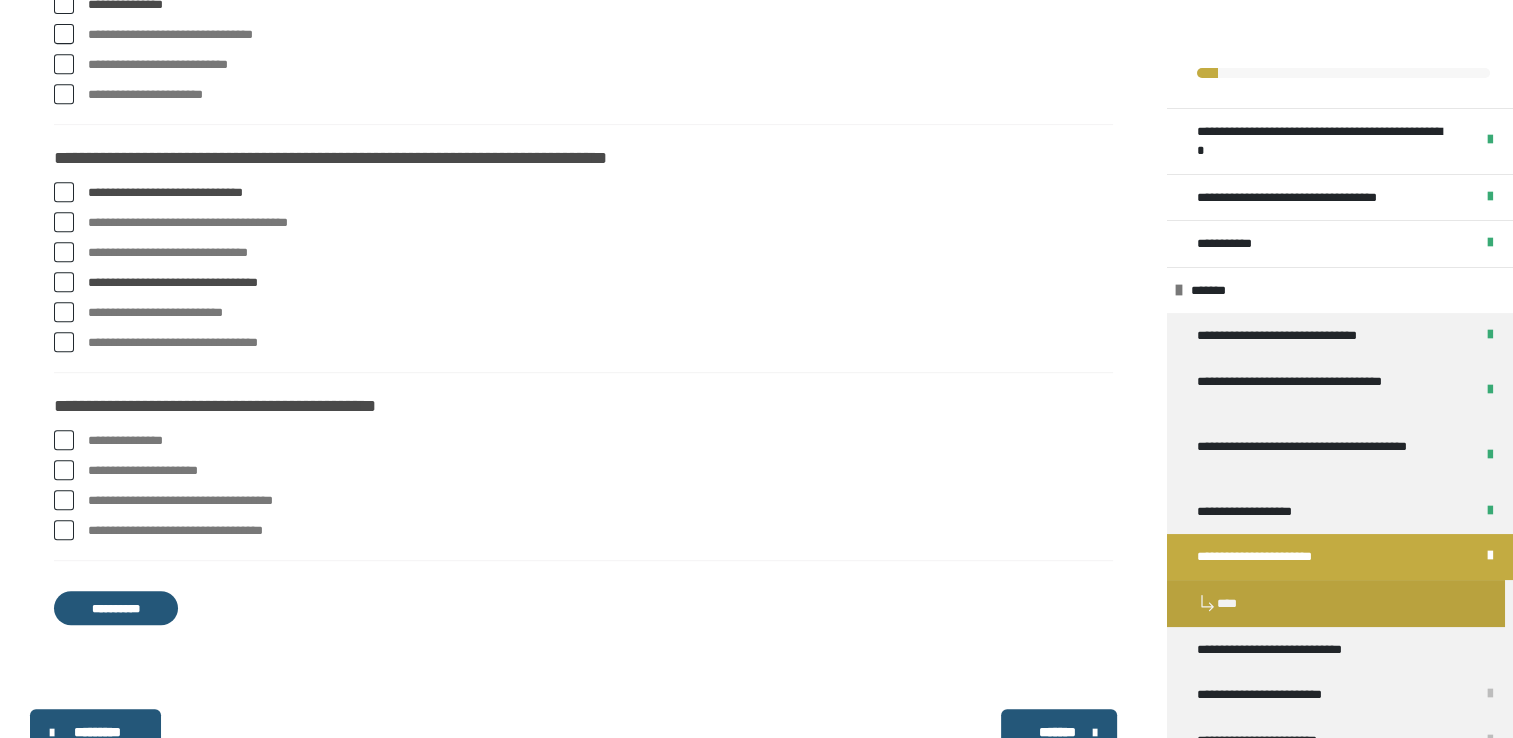 drag, startPoint x: 66, startPoint y: 326, endPoint x: 66, endPoint y: 311, distance: 15 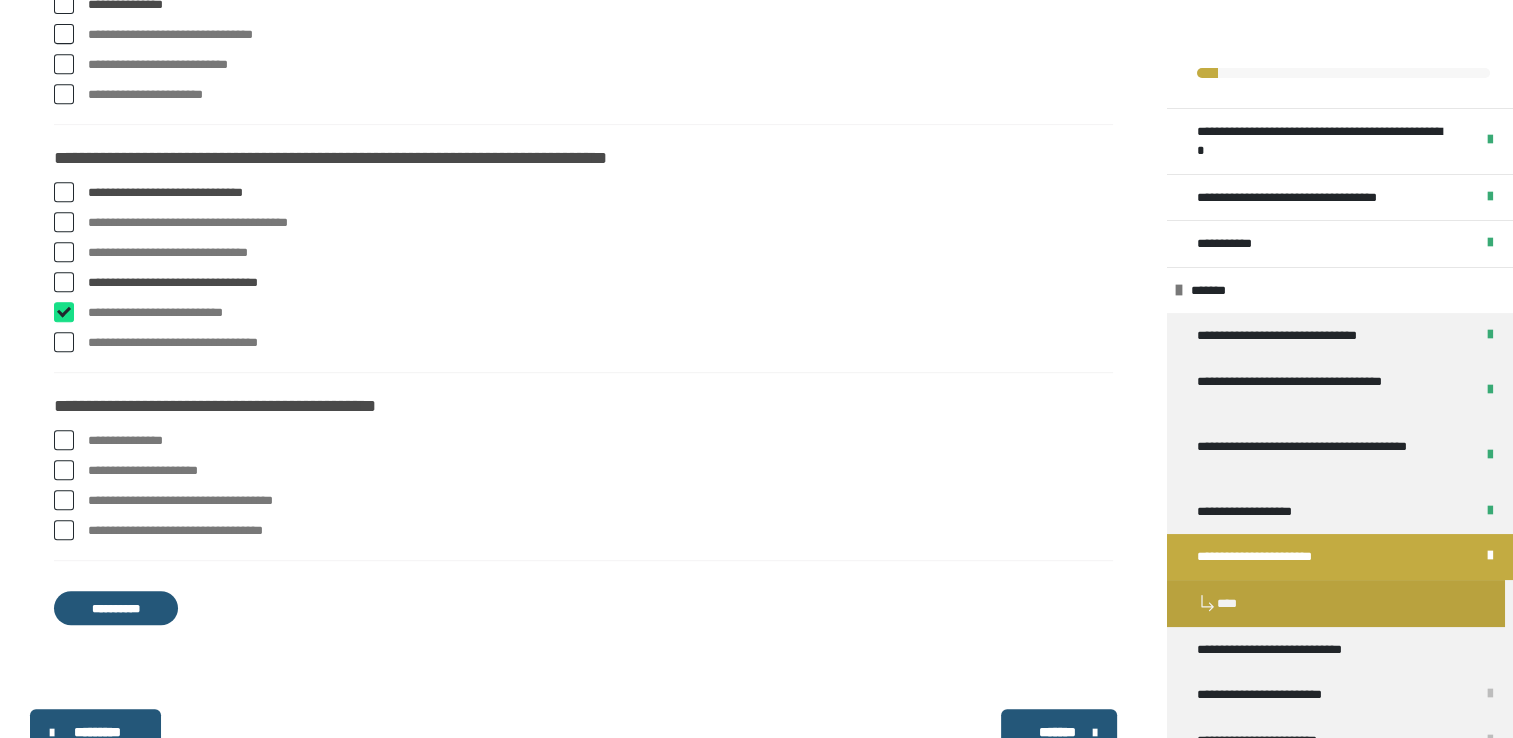 checkbox on "****" 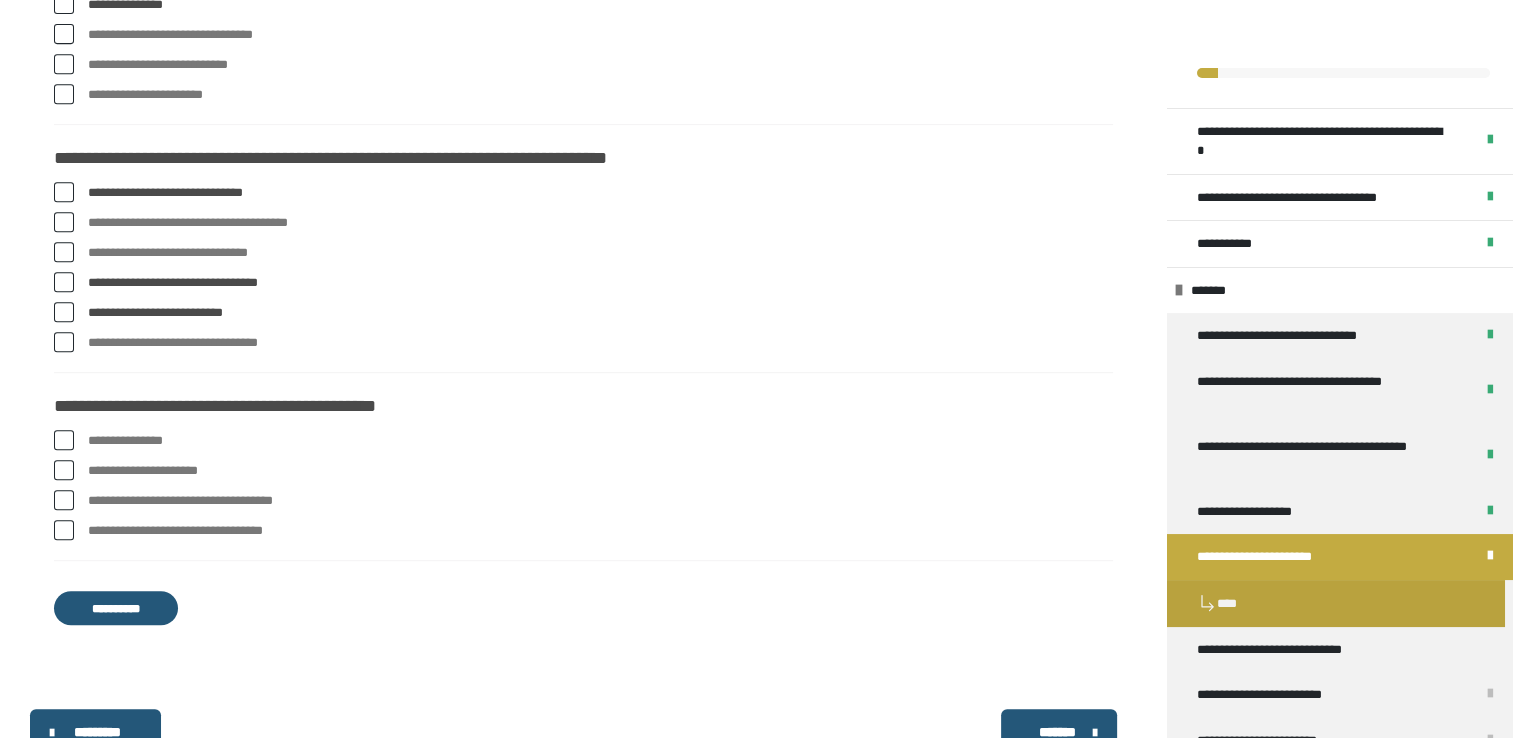 click at bounding box center (64, 440) 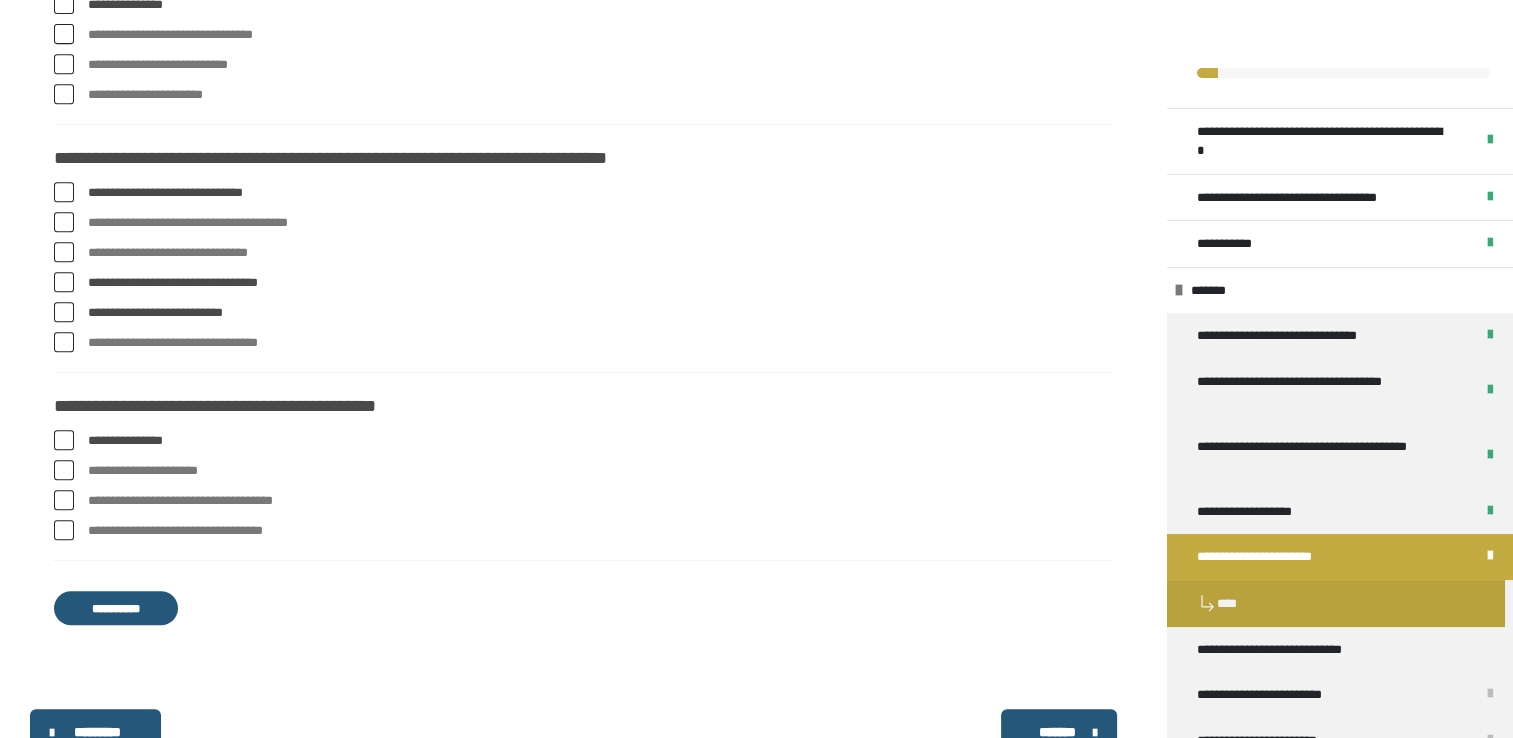 click at bounding box center (64, 470) 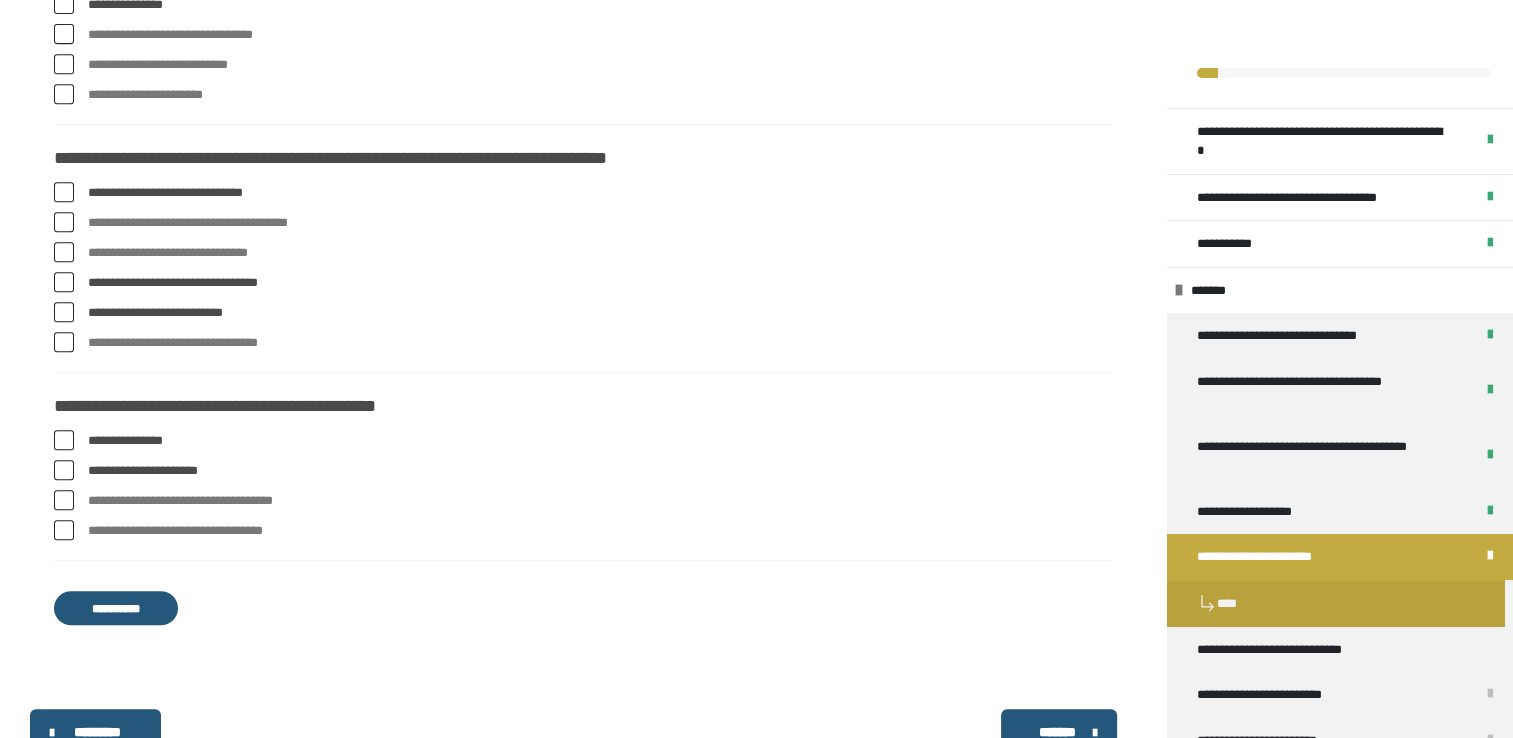 click on "**********" at bounding box center [116, 608] 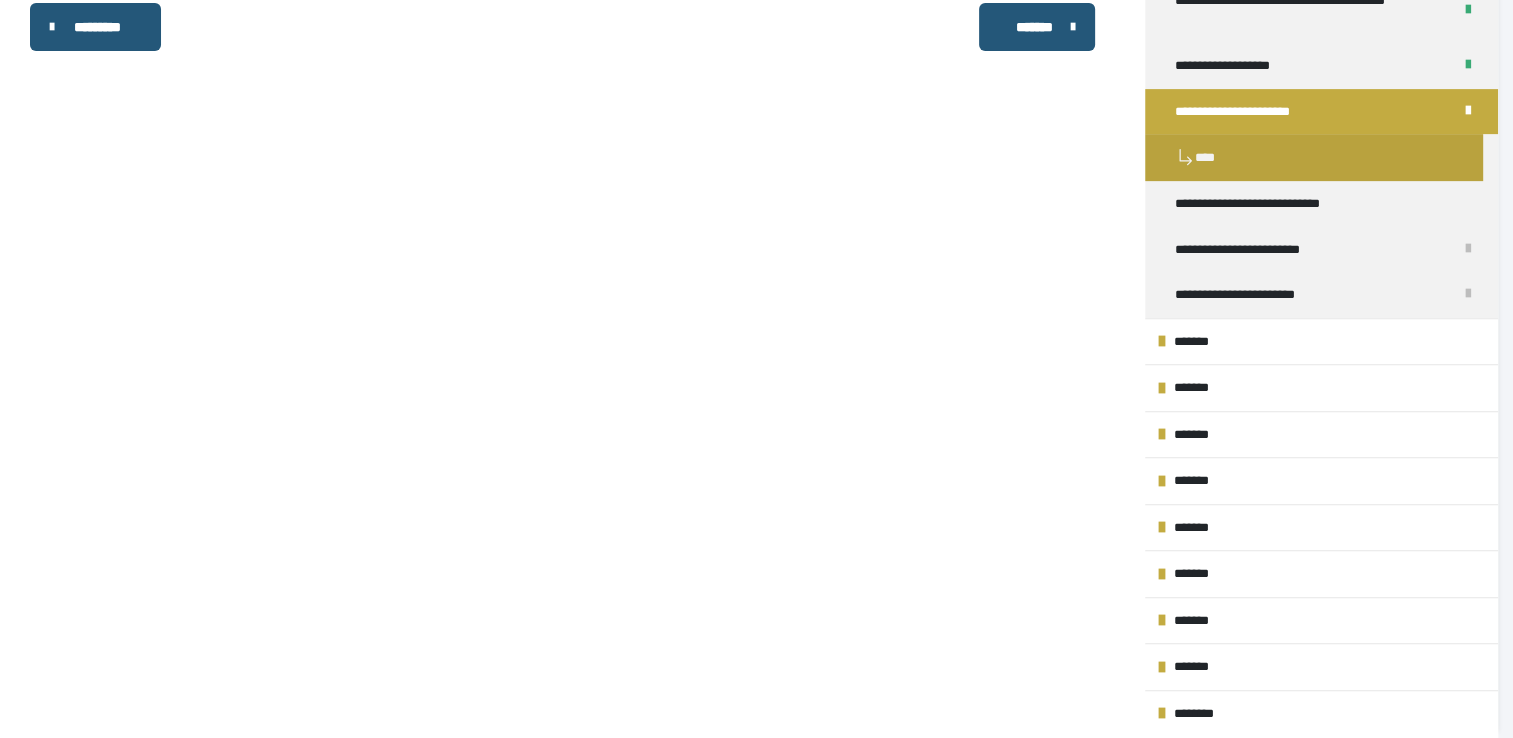 scroll, scrollTop: 0, scrollLeft: 0, axis: both 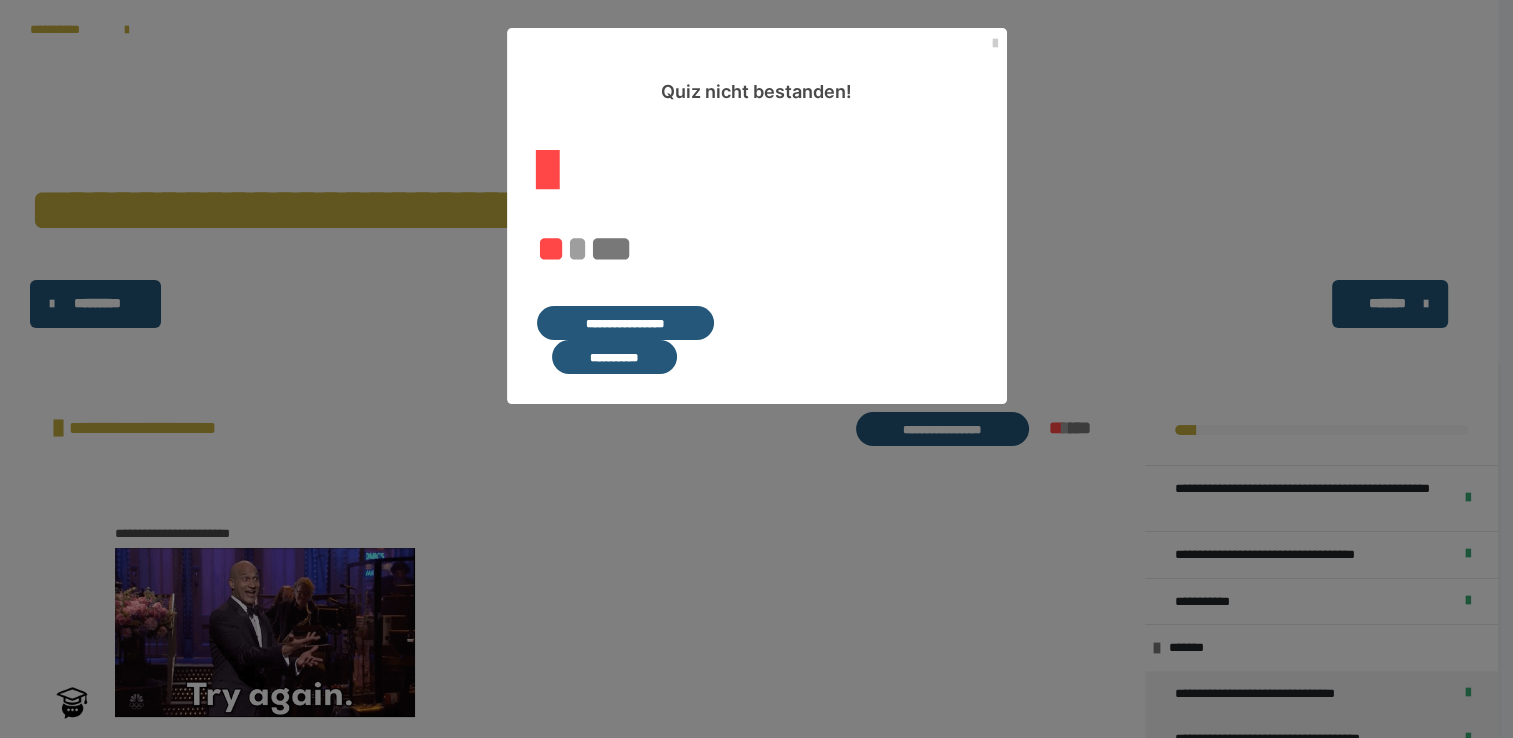 click on "**********" at bounding box center (625, 323) 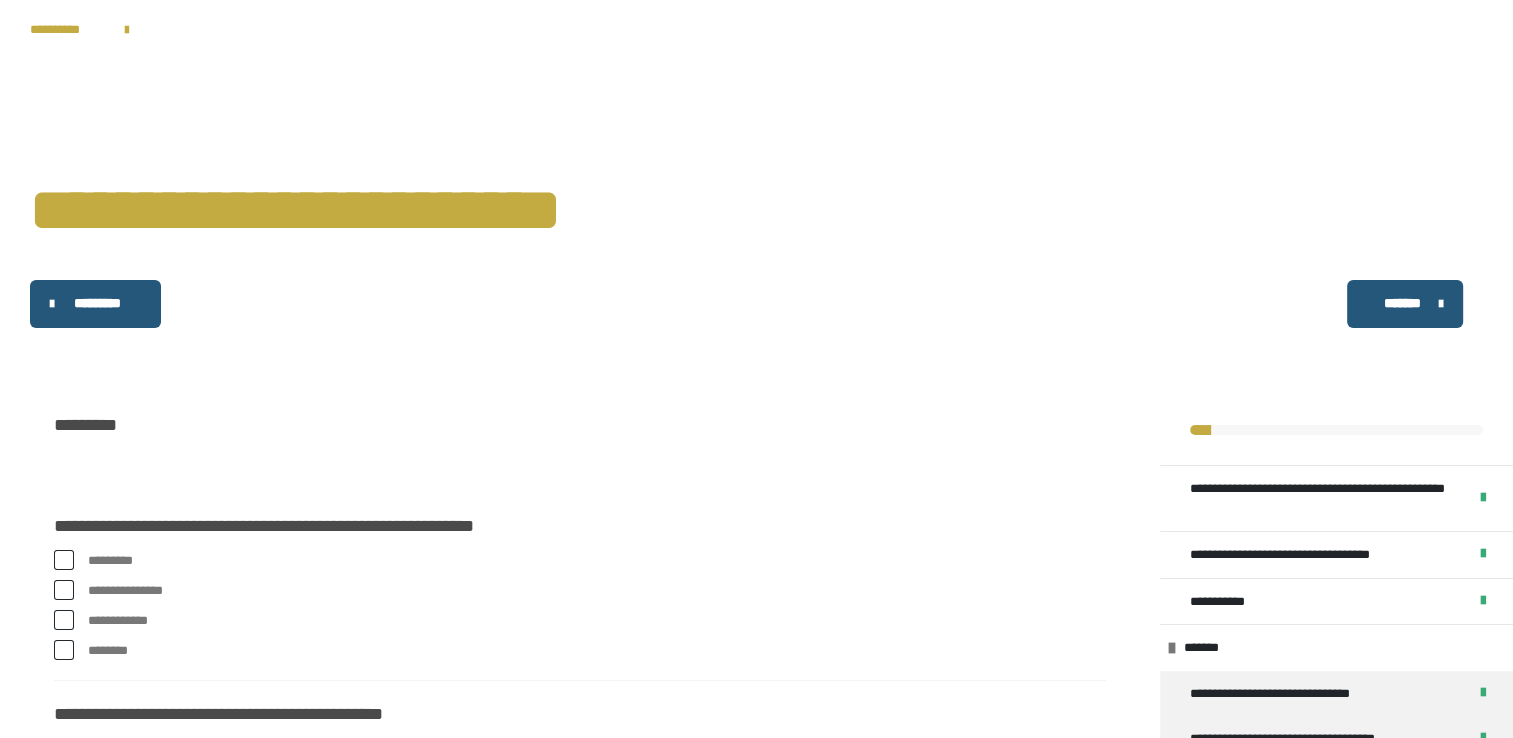 click at bounding box center [64, 560] 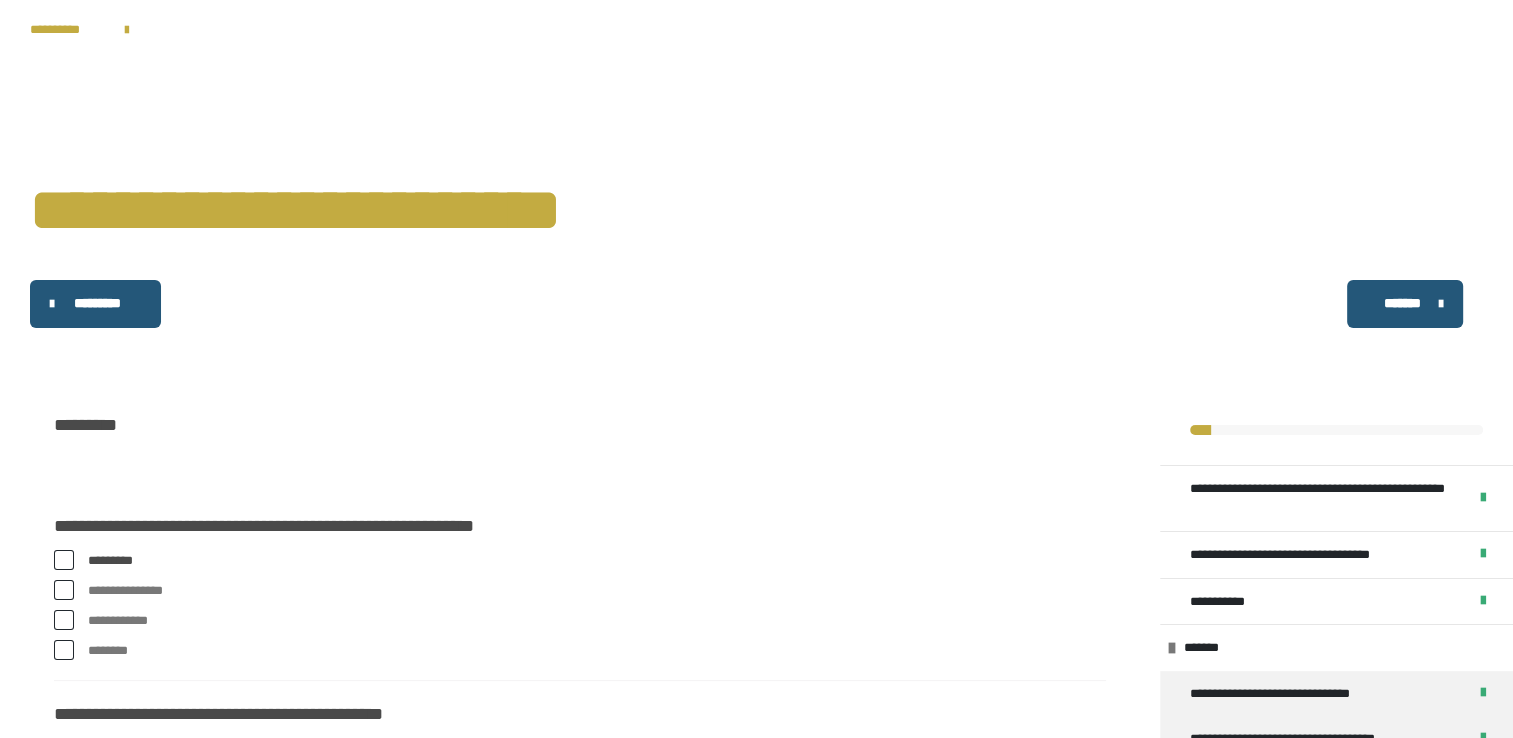 click at bounding box center [64, 590] 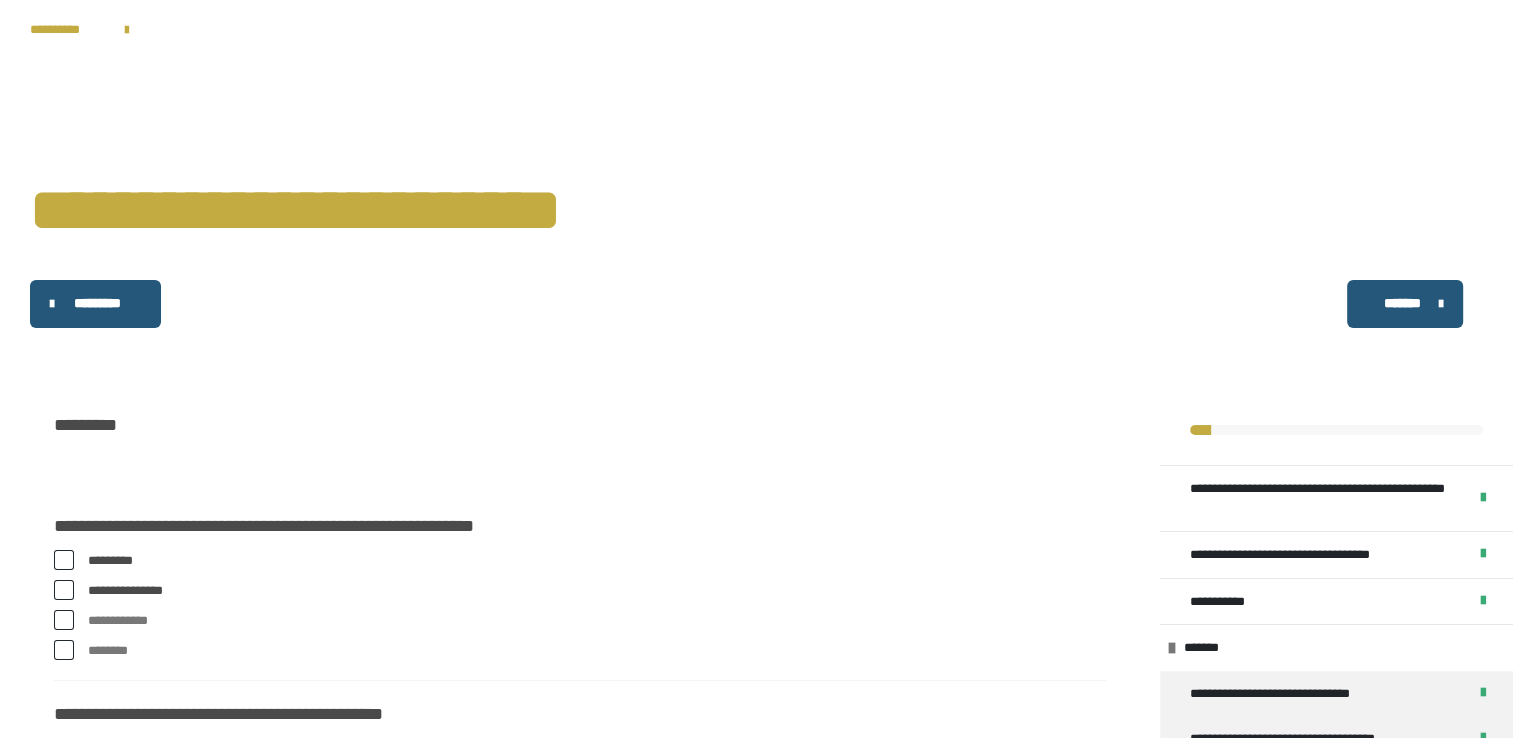 click on "**********" at bounding box center [756, 1023] 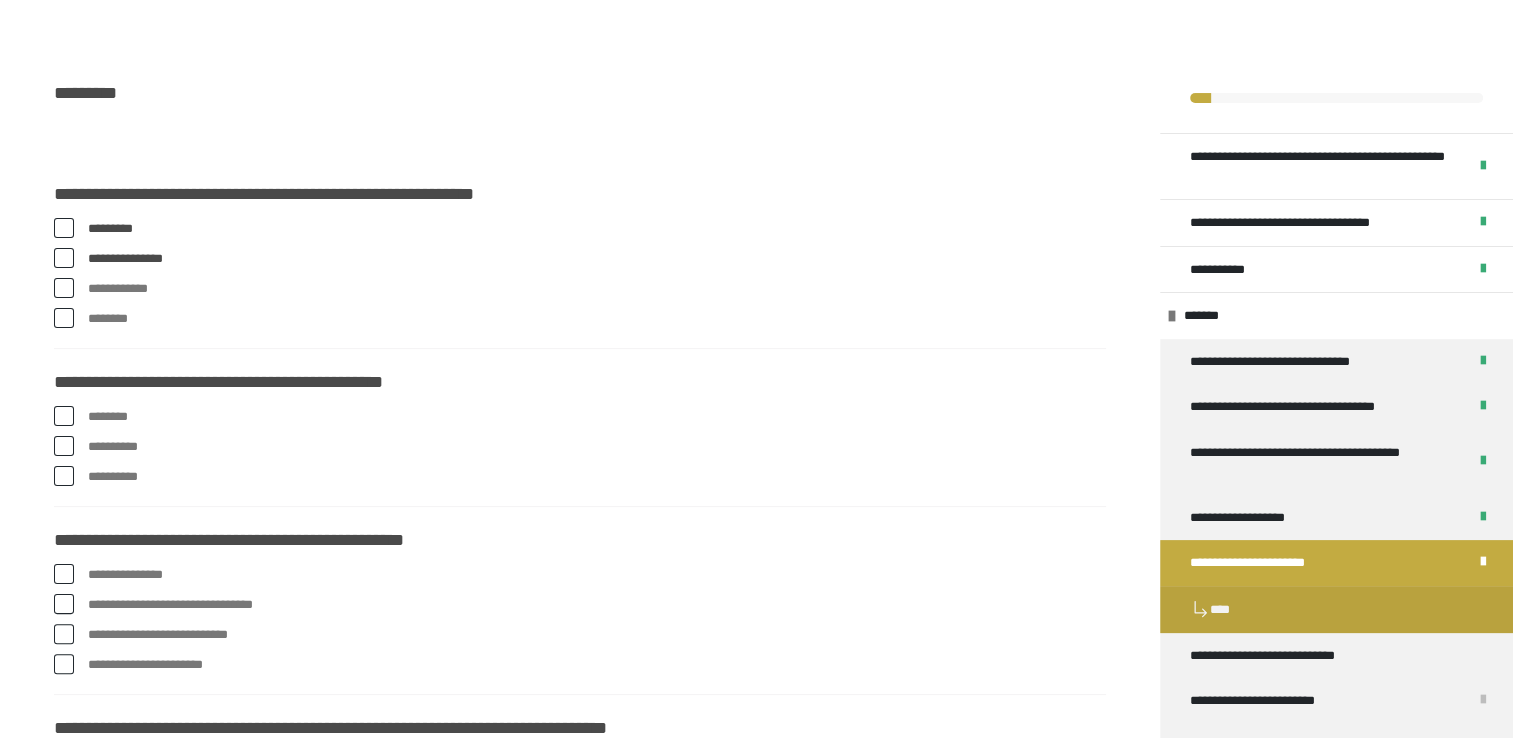 scroll, scrollTop: 580, scrollLeft: 0, axis: vertical 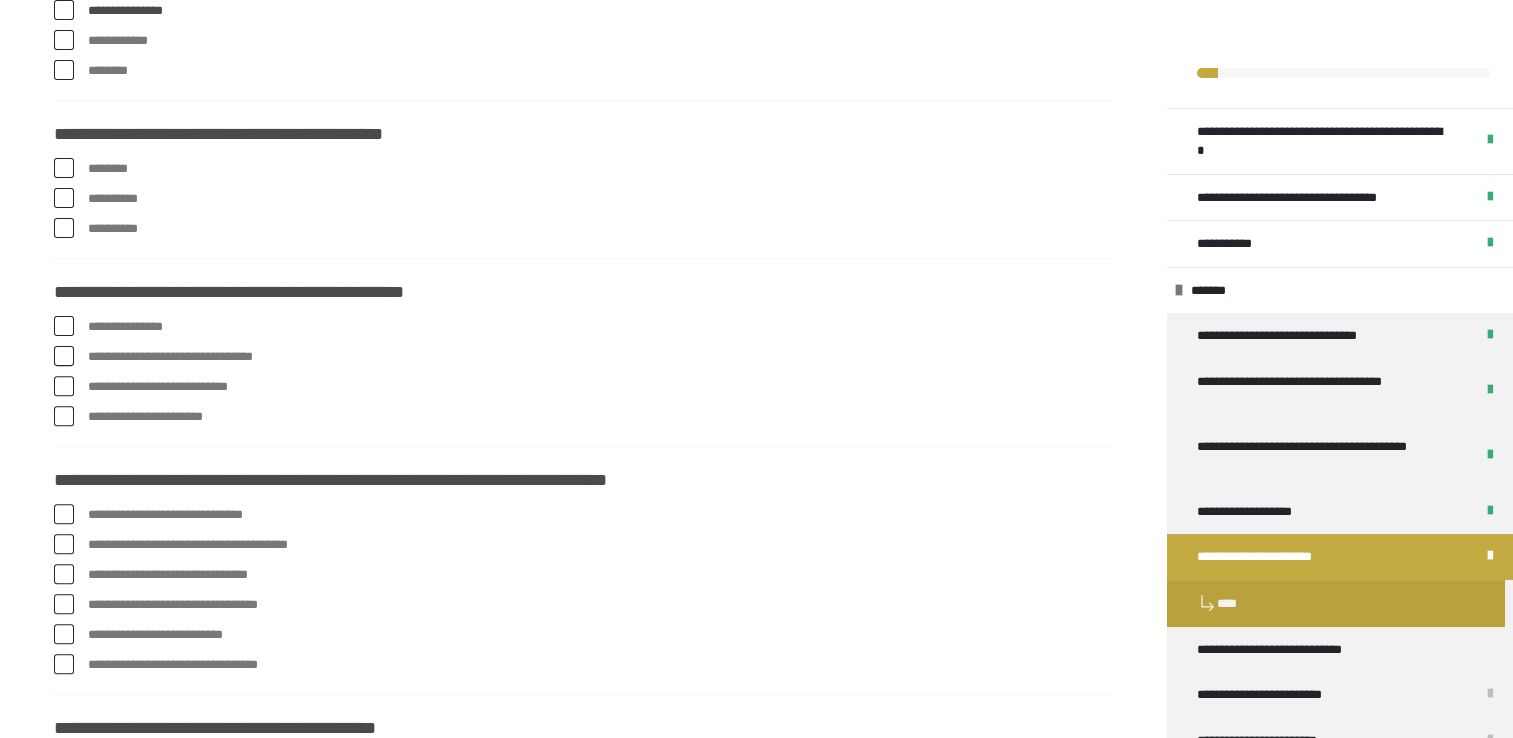 click at bounding box center [64, 198] 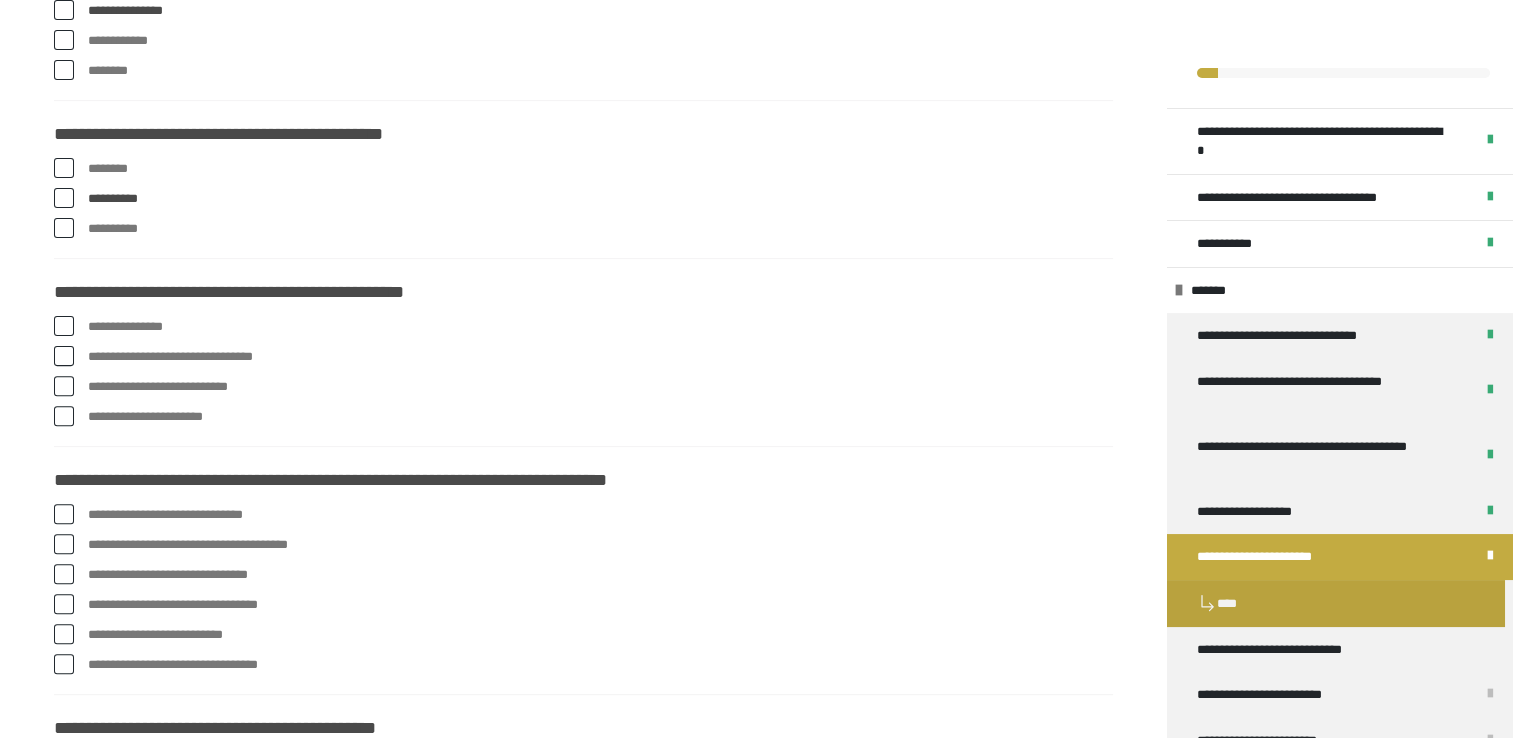 click at bounding box center (64, 326) 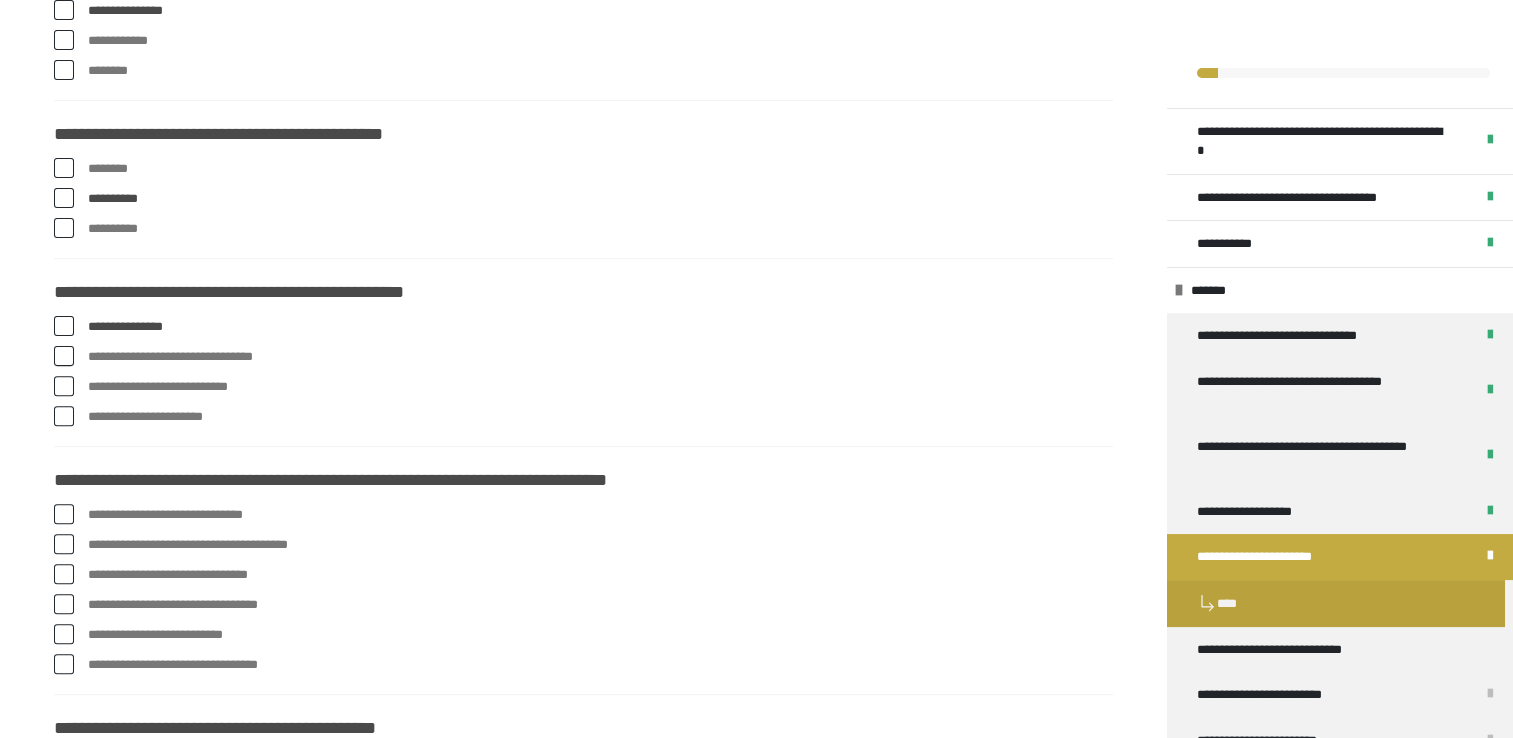 click at bounding box center (64, 514) 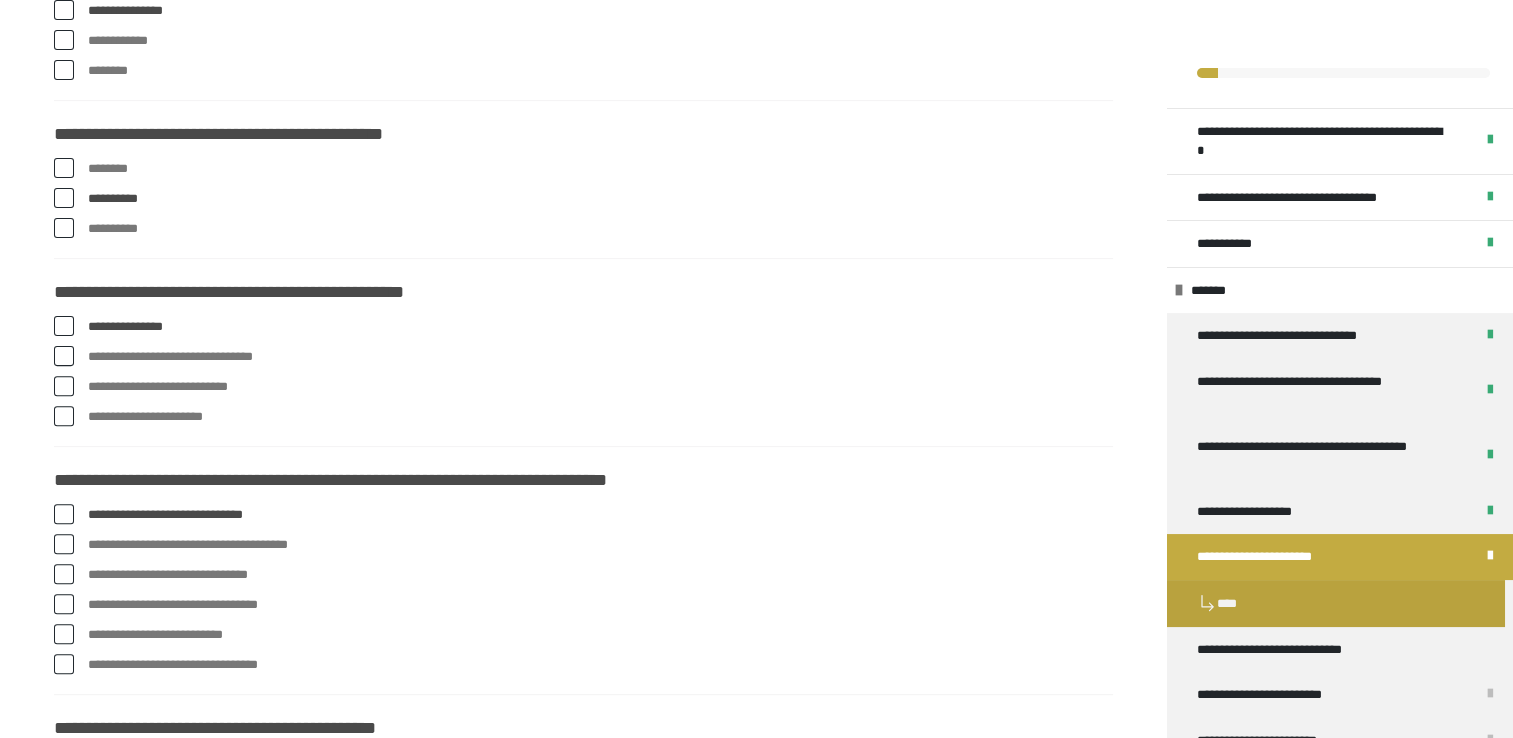 click at bounding box center [64, 604] 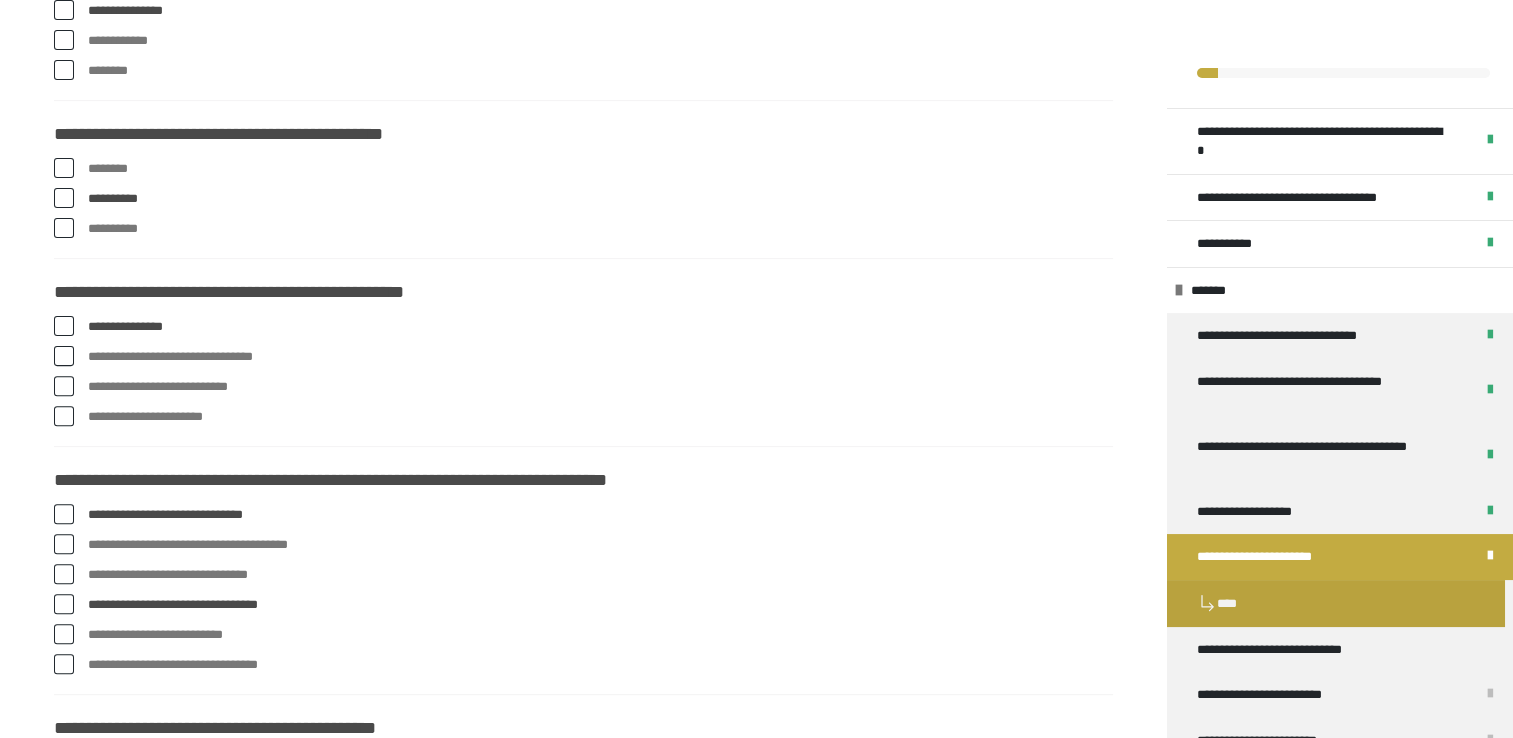 click at bounding box center [64, 634] 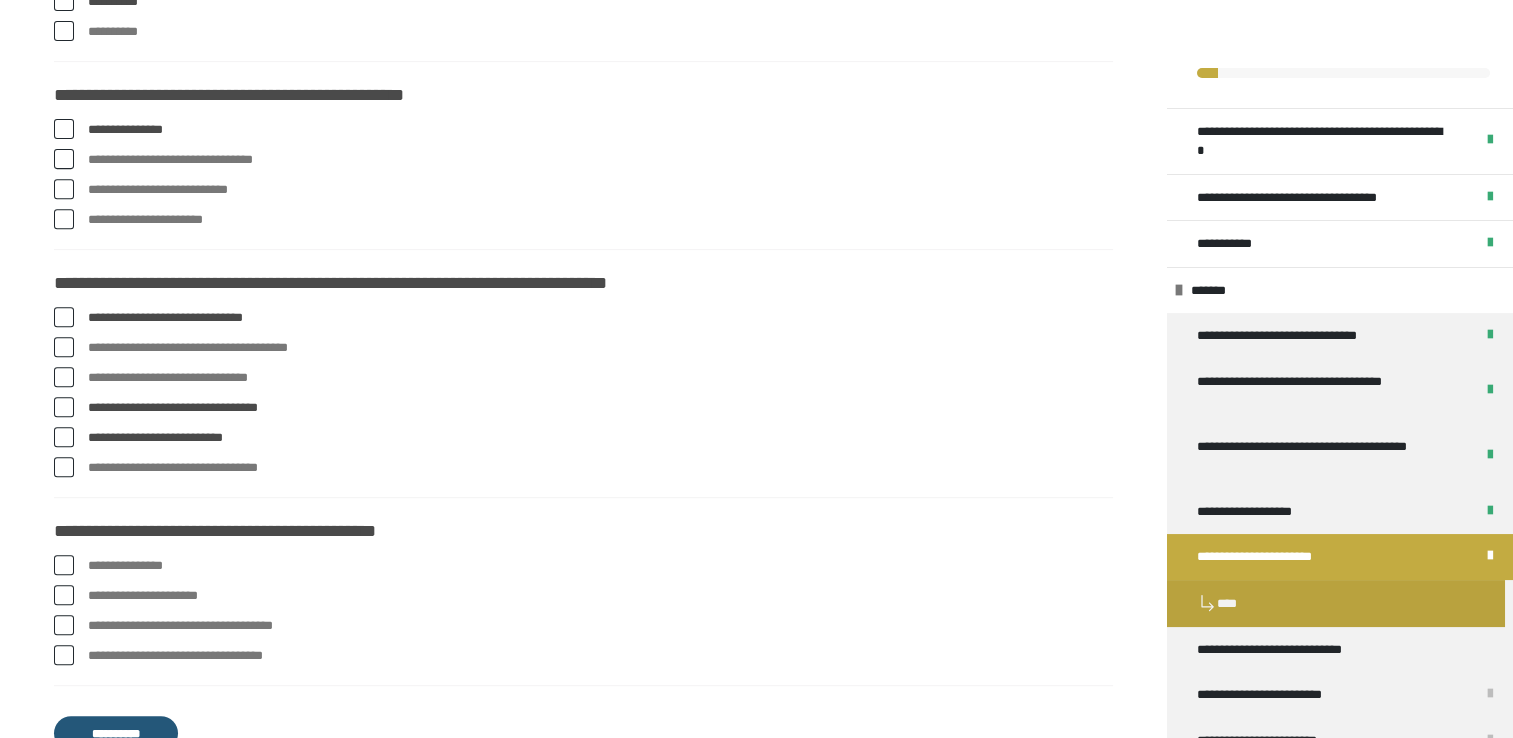 type 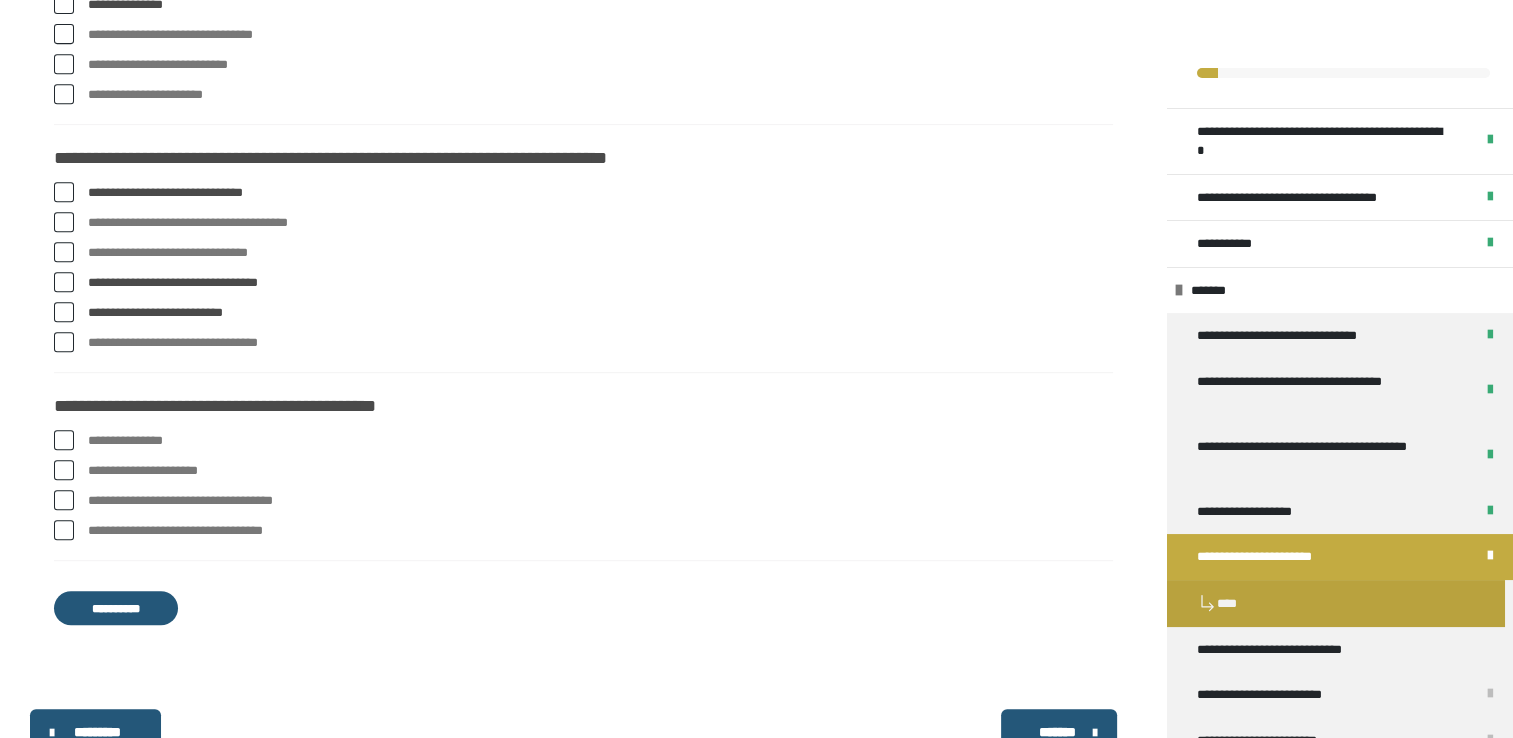 click at bounding box center [64, 440] 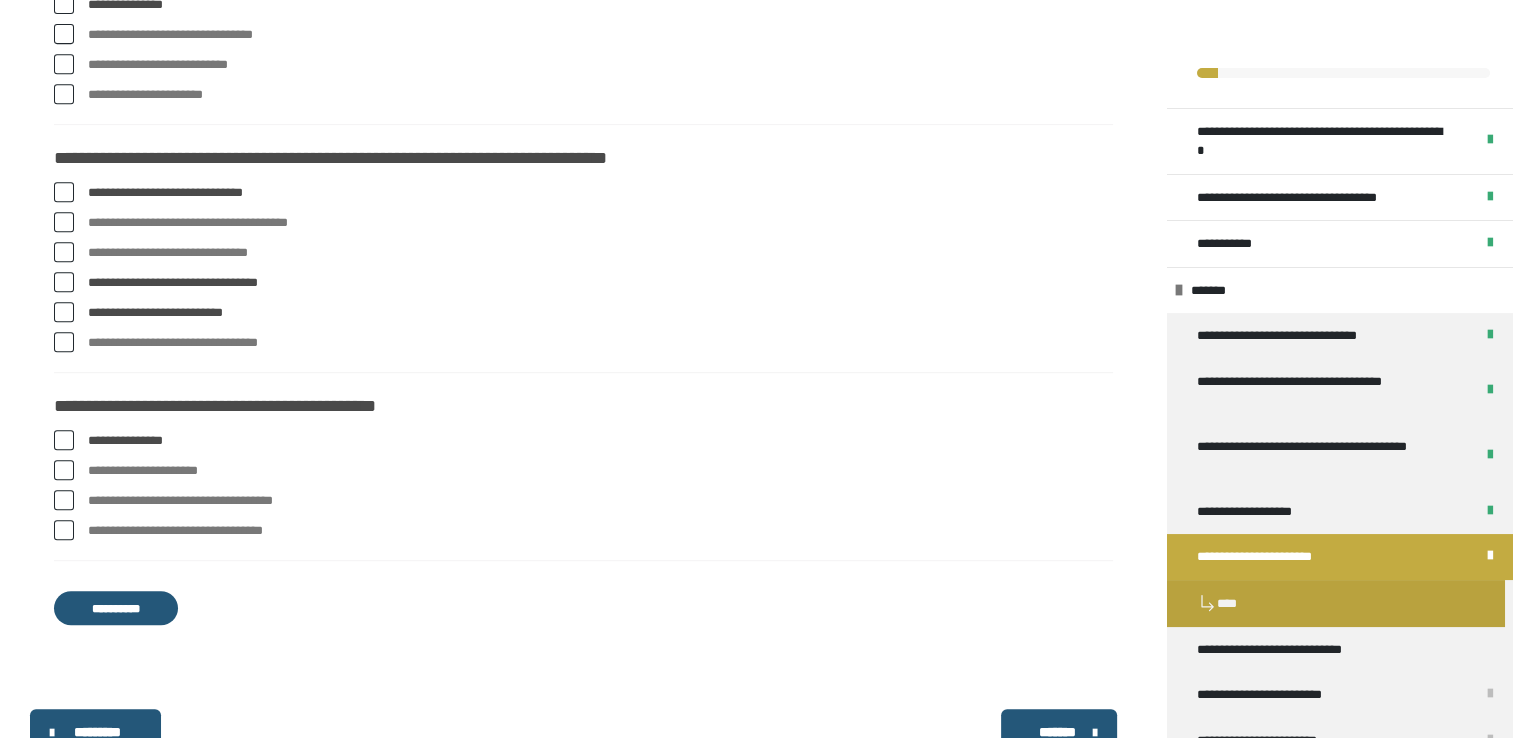 click at bounding box center (64, 470) 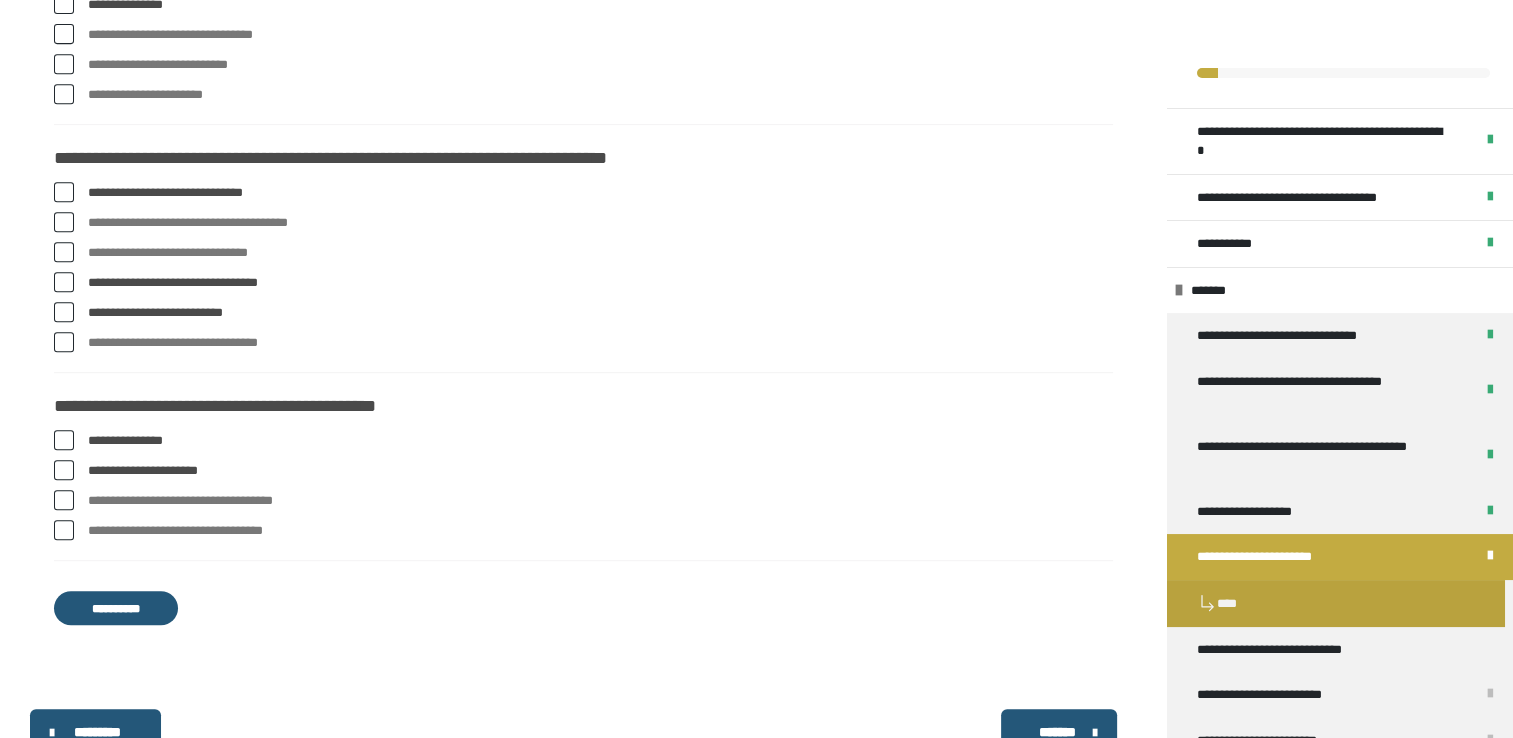 click on "**********" at bounding box center [116, 608] 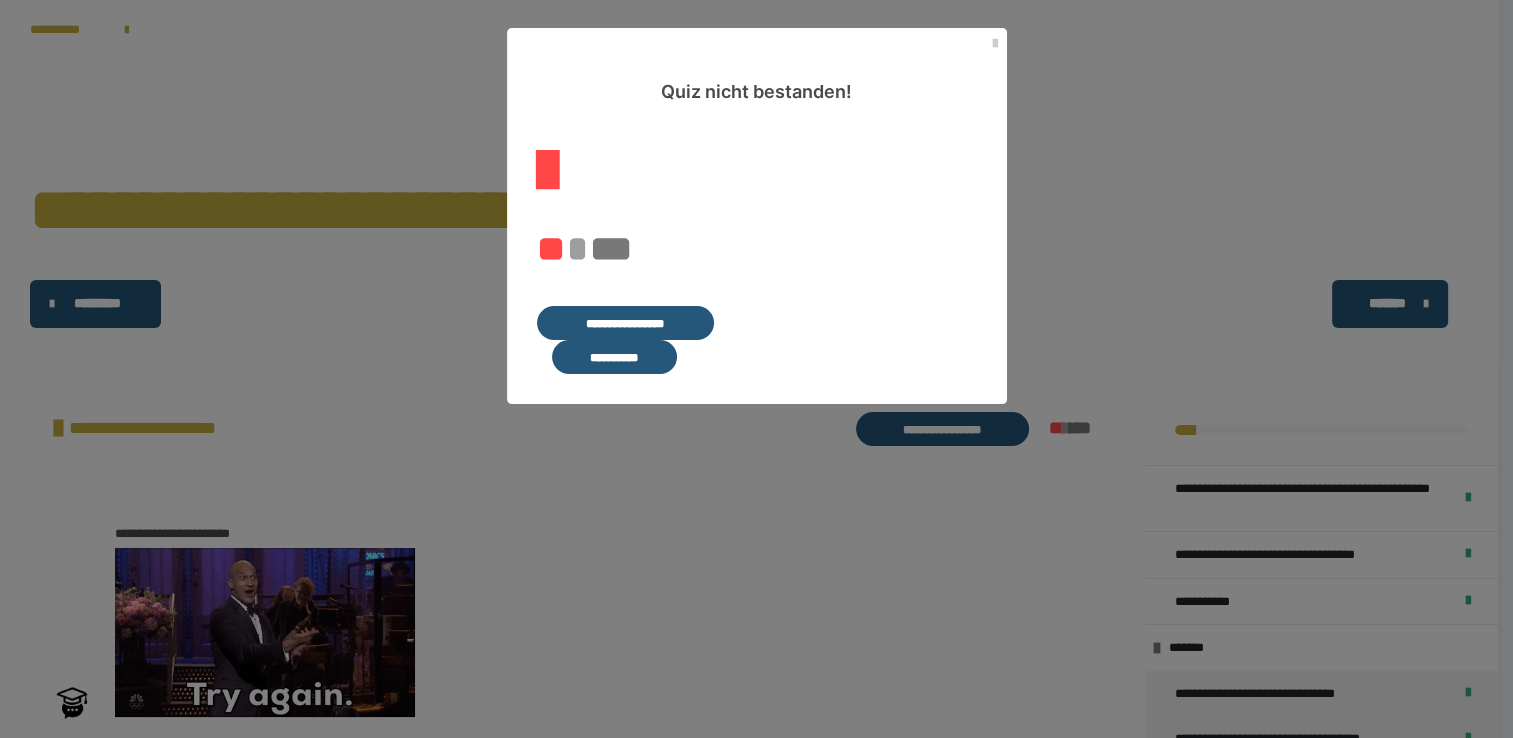 click on "**********" at bounding box center (625, 323) 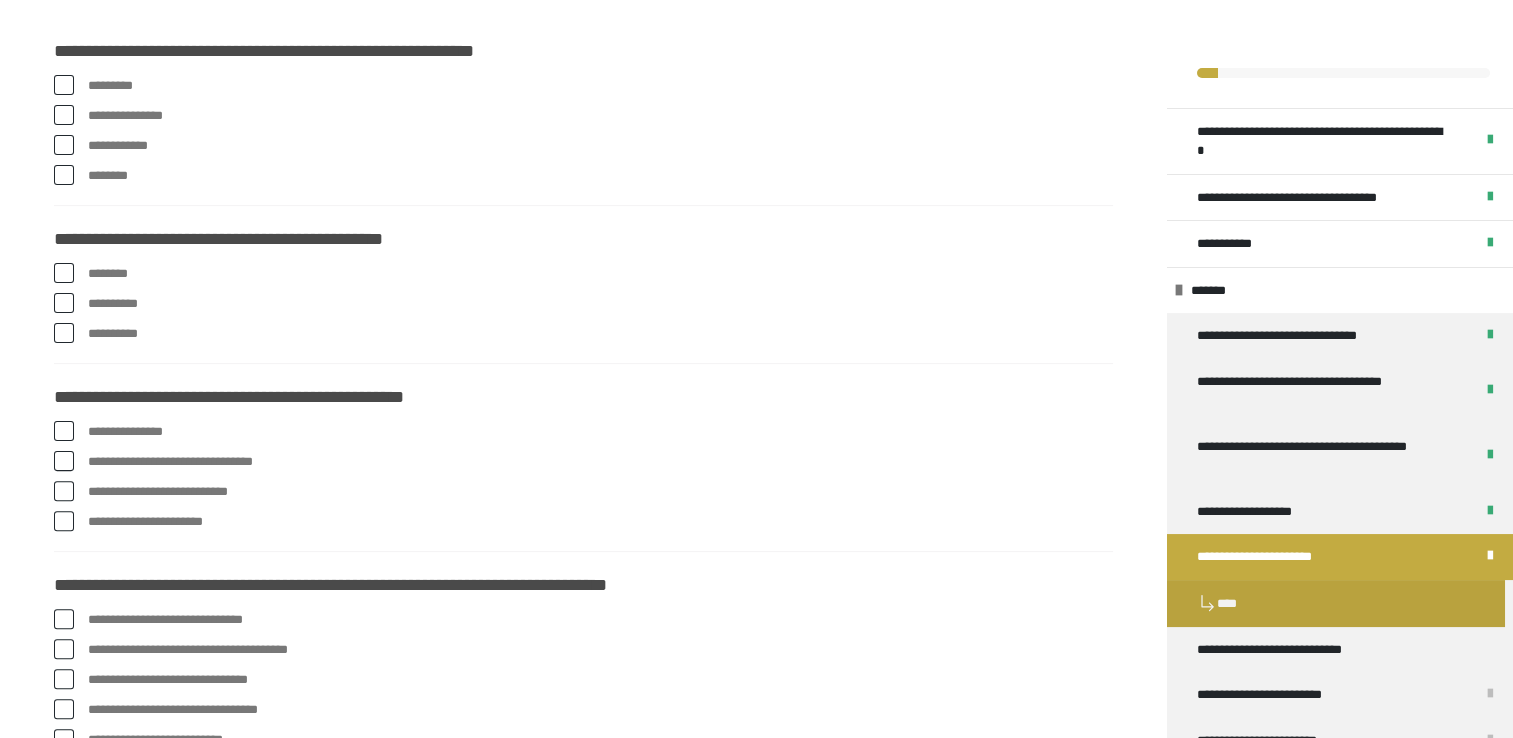scroll, scrollTop: 496, scrollLeft: 0, axis: vertical 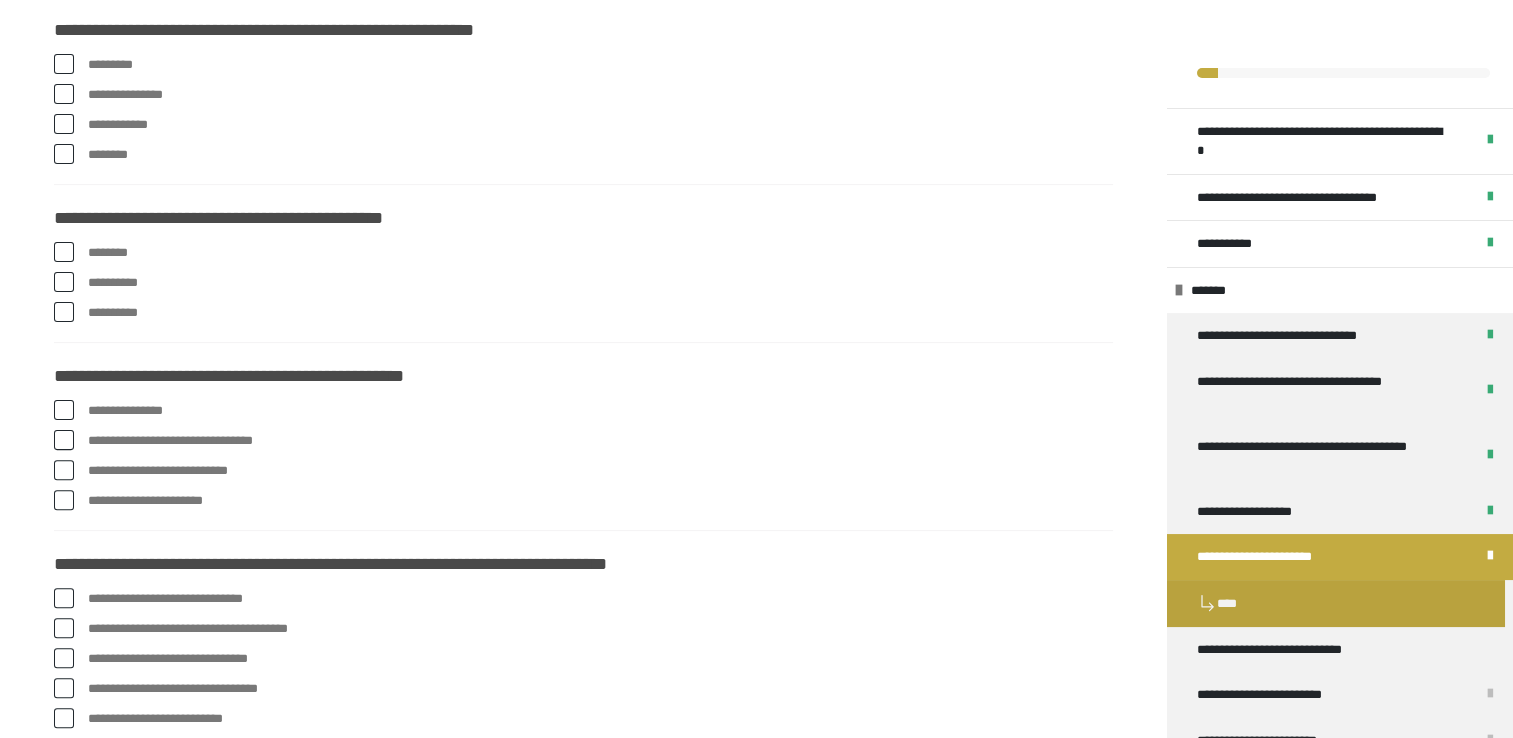 click at bounding box center (64, 94) 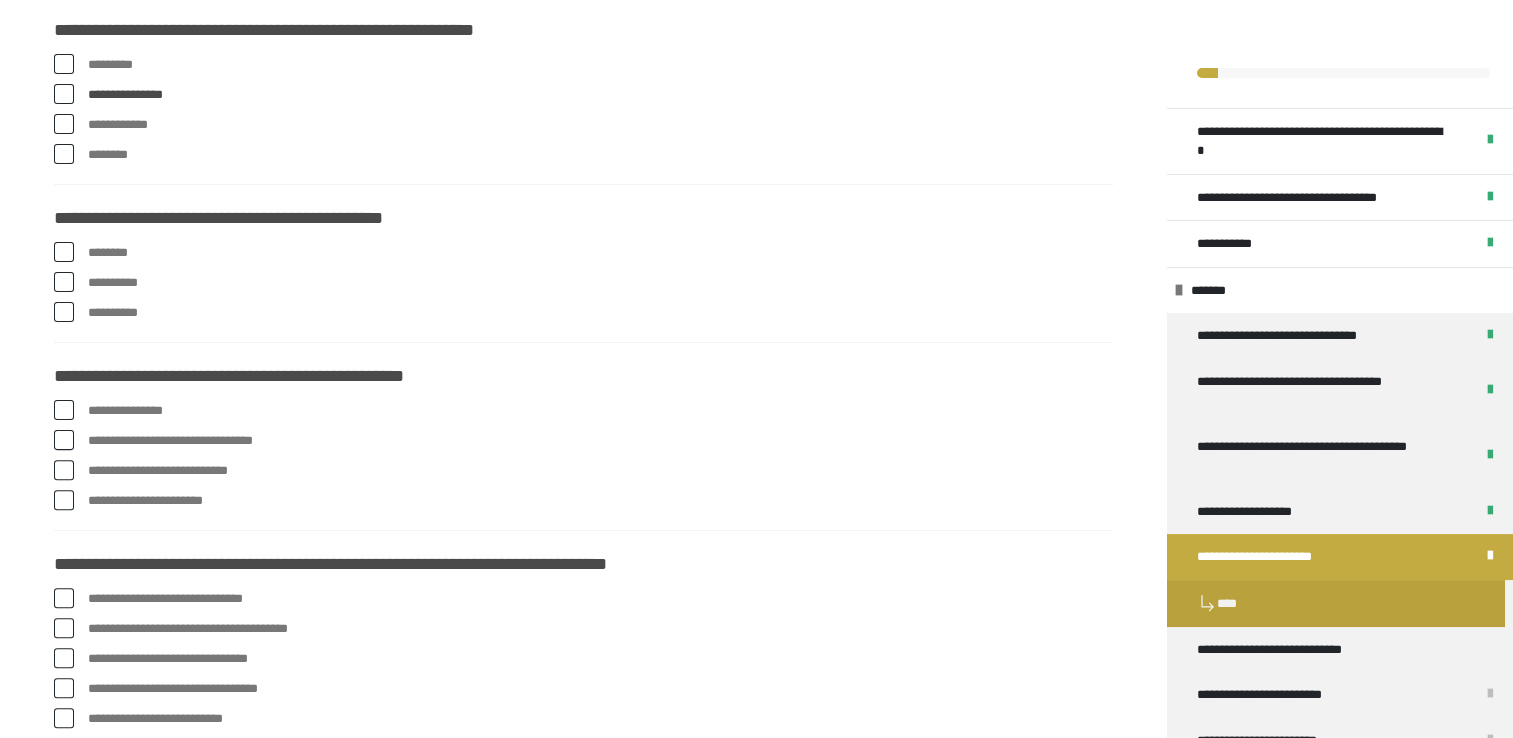 click on "**********" at bounding box center (583, 283) 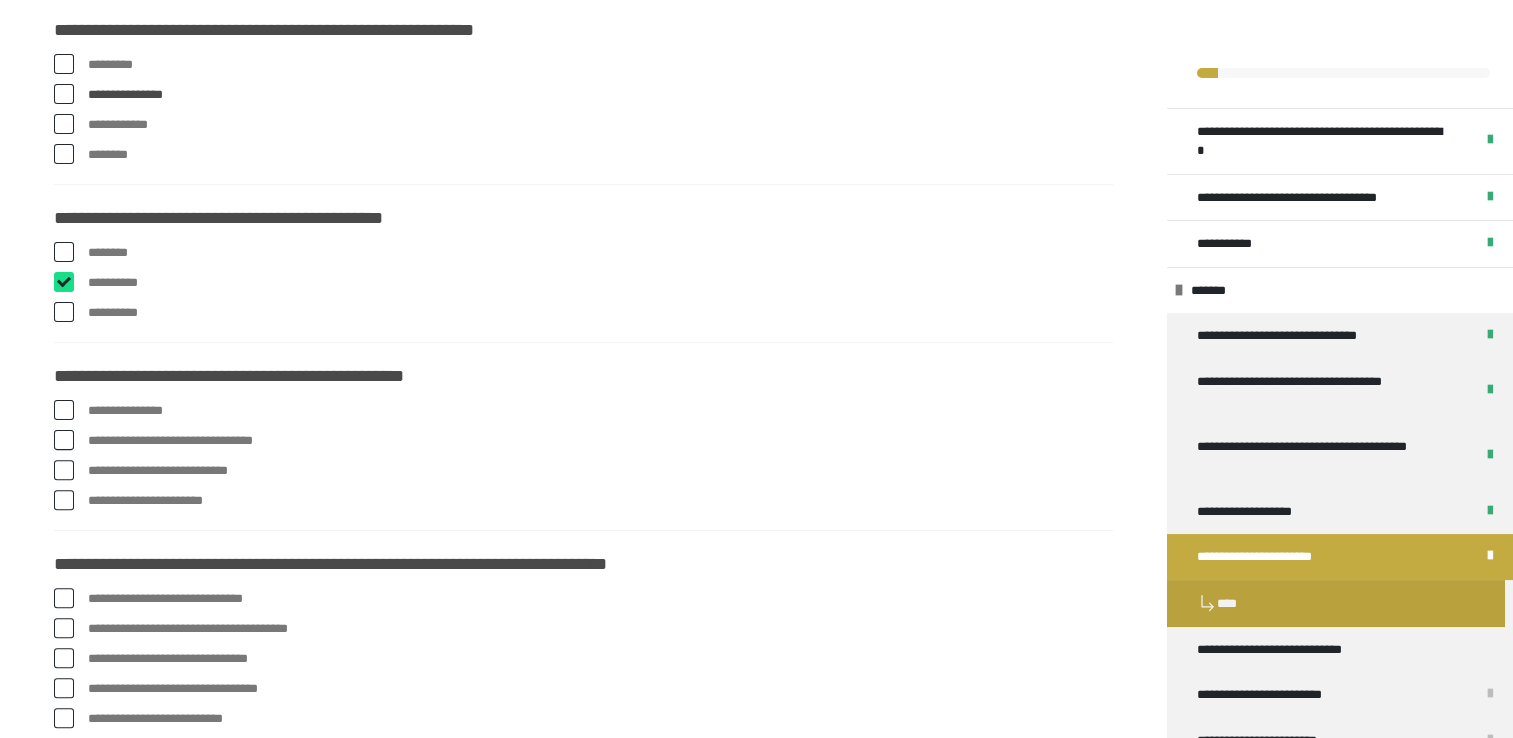 checkbox on "****" 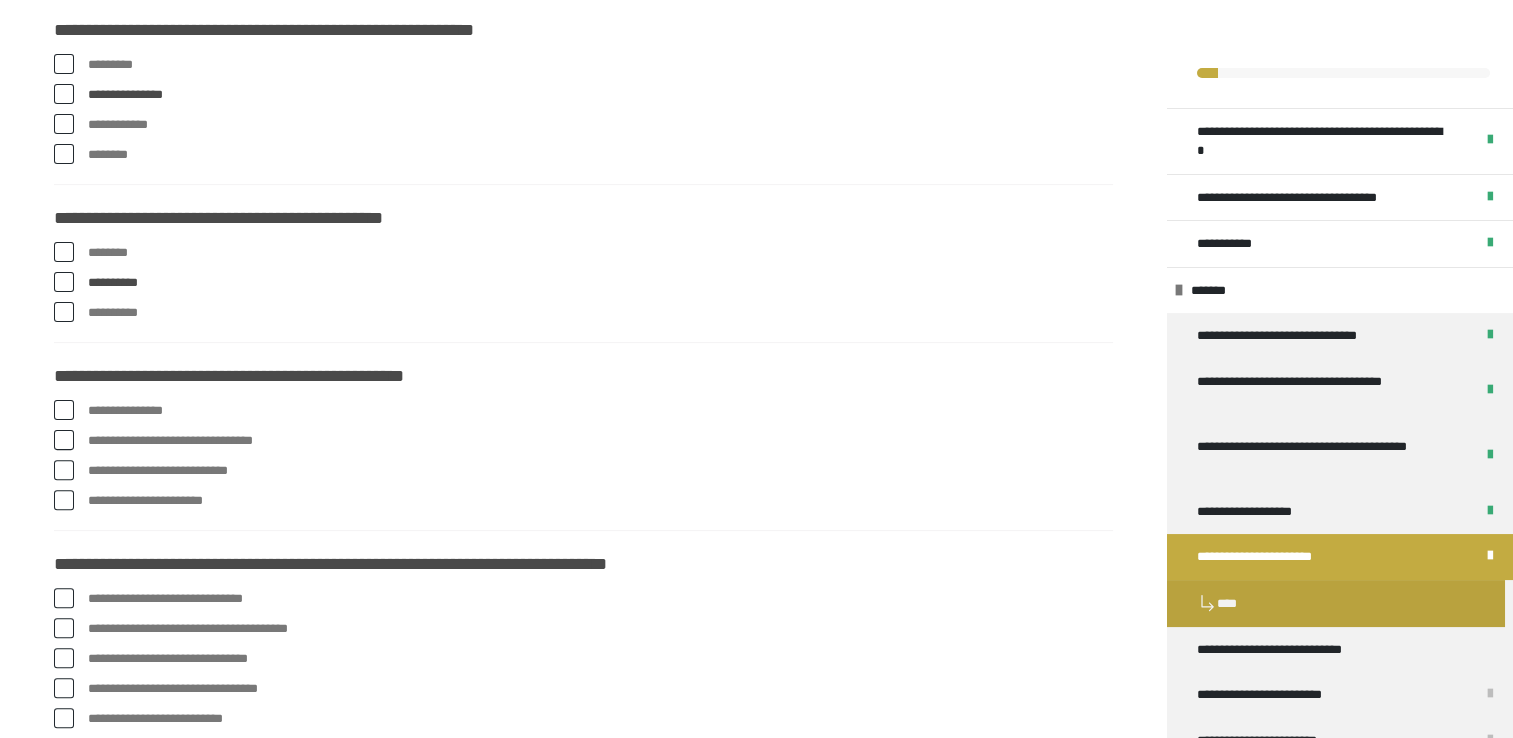 click at bounding box center (64, 410) 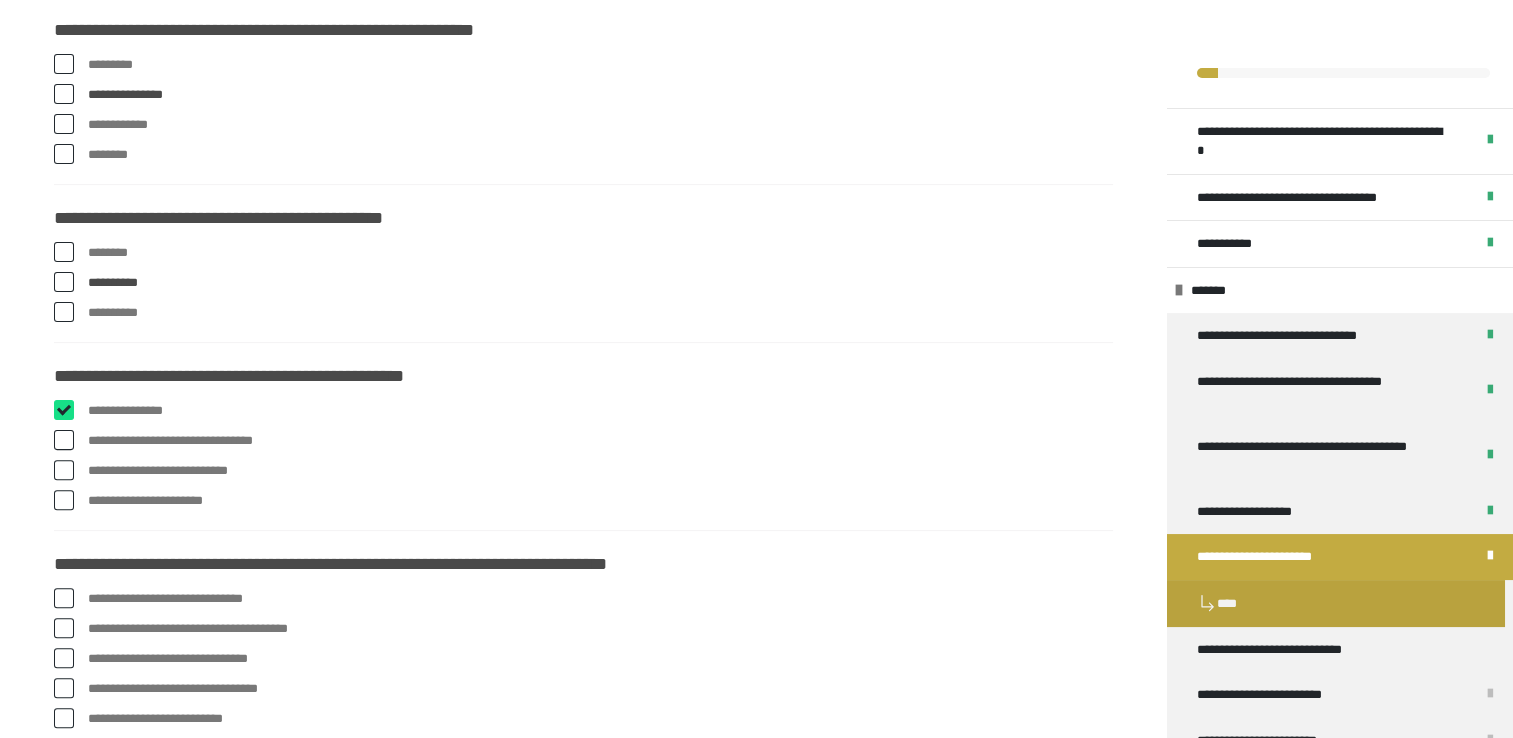 checkbox on "****" 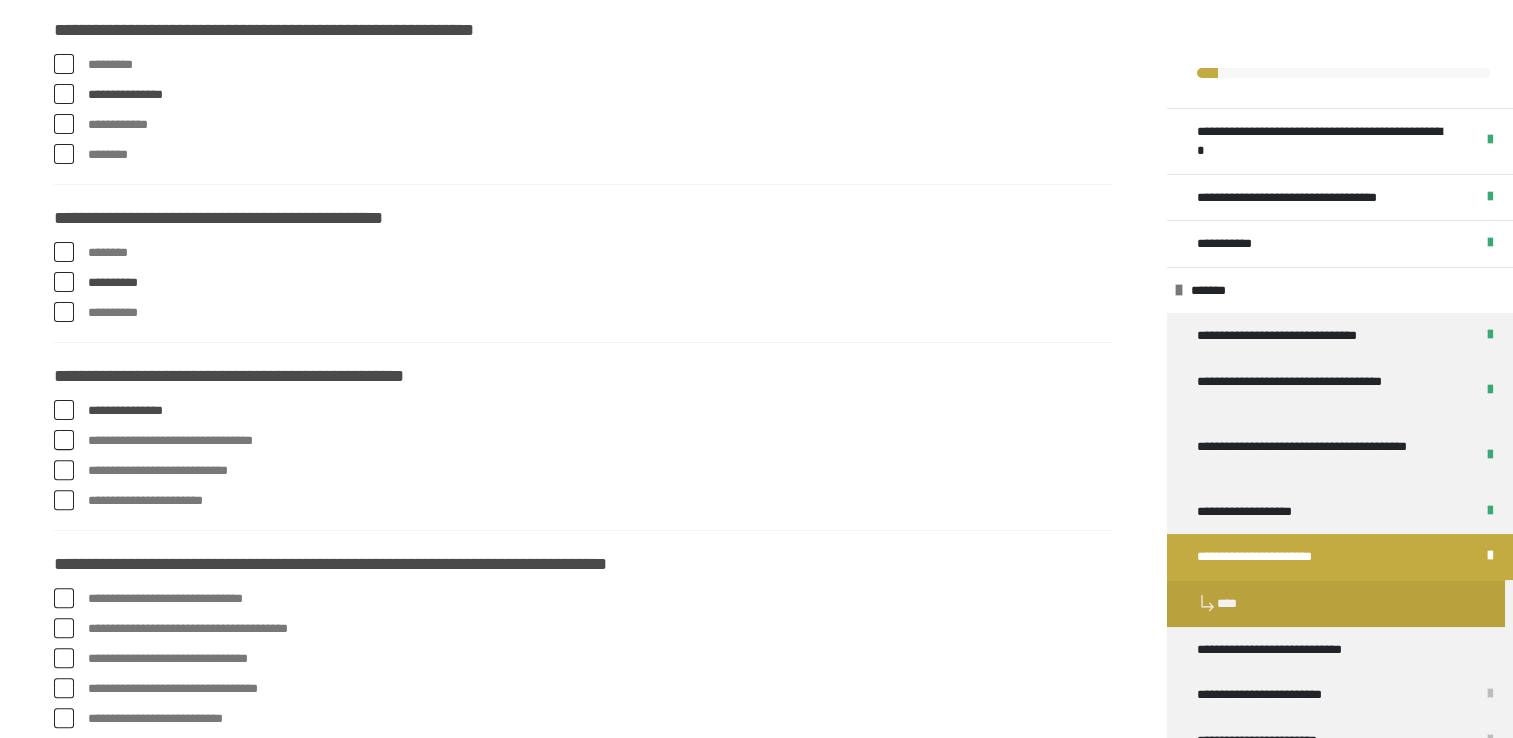 click at bounding box center (64, 440) 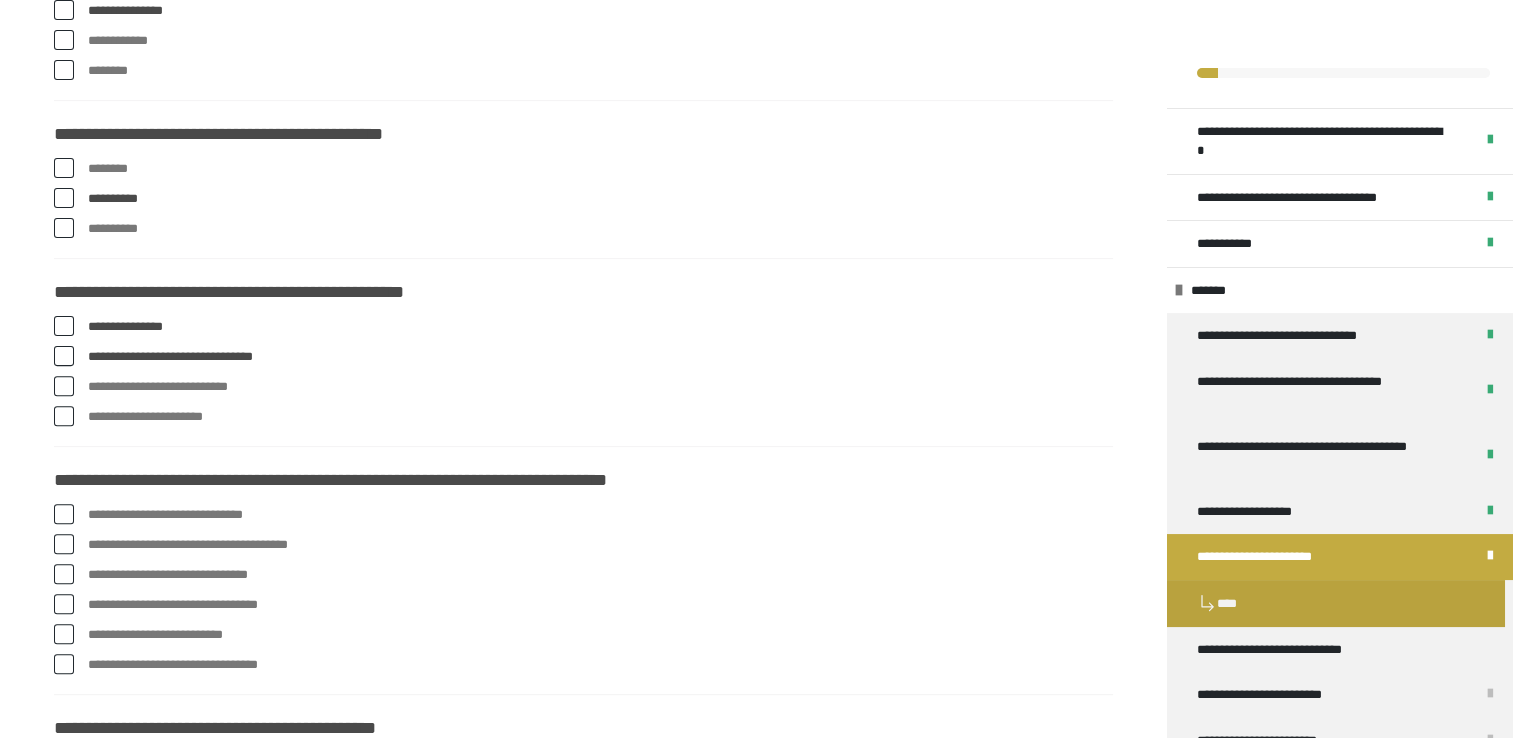 scroll, scrollTop: 777, scrollLeft: 0, axis: vertical 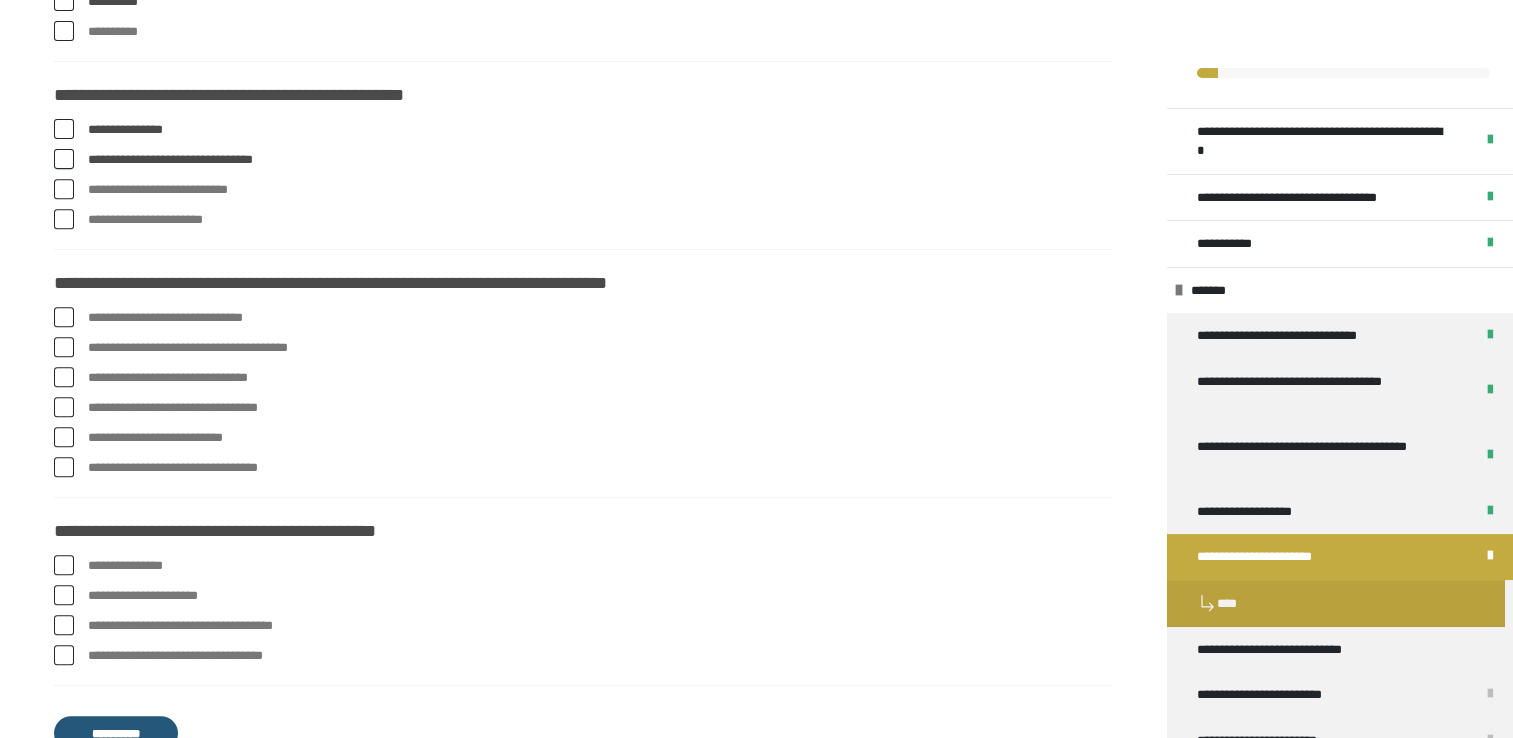 type 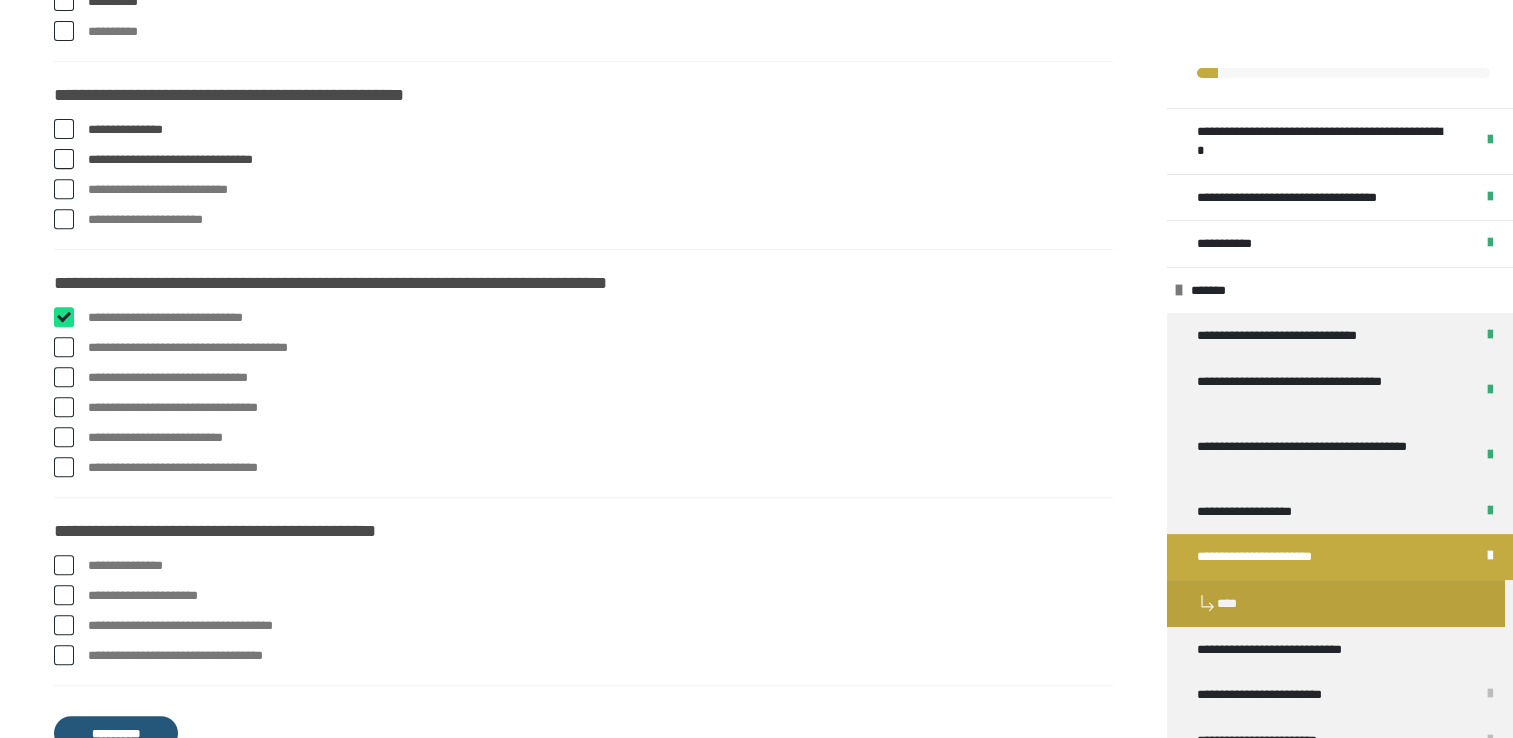 checkbox on "****" 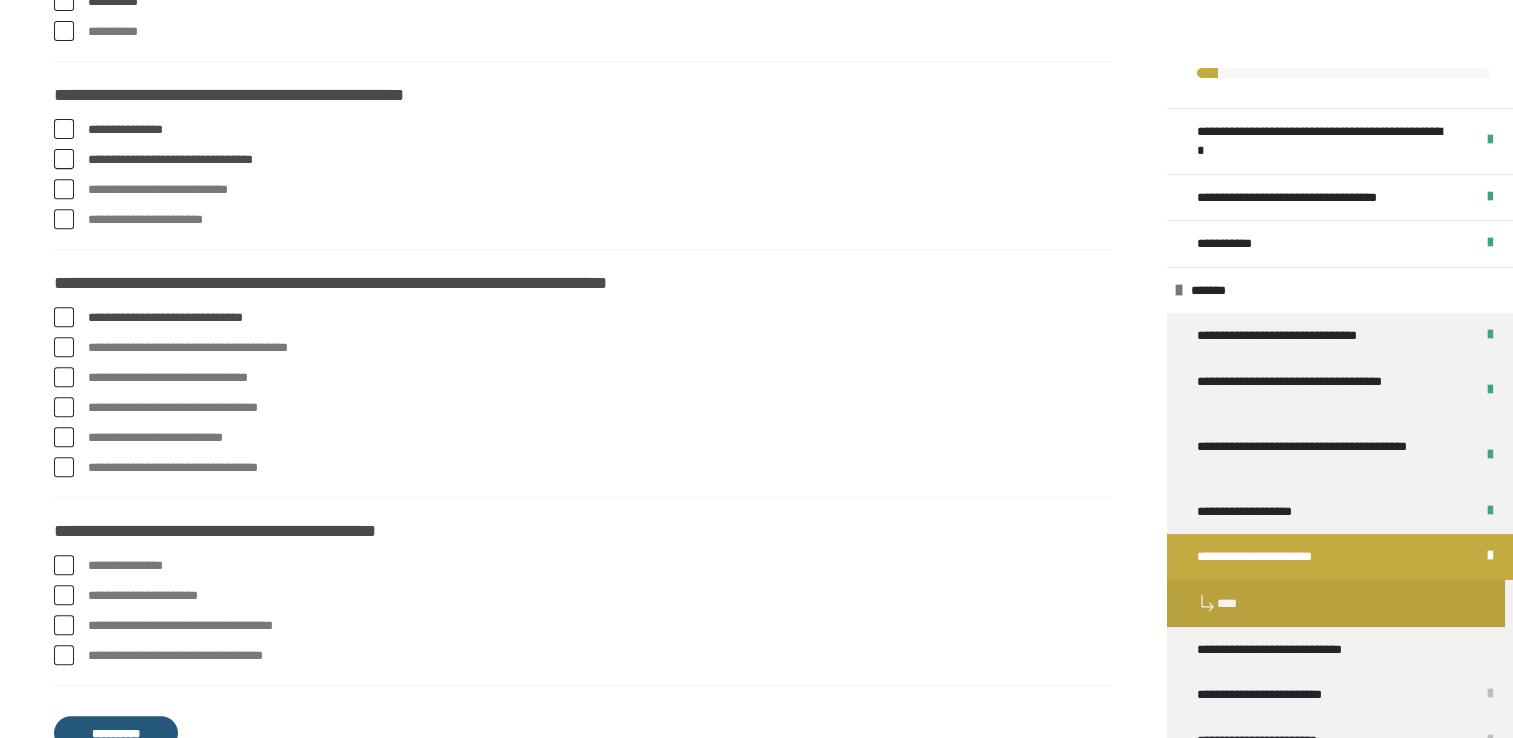 click at bounding box center [64, 407] 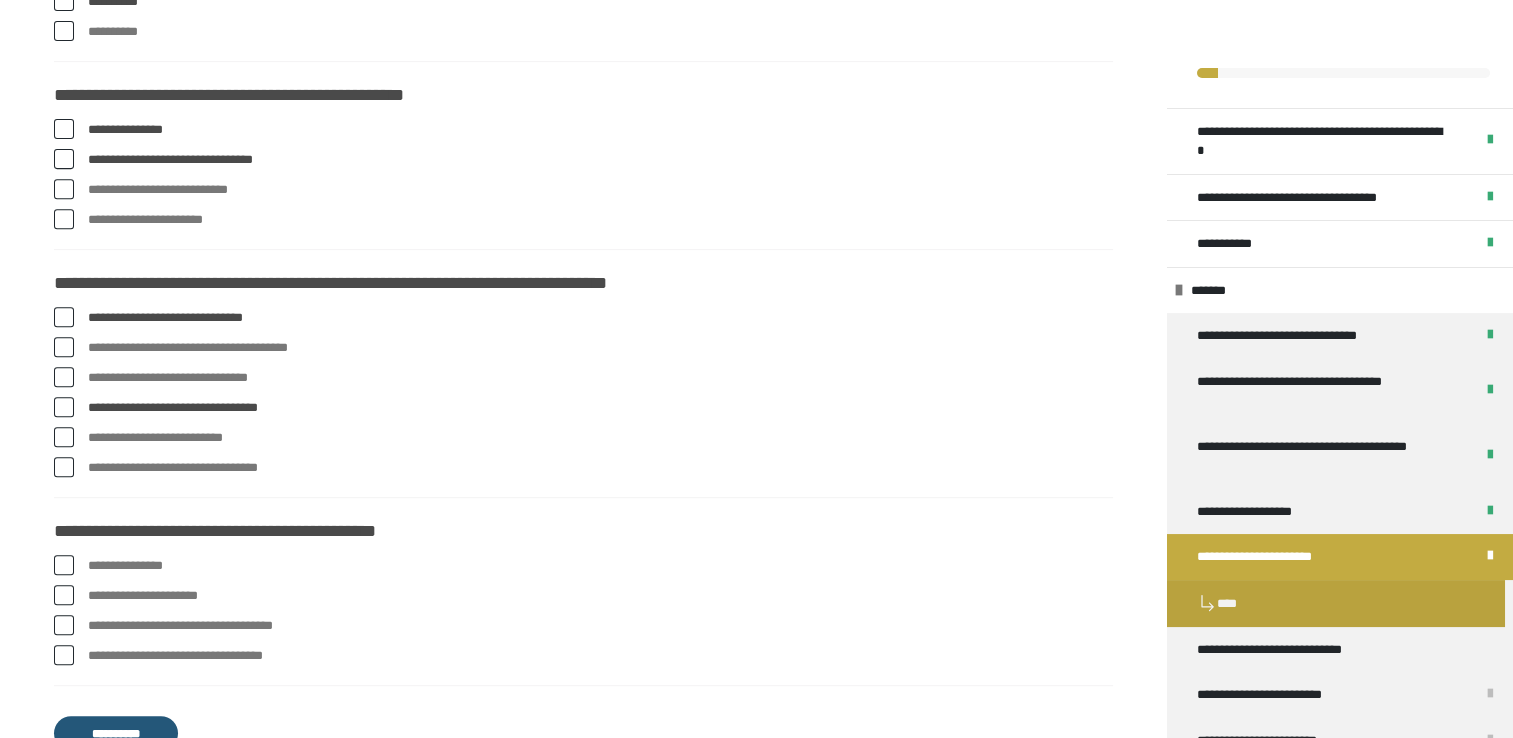 click at bounding box center (64, 437) 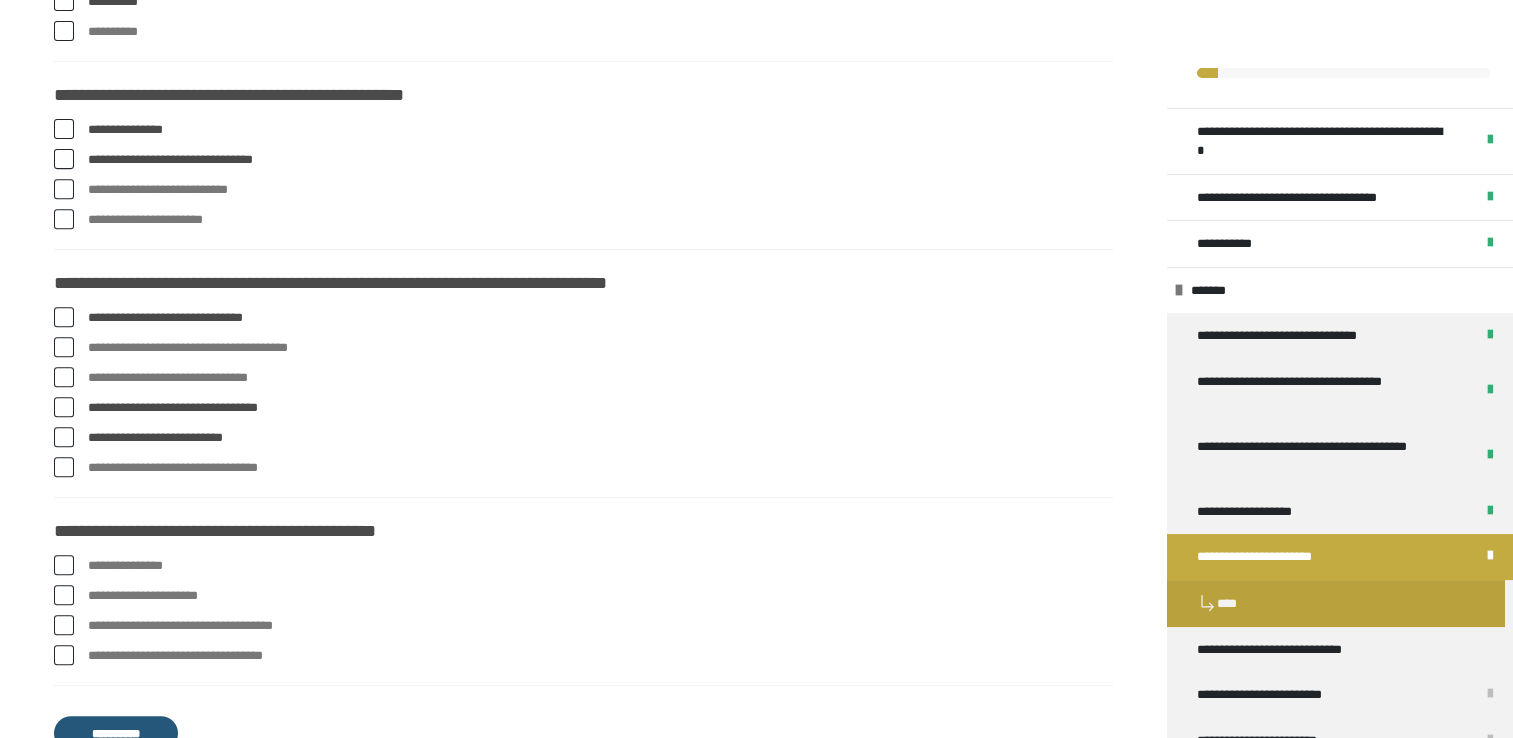 click at bounding box center (64, 565) 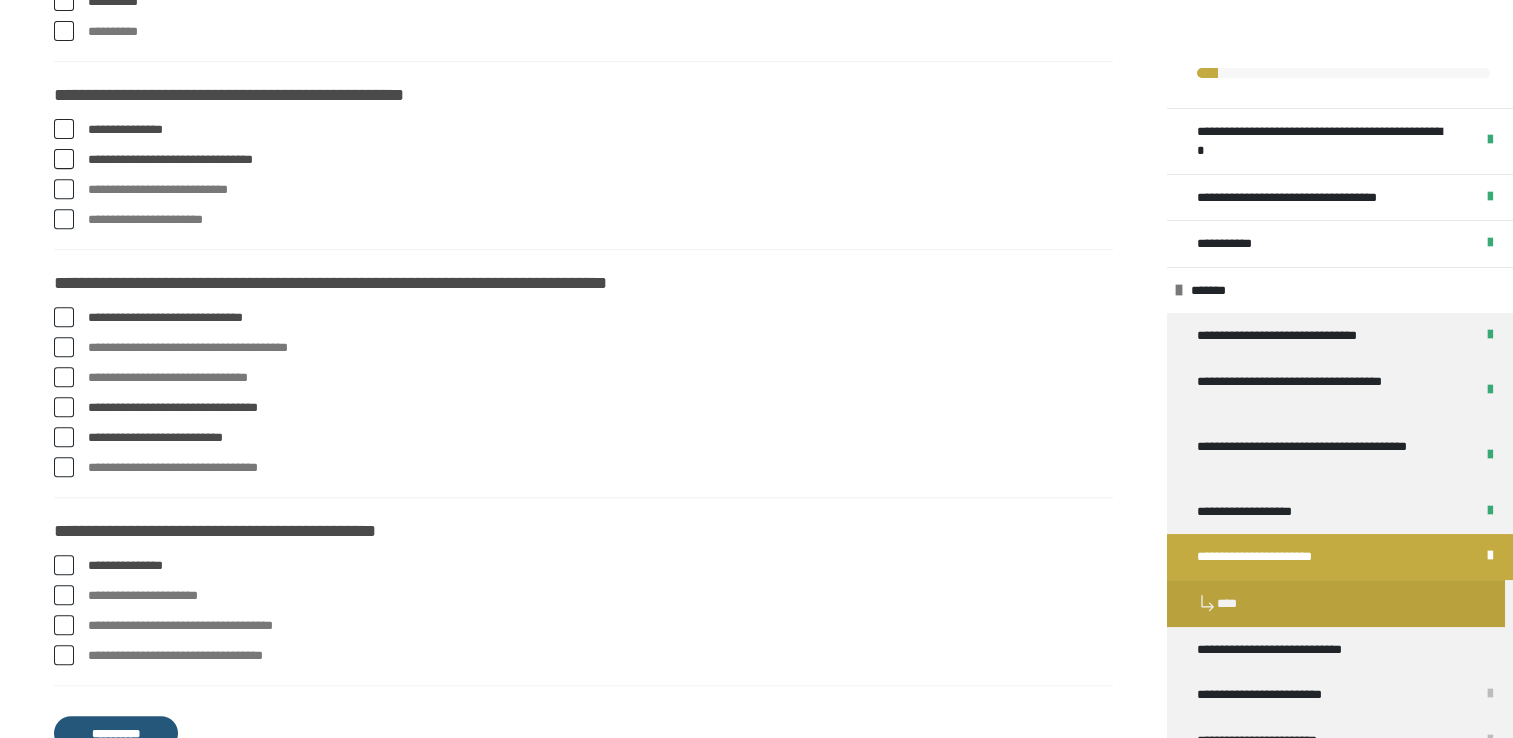 click at bounding box center (64, 595) 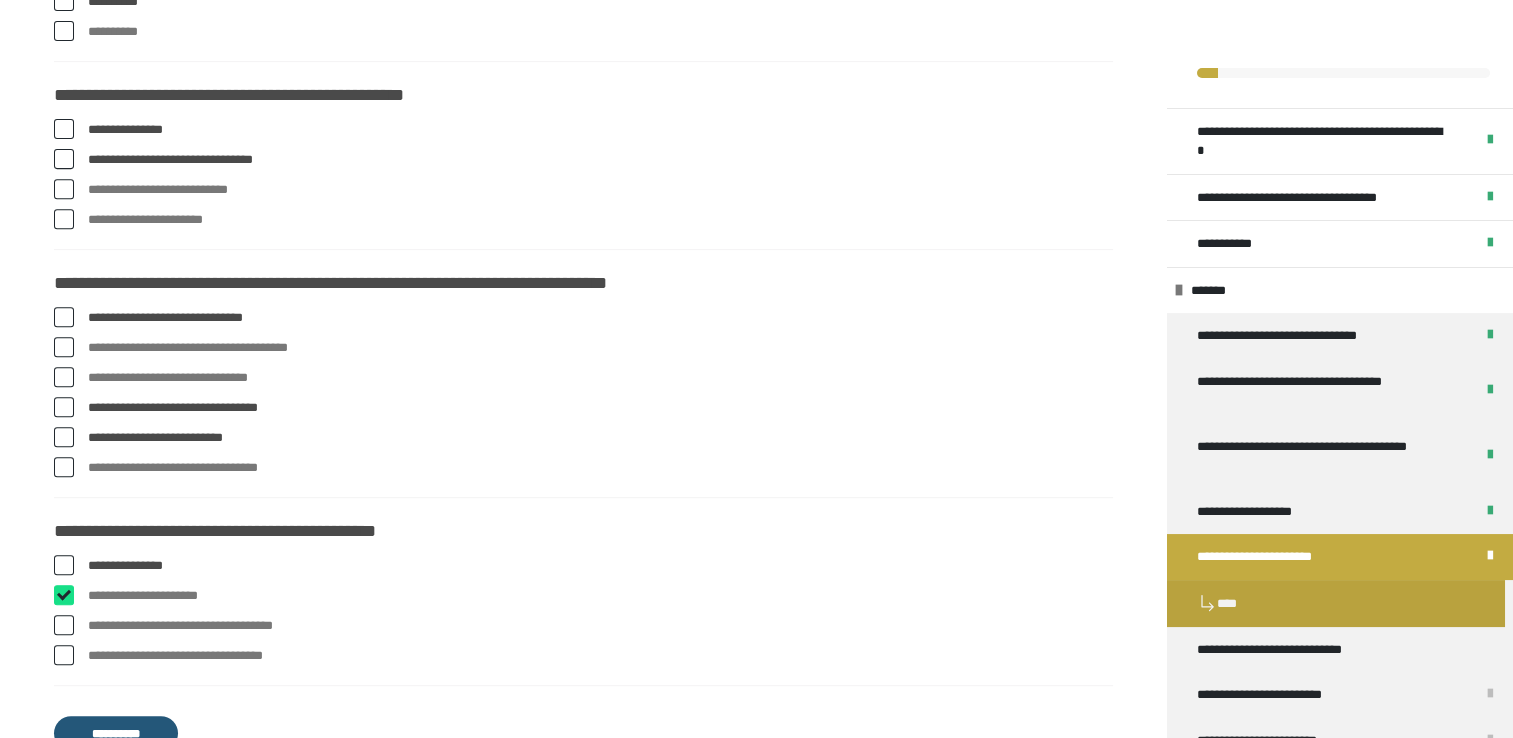 checkbox on "****" 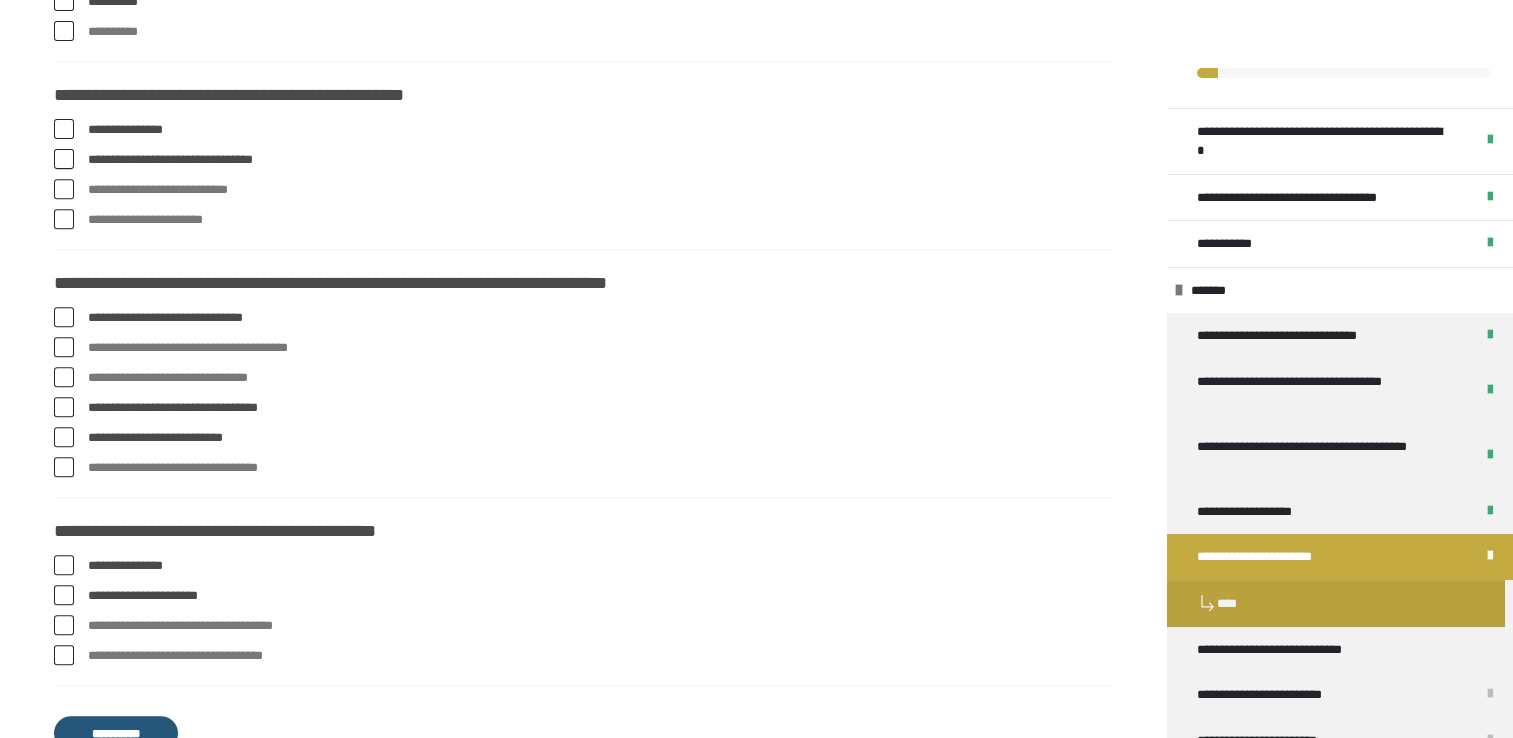 click on "**********" at bounding box center (116, 733) 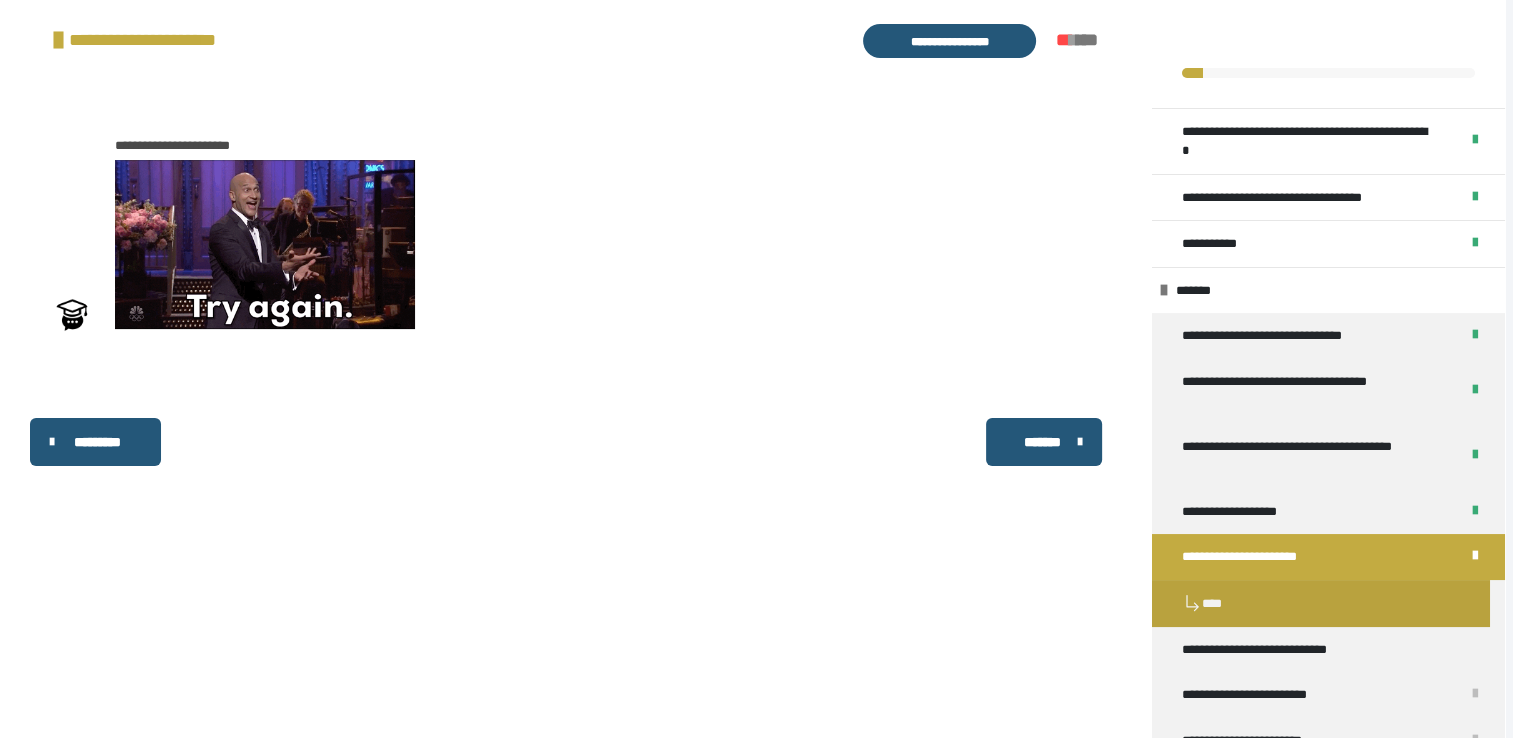 scroll, scrollTop: 387, scrollLeft: 0, axis: vertical 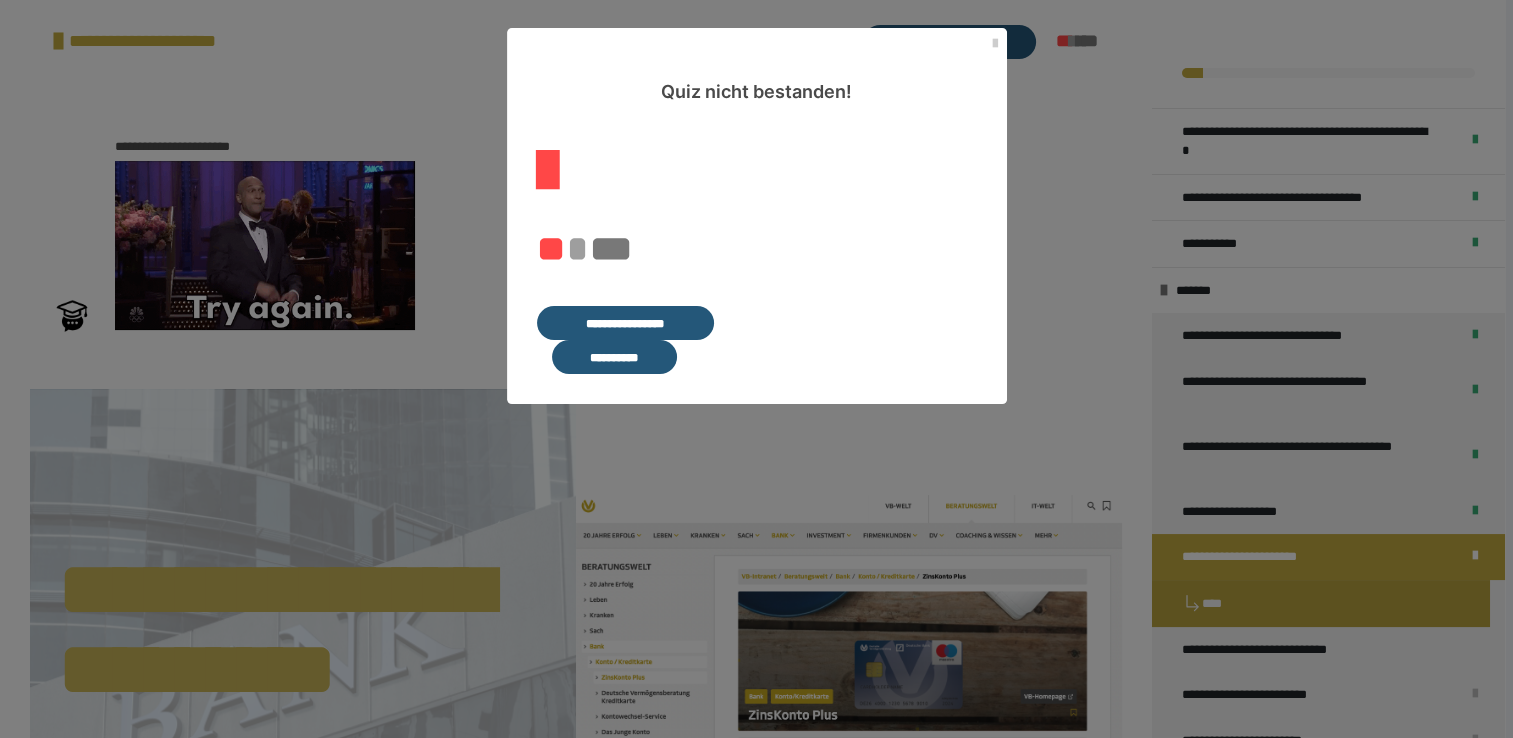 click on "**********" at bounding box center (625, 323) 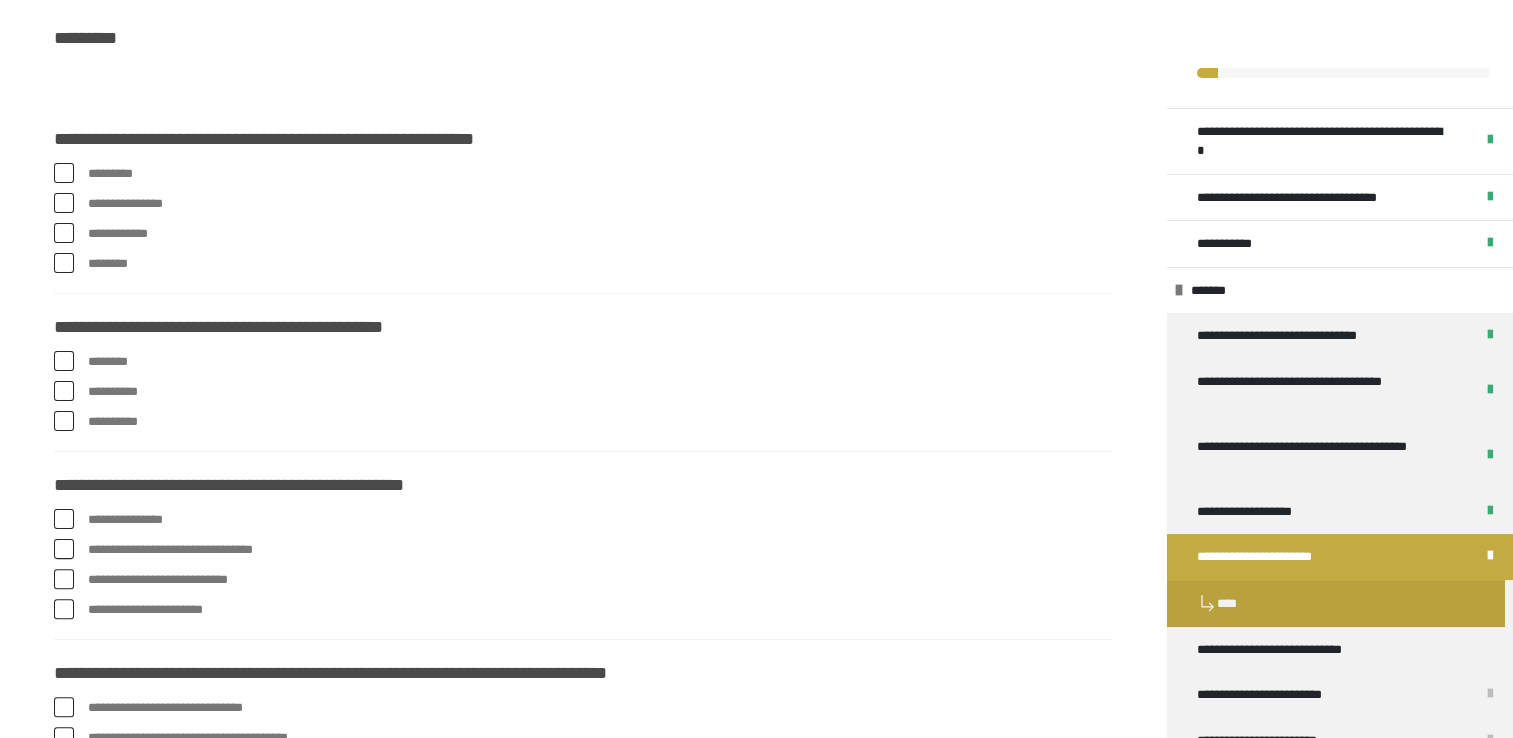 click at bounding box center (64, 173) 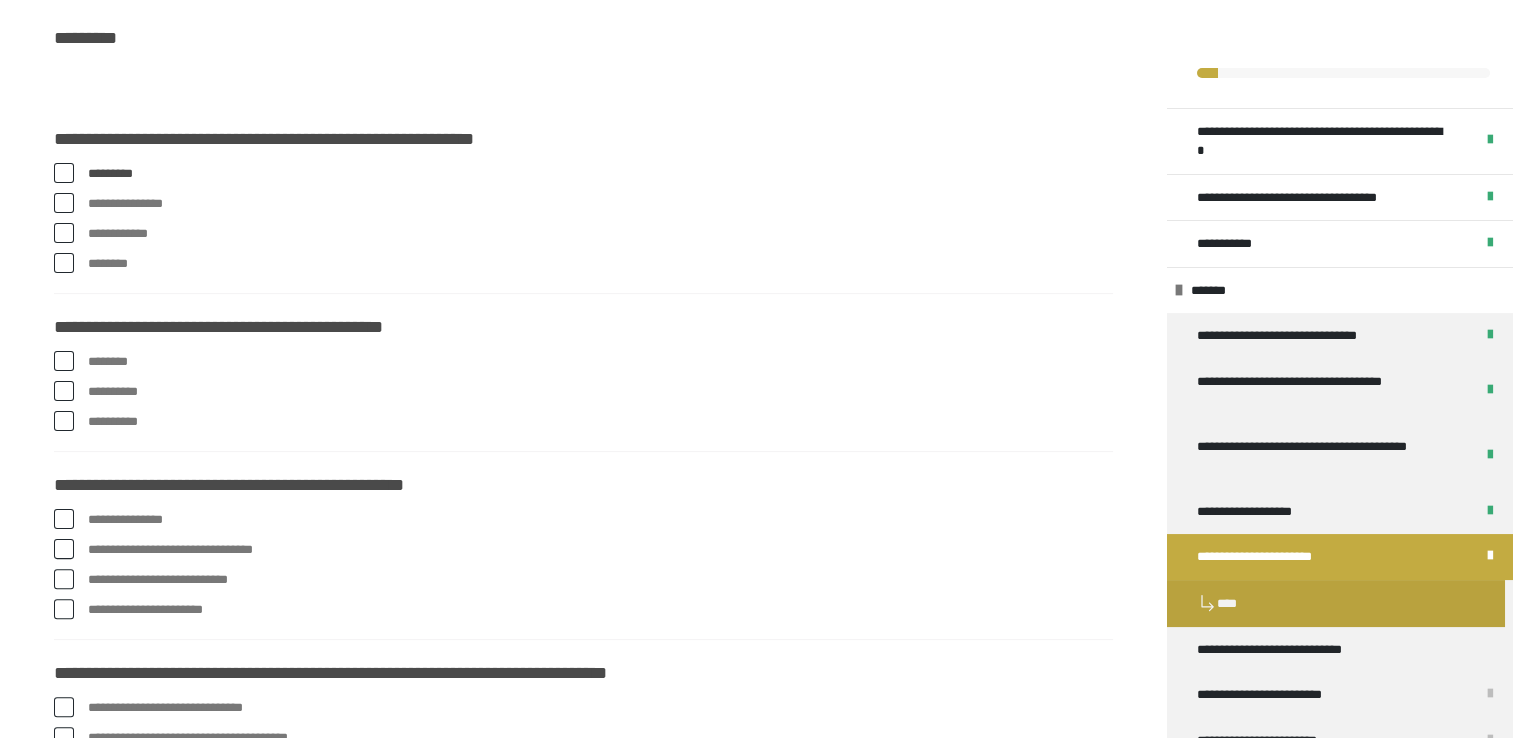 click on "**********" at bounding box center (583, 204) 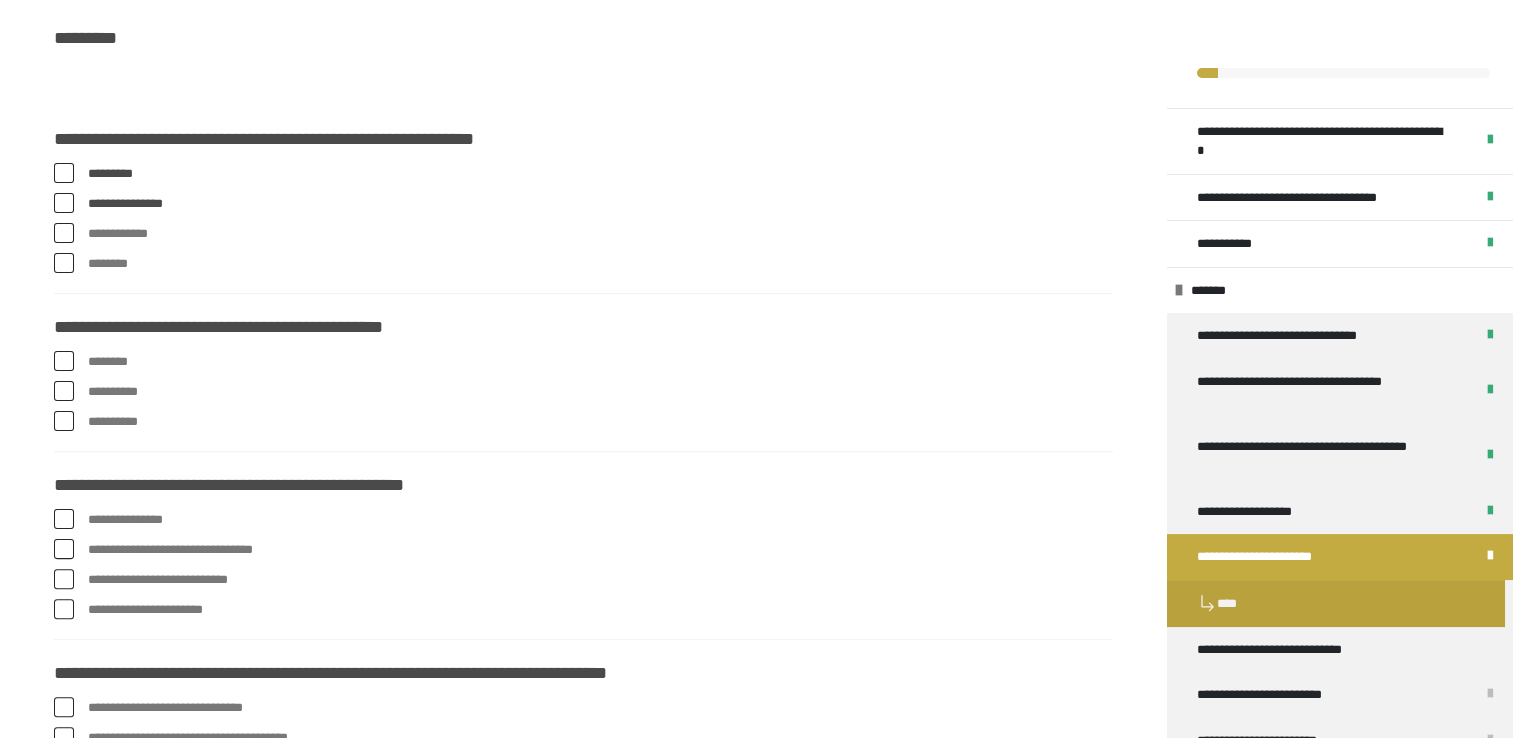 click on "**********" at bounding box center (583, 204) 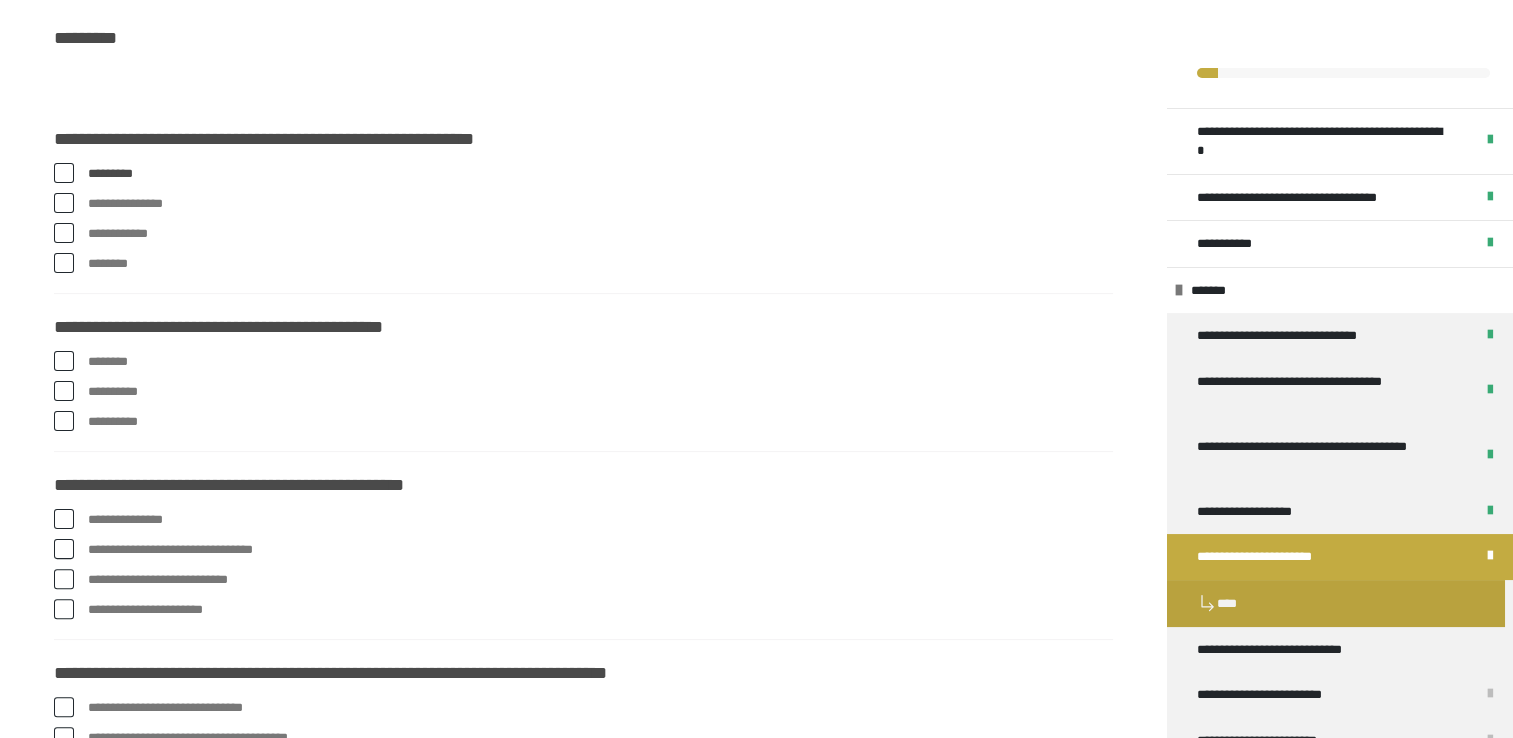 click at bounding box center (64, 203) 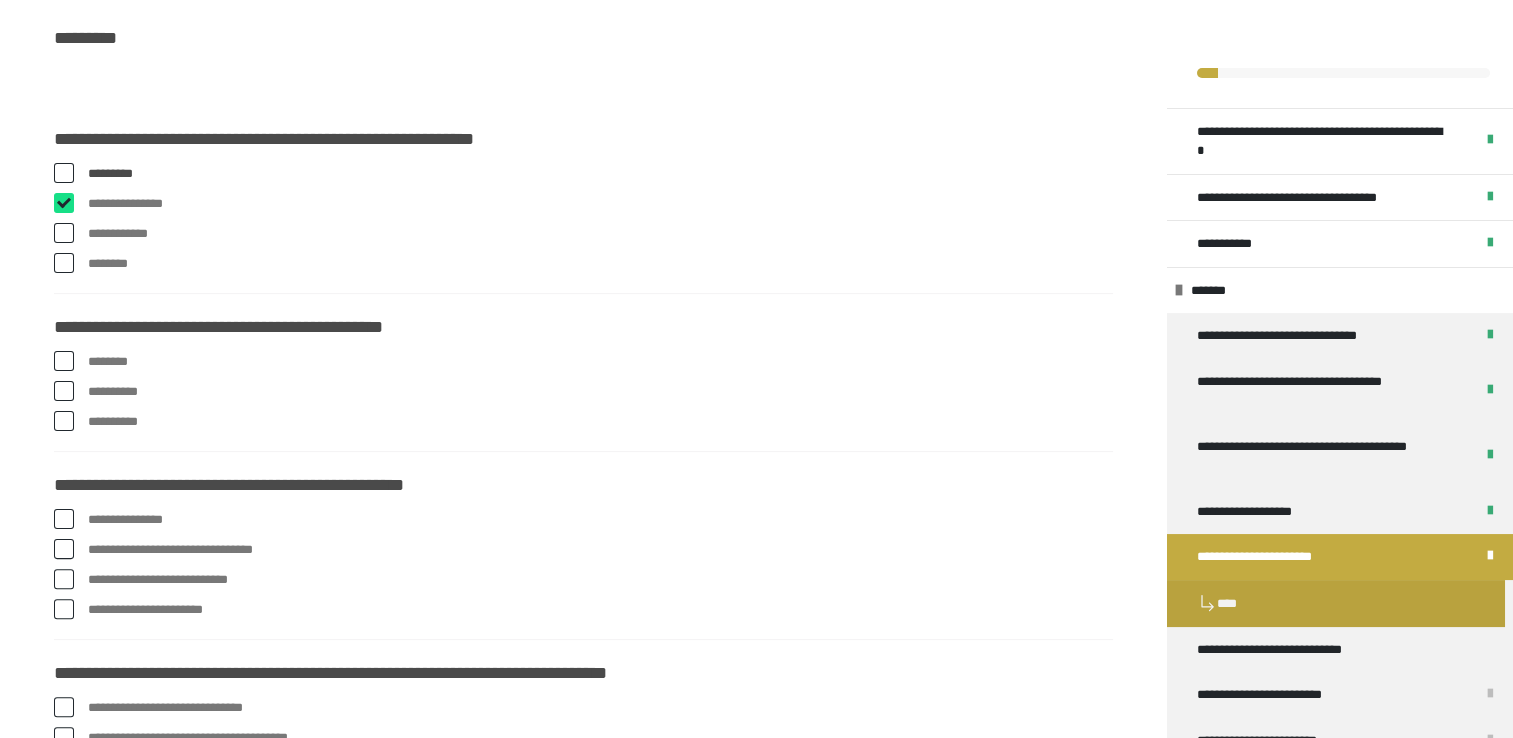 checkbox on "****" 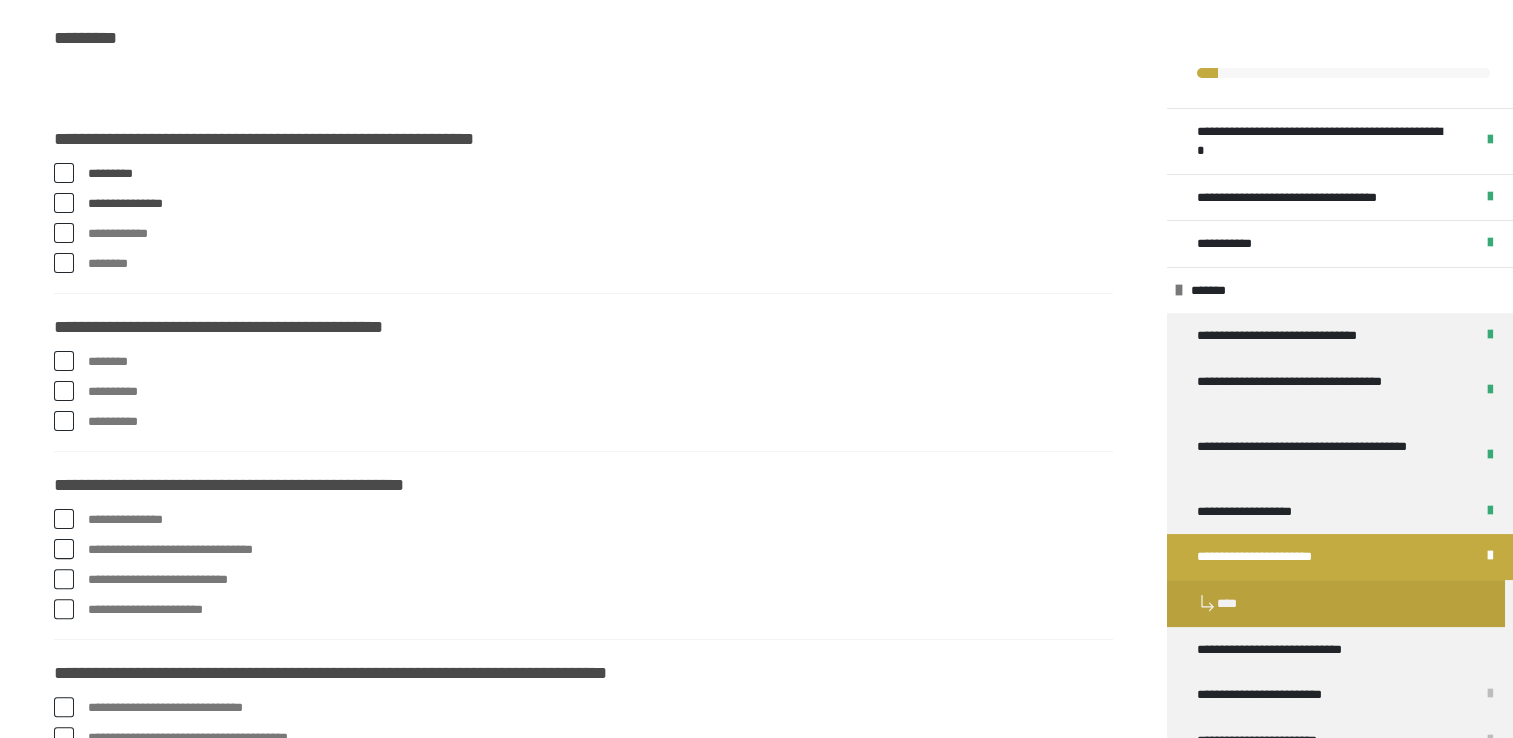 click at bounding box center (64, 391) 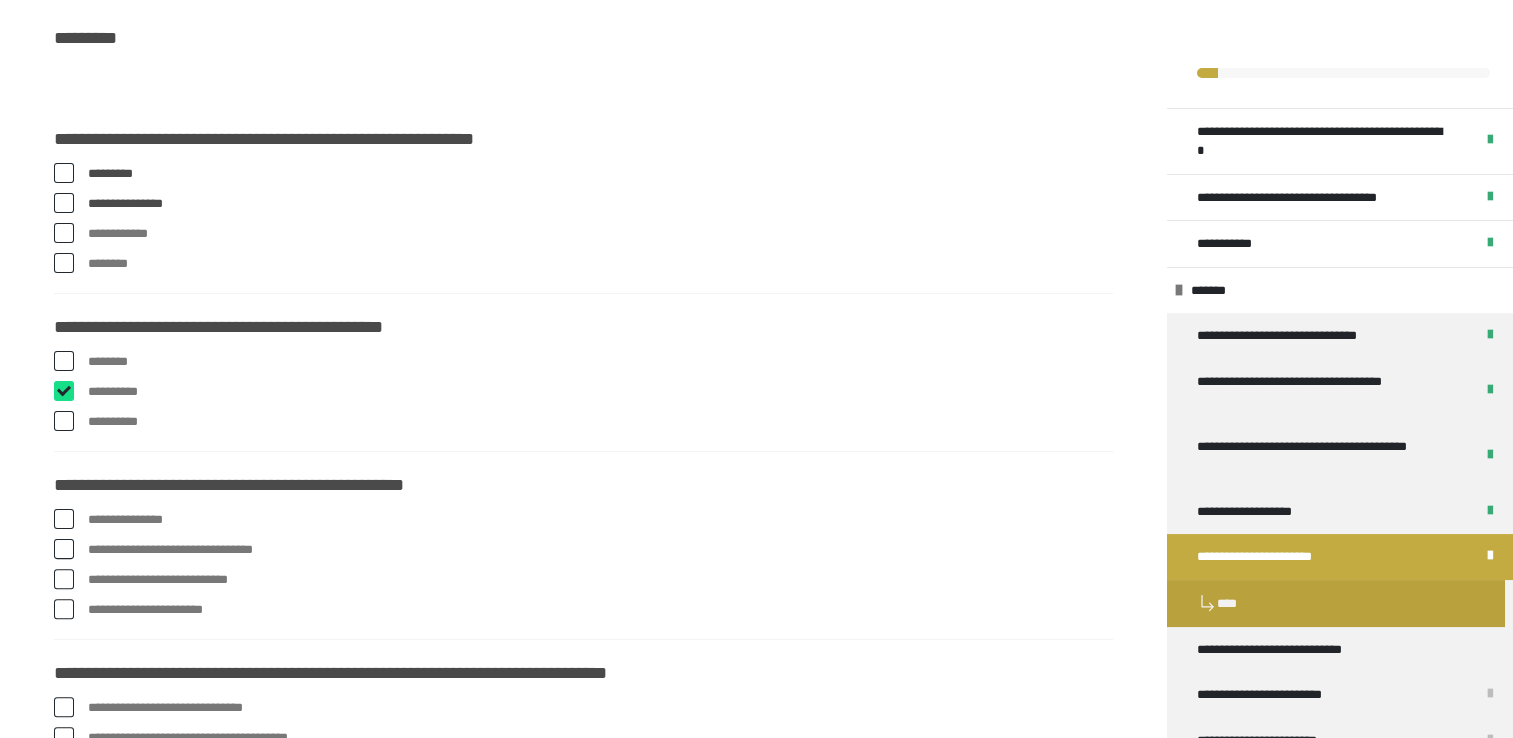 checkbox on "****" 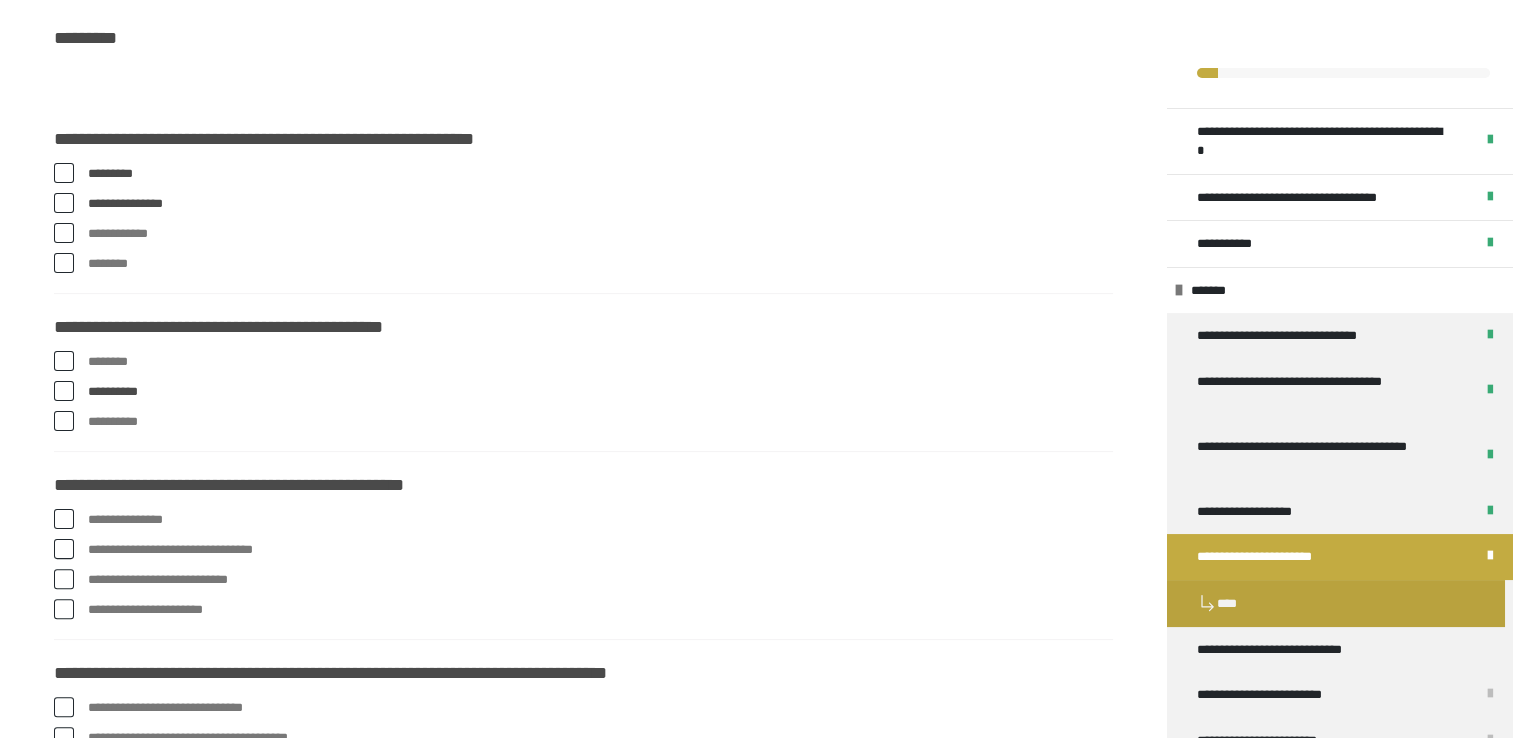 click at bounding box center (64, 519) 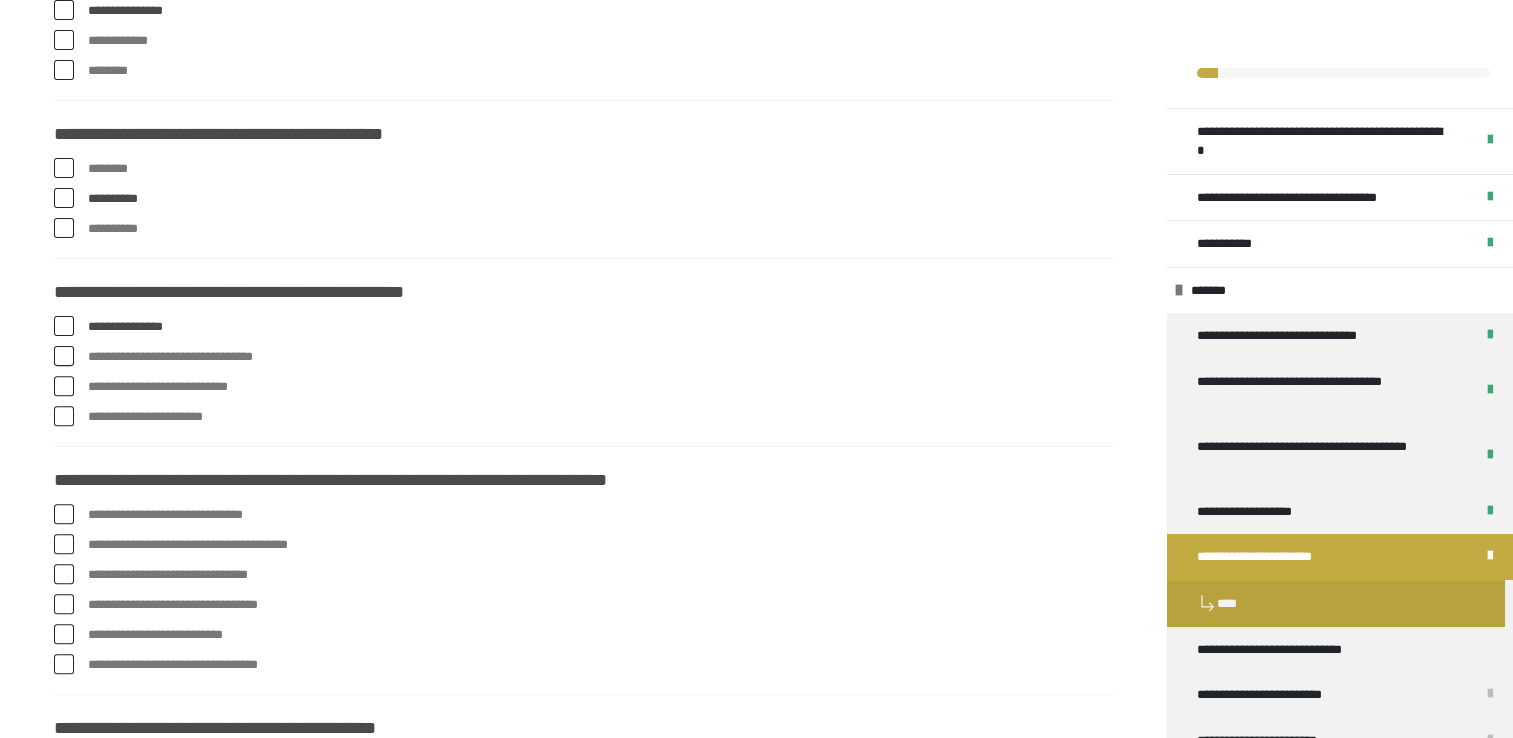 type 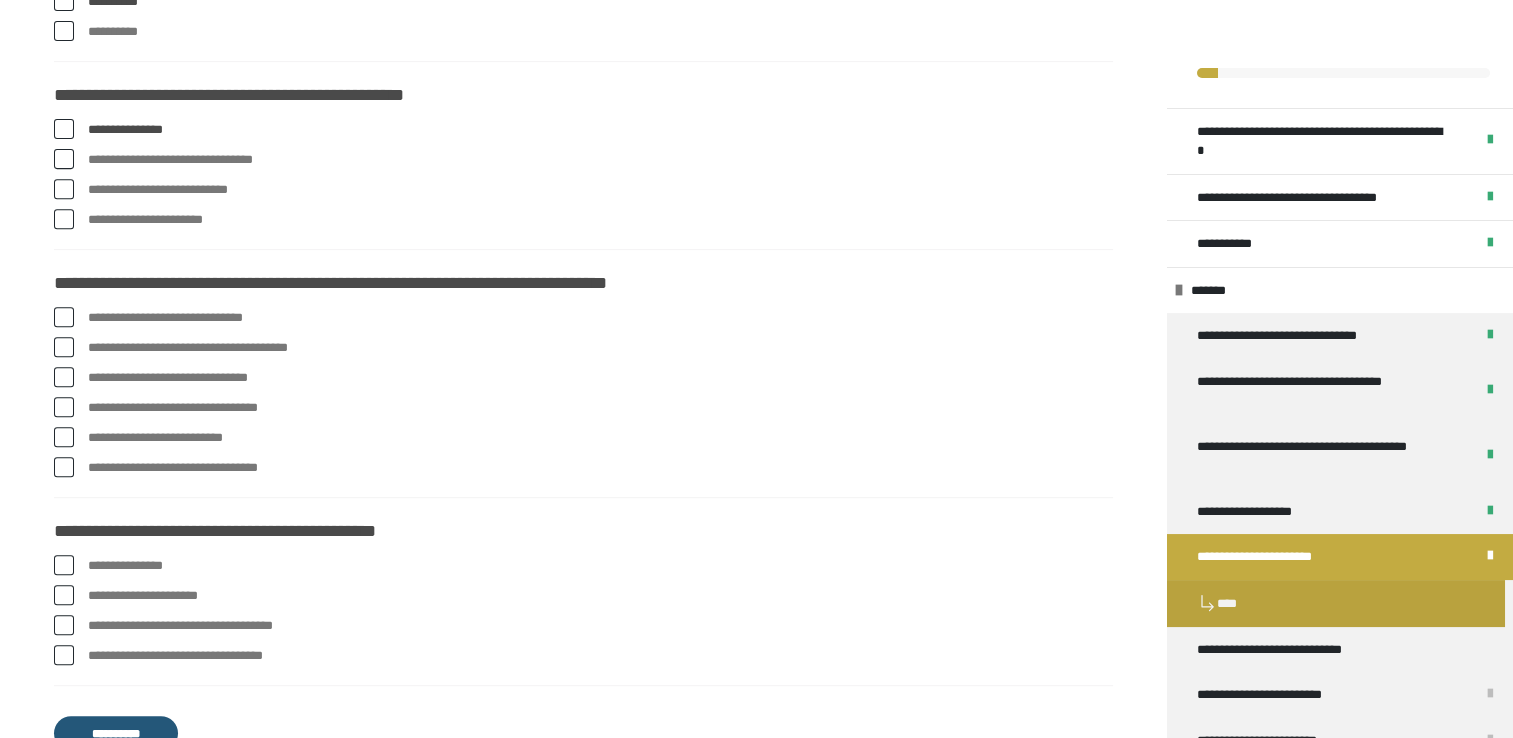 click at bounding box center [64, 317] 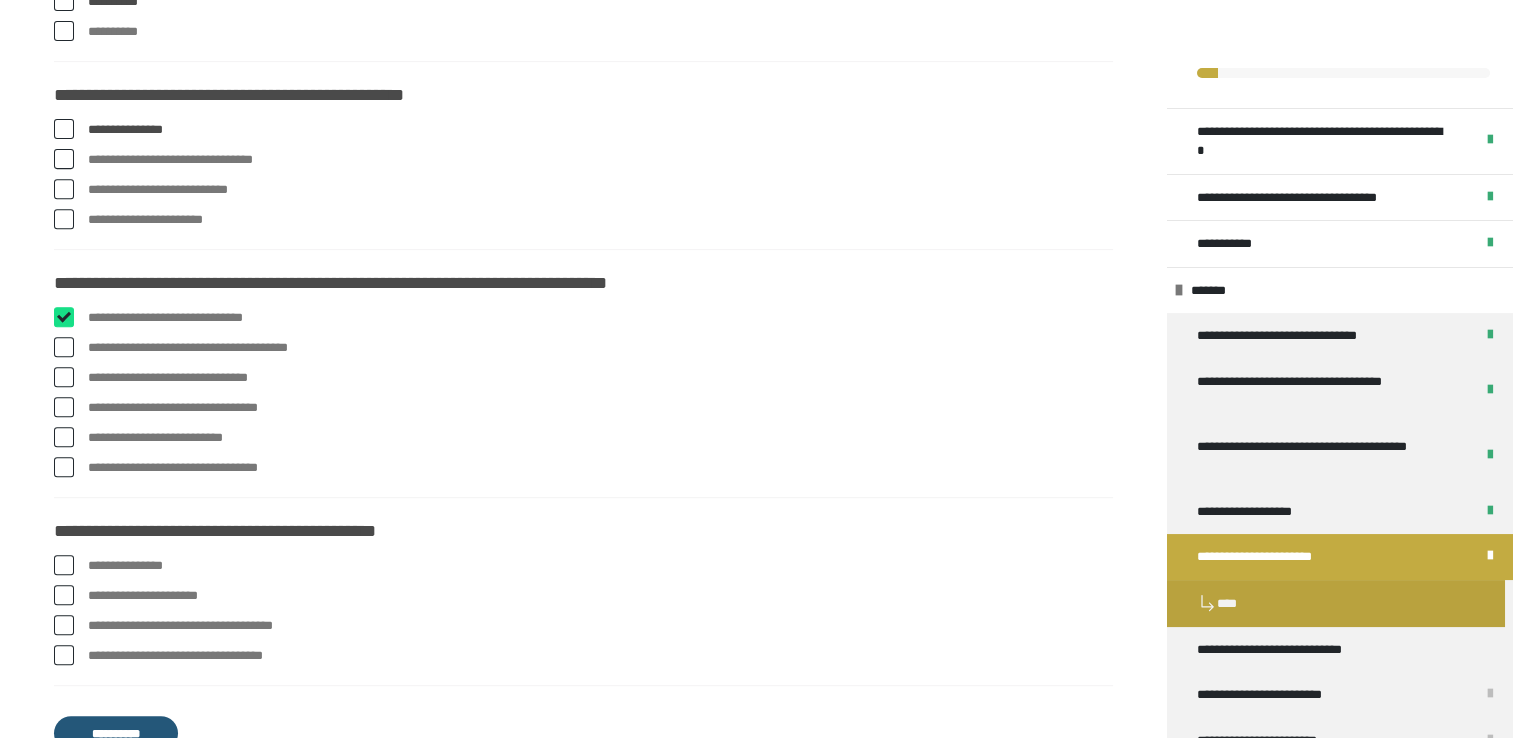 checkbox on "****" 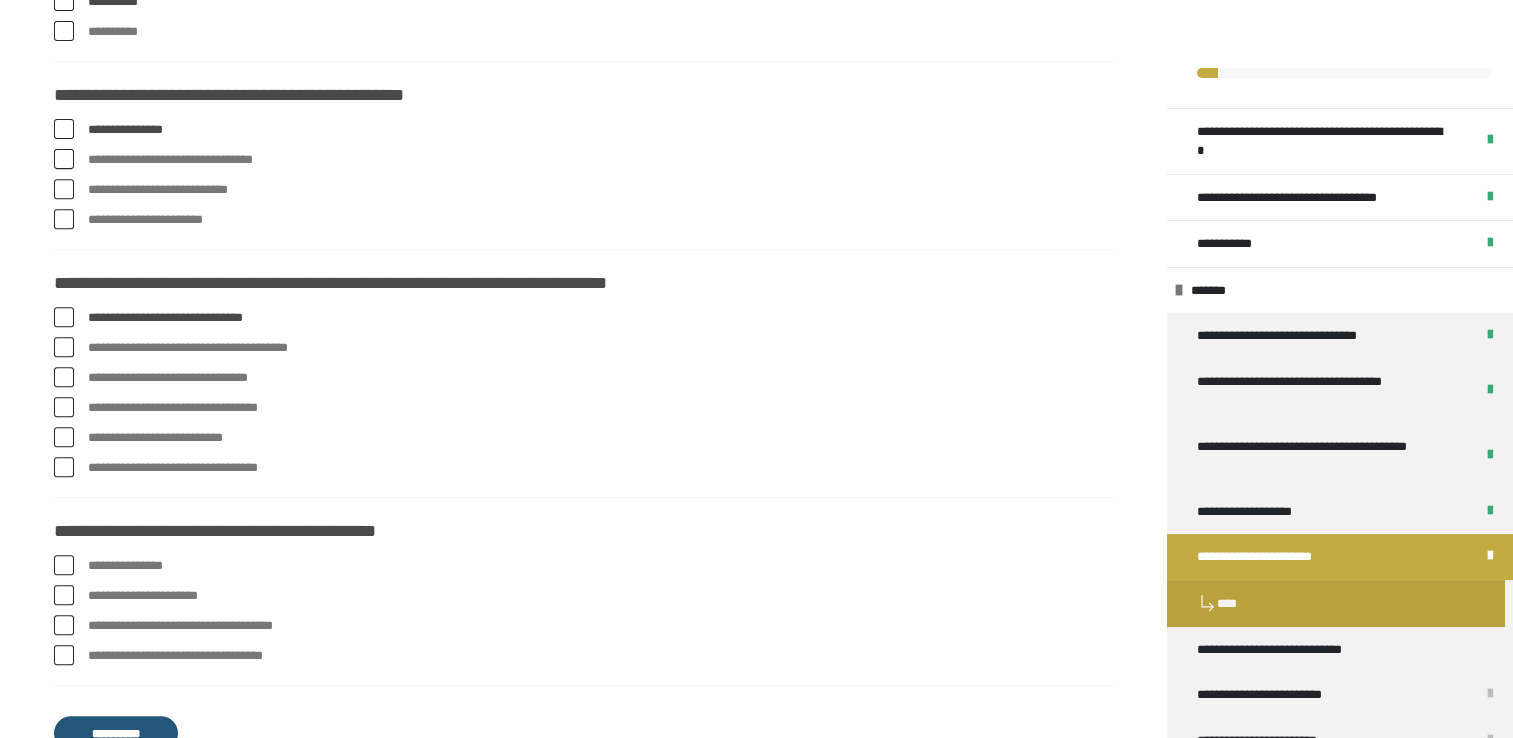 click at bounding box center (64, 407) 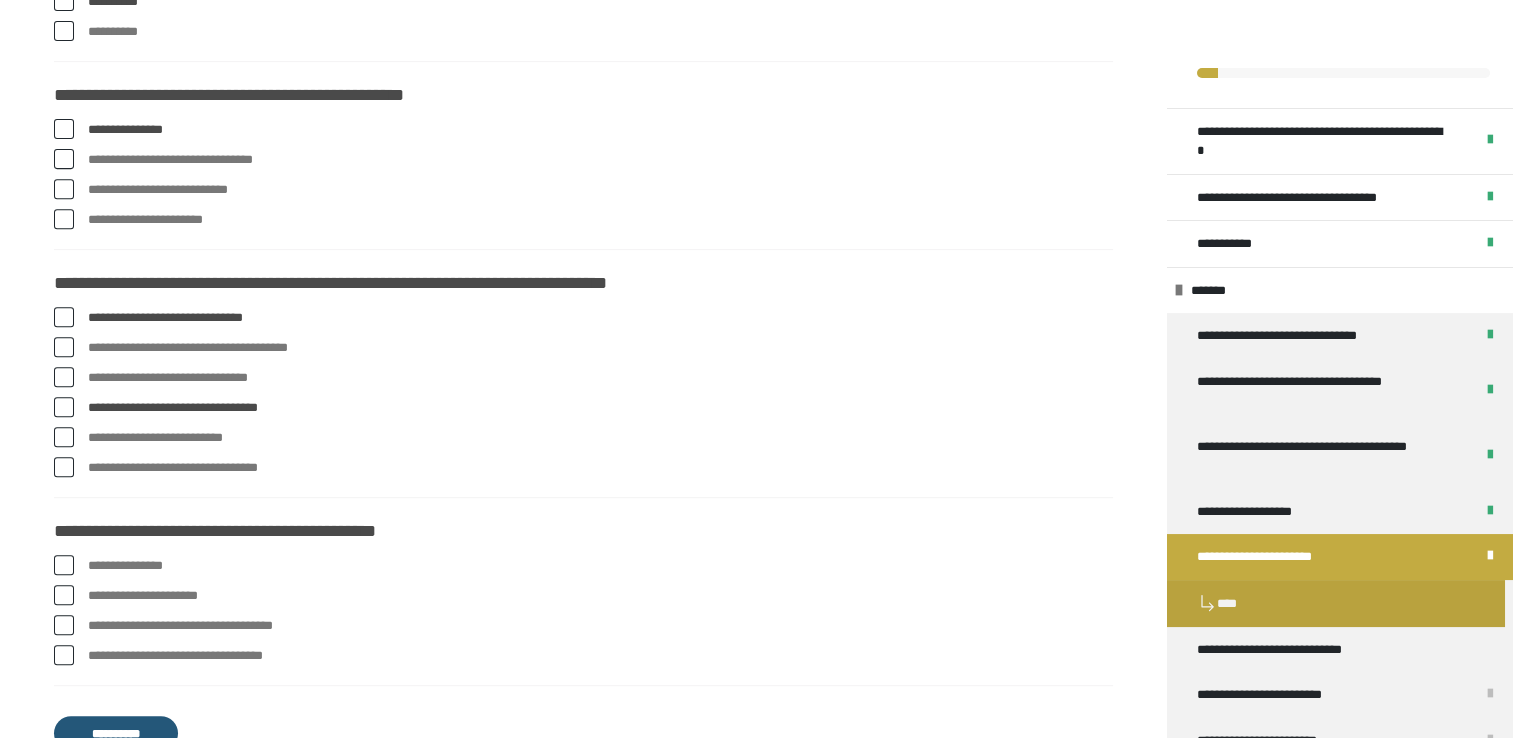 click at bounding box center (64, 437) 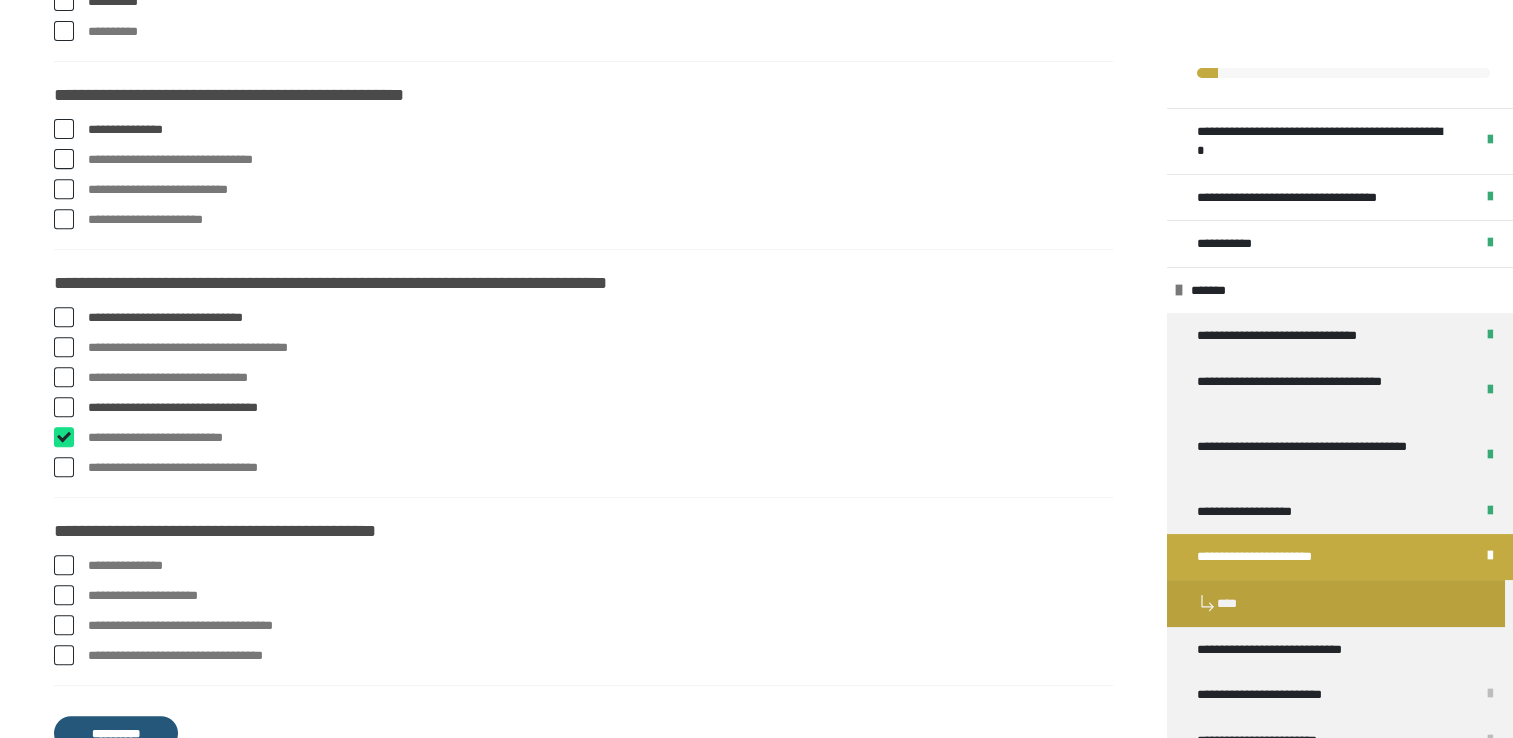checkbox on "****" 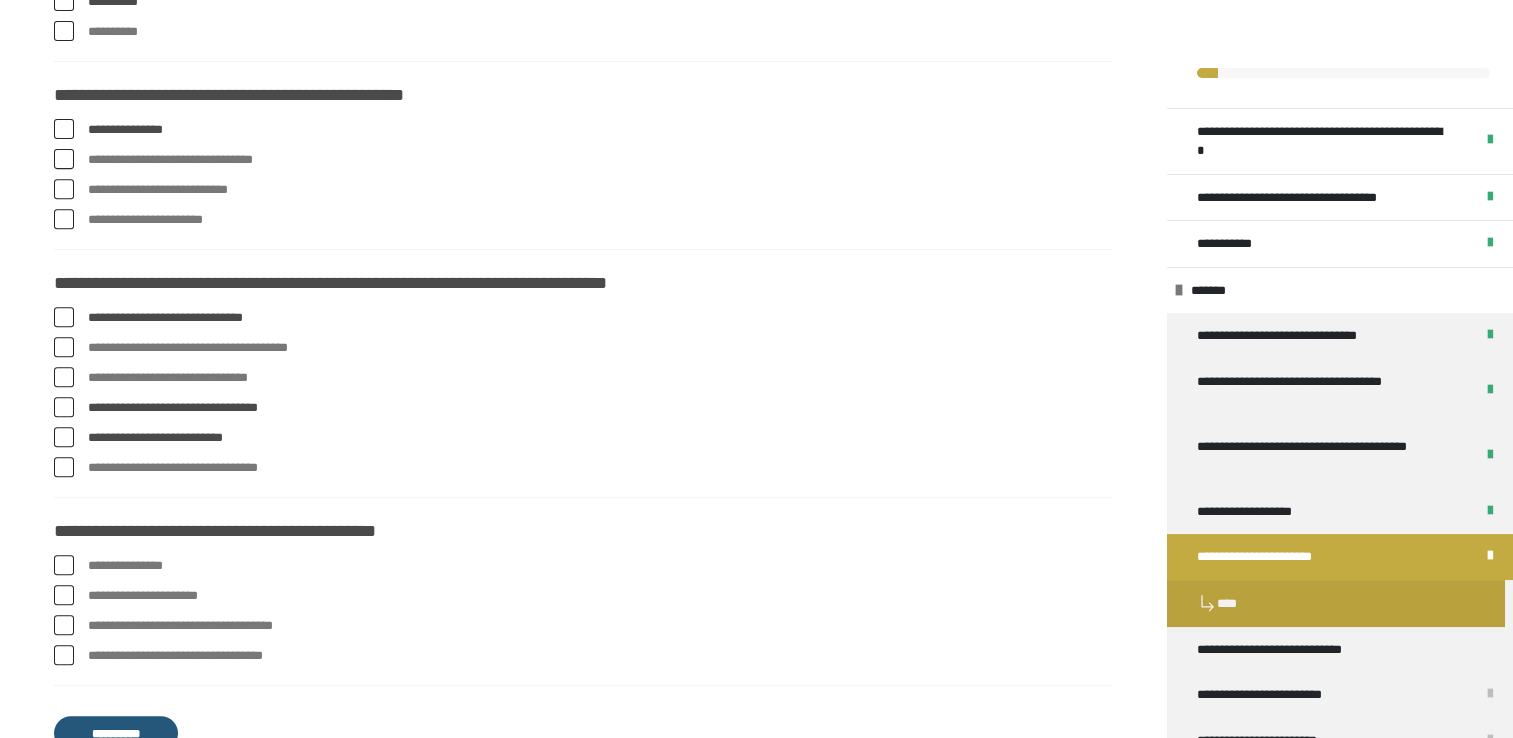 click at bounding box center [64, 565] 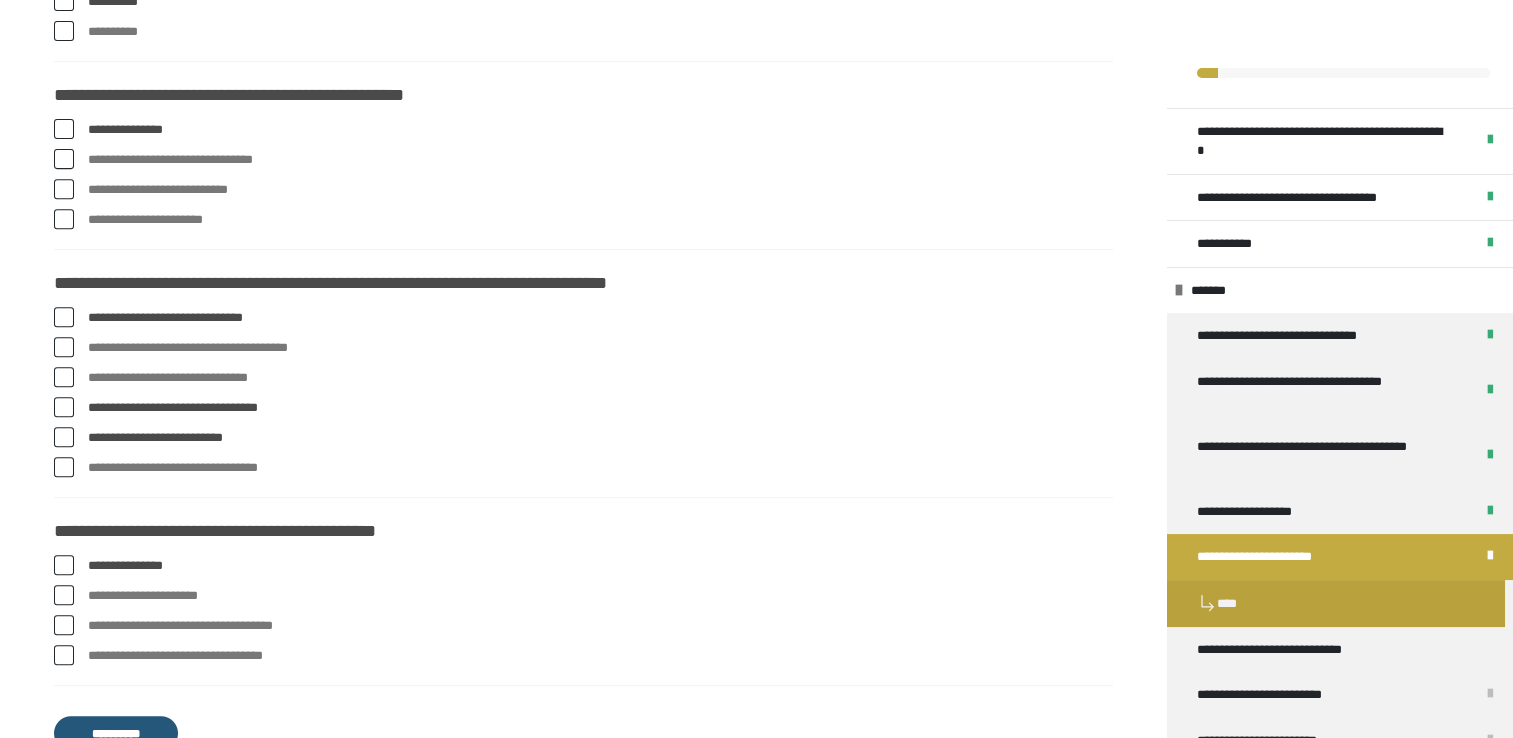 click at bounding box center (64, 595) 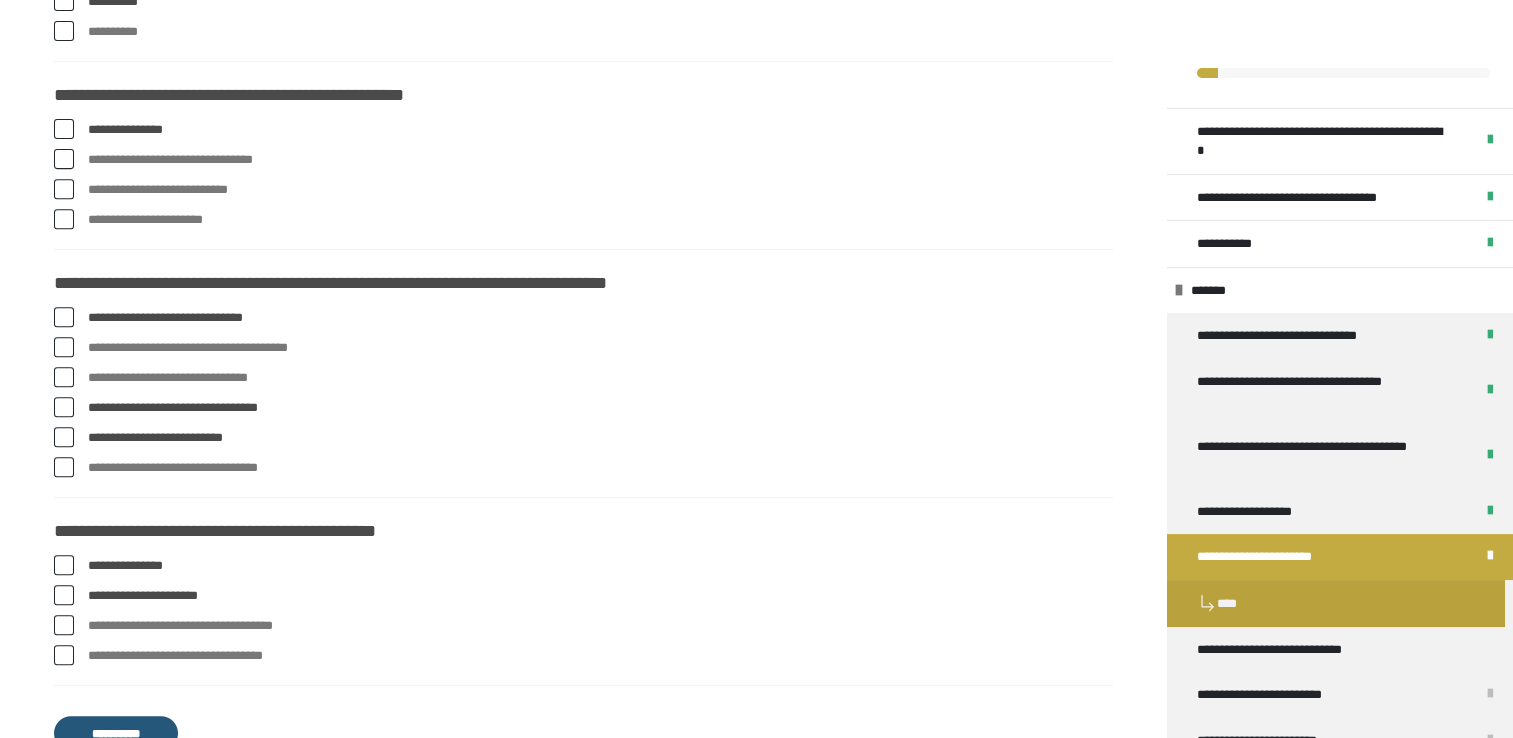 click at bounding box center (64, 625) 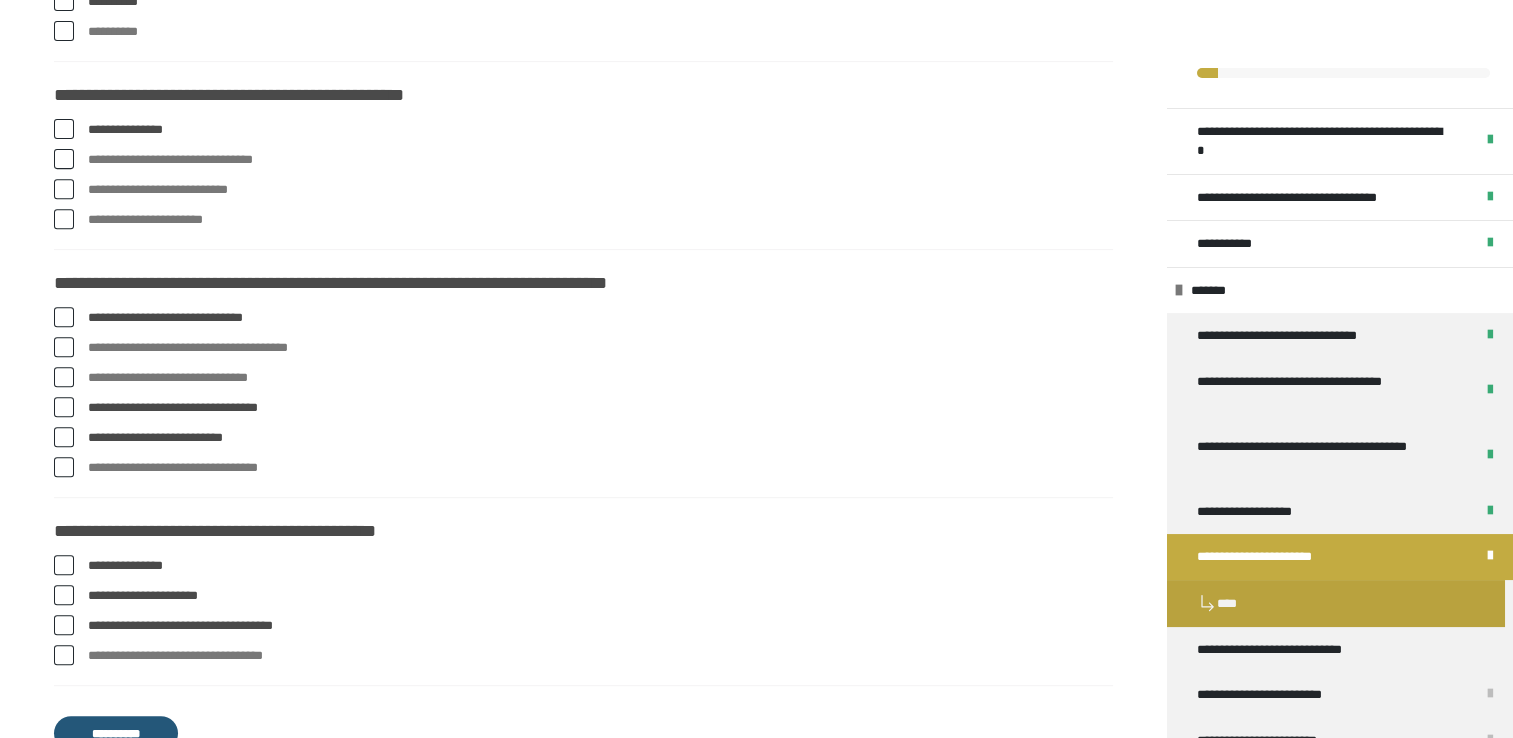 drag, startPoint x: 64, startPoint y: 666, endPoint x: 64, endPoint y: 650, distance: 16 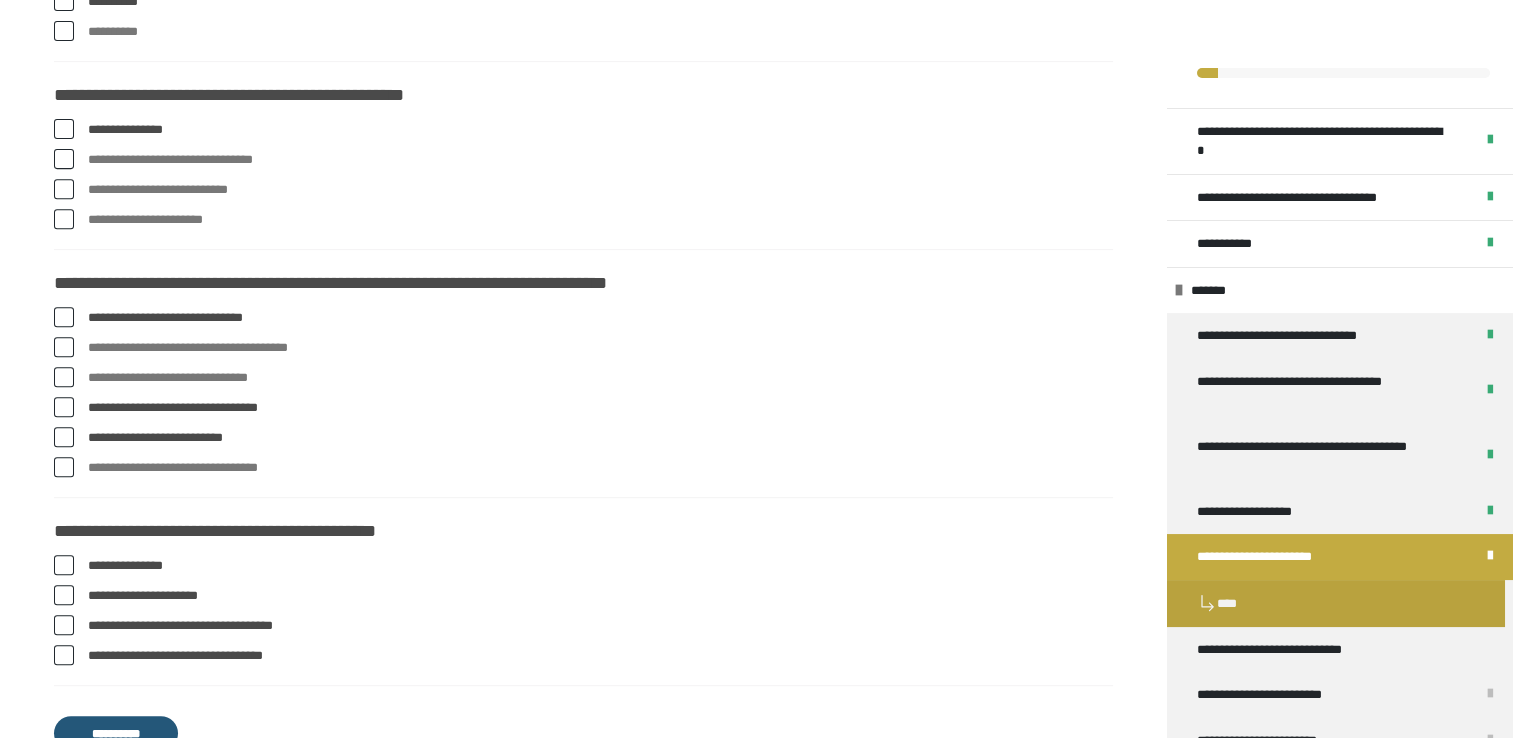 click on "**********" at bounding box center [116, 733] 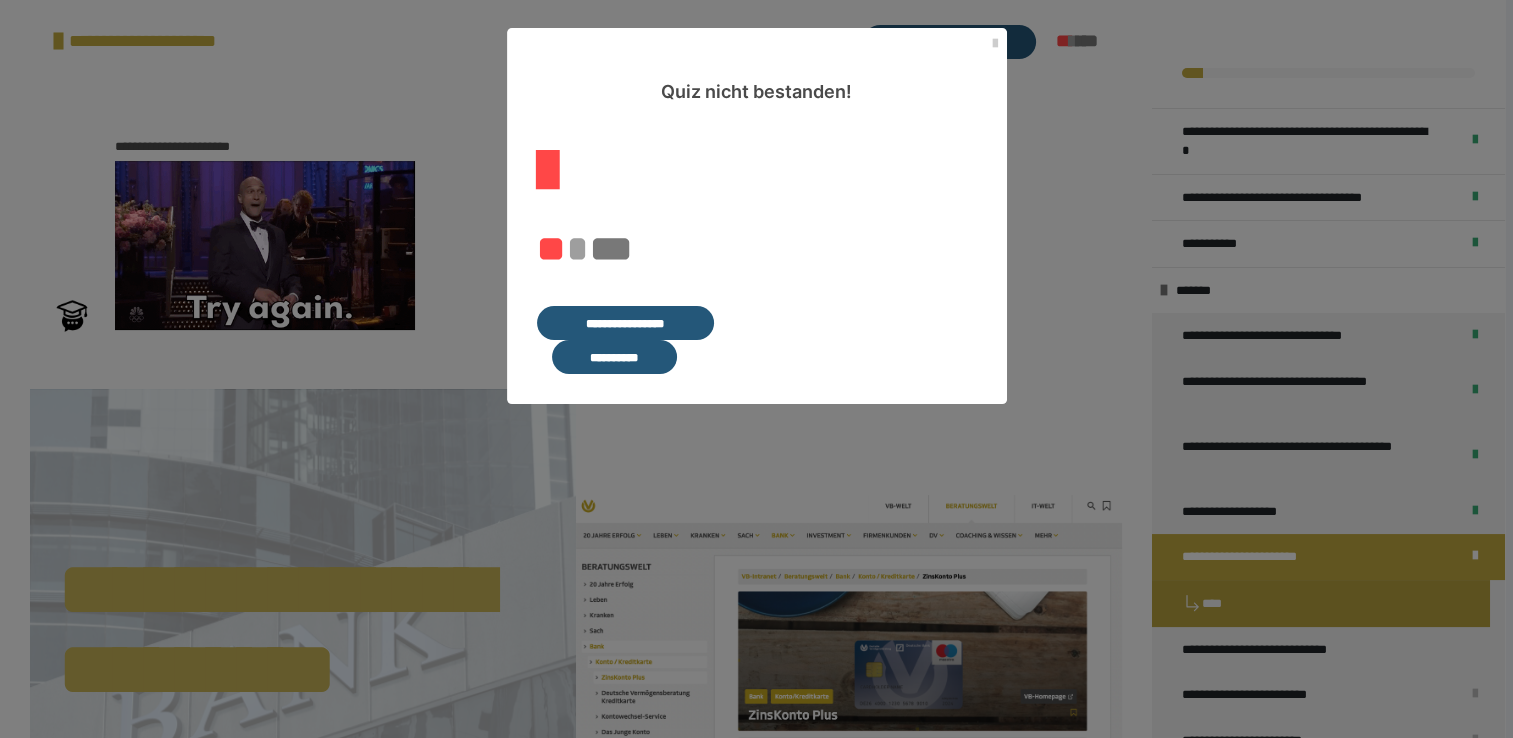 click on "**********" at bounding box center [625, 323] 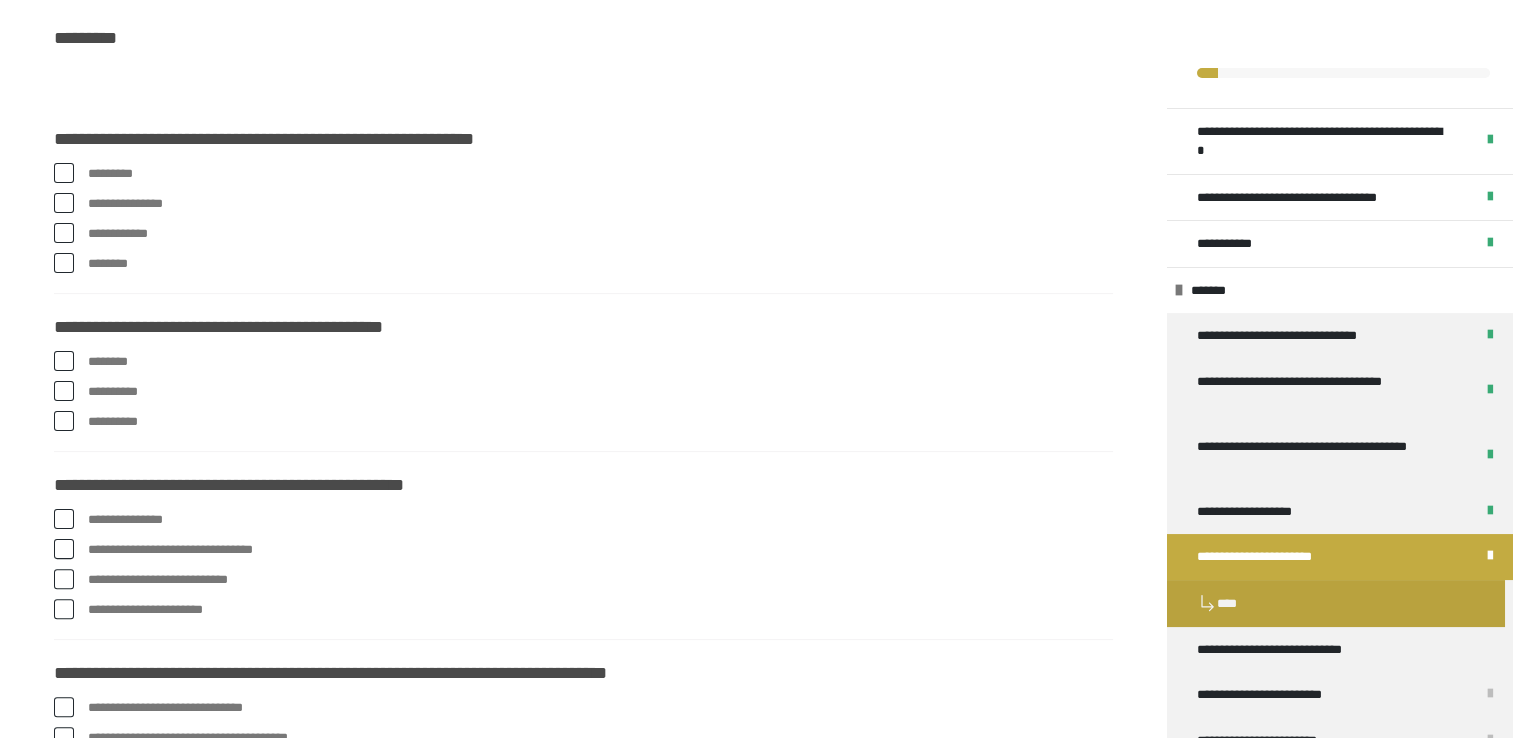 click at bounding box center [64, 203] 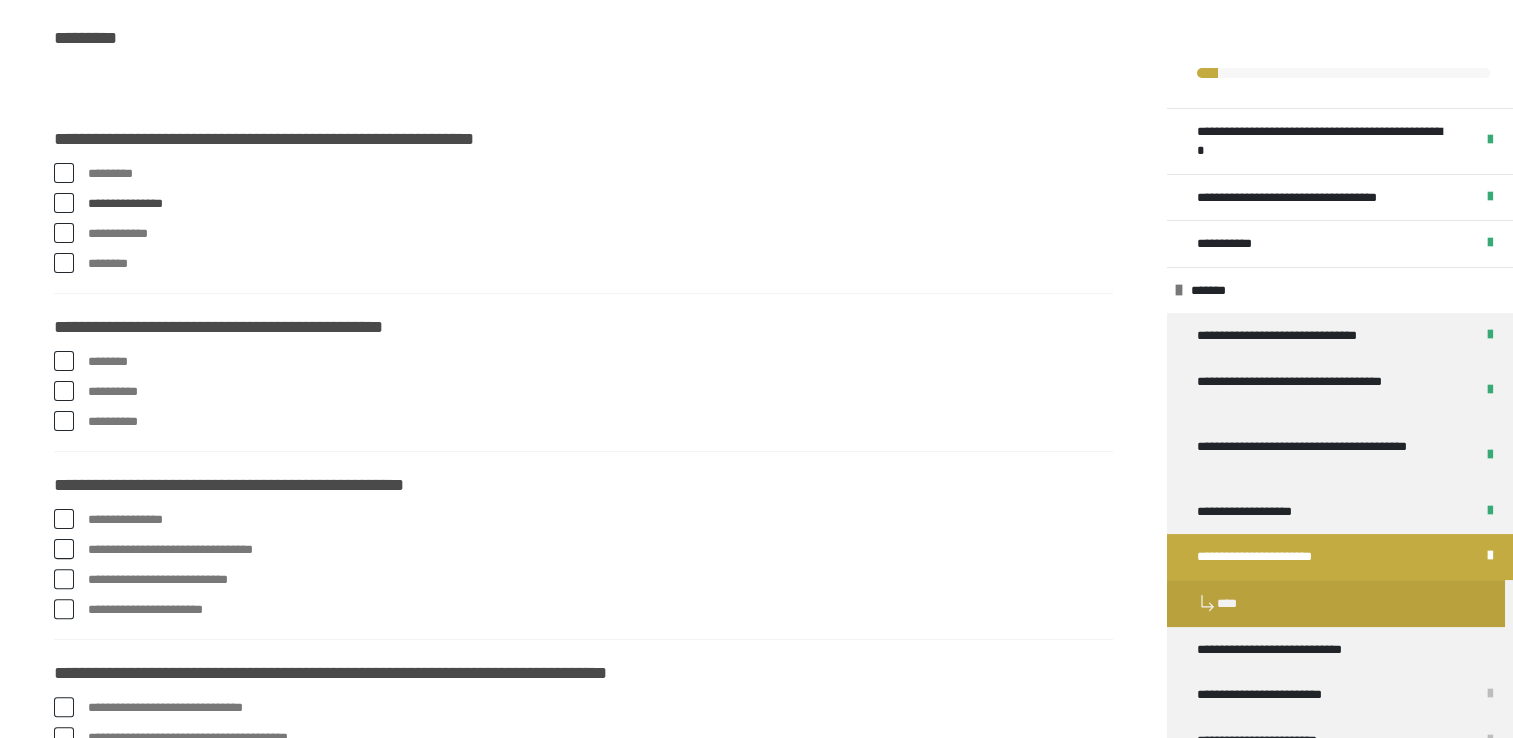 click at bounding box center [64, 391] 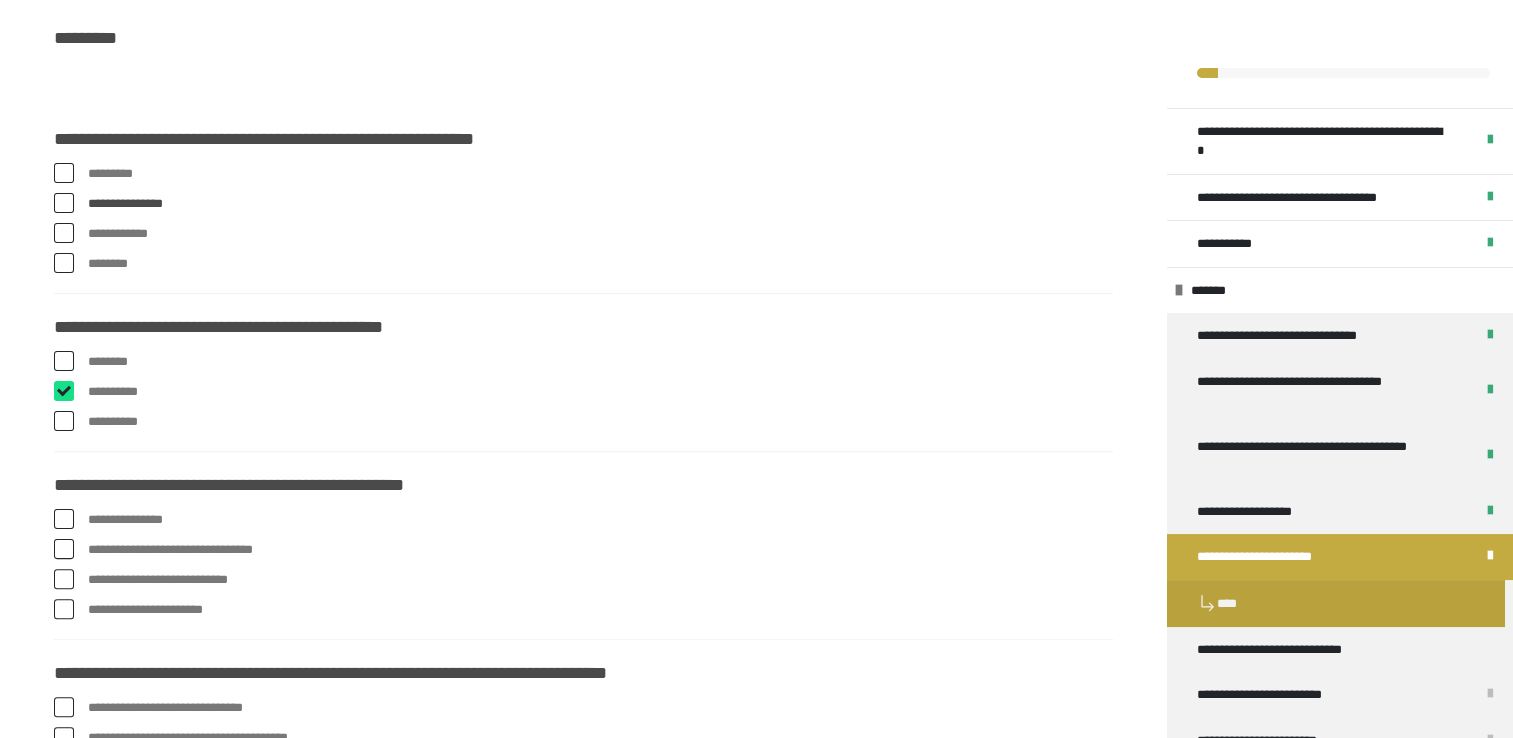 checkbox on "****" 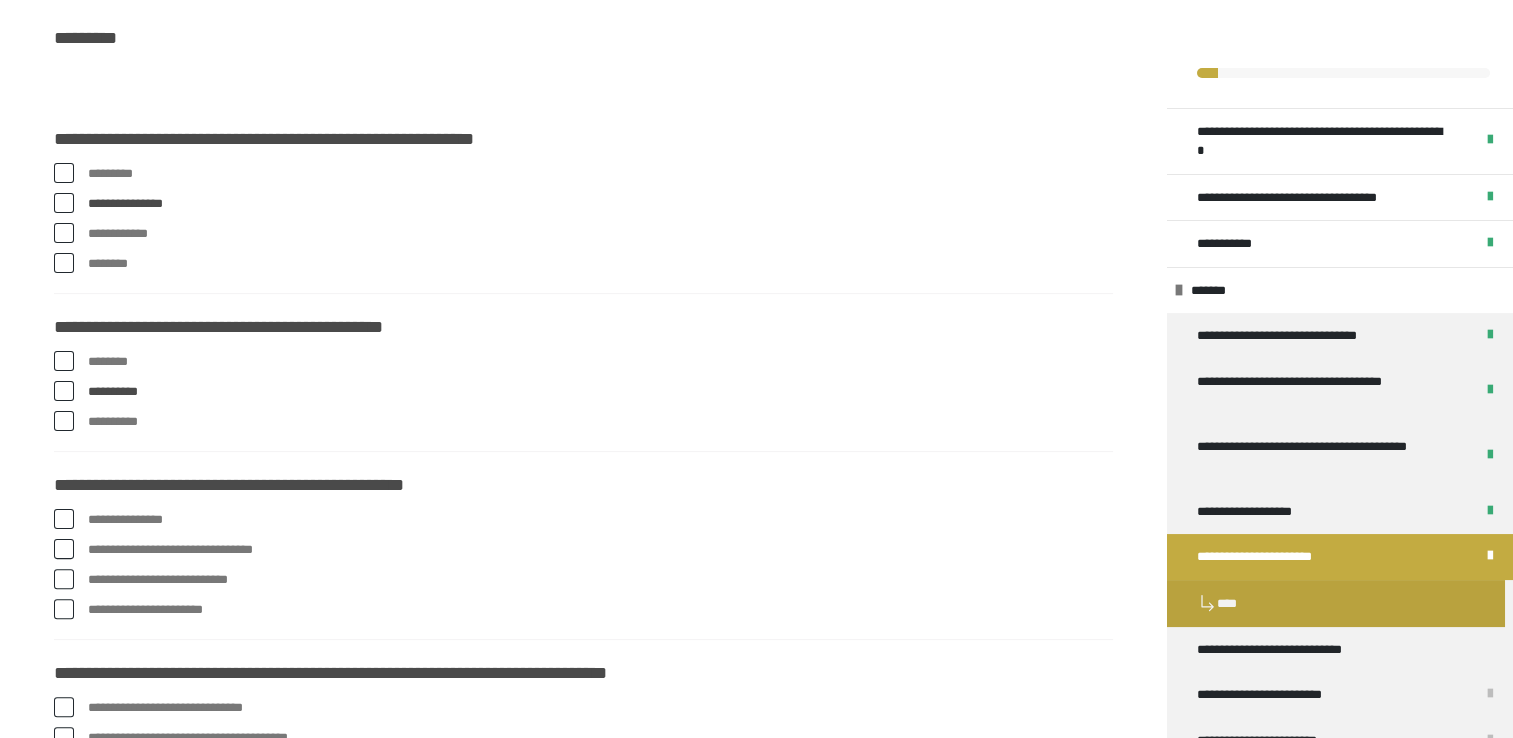 click at bounding box center (64, 519) 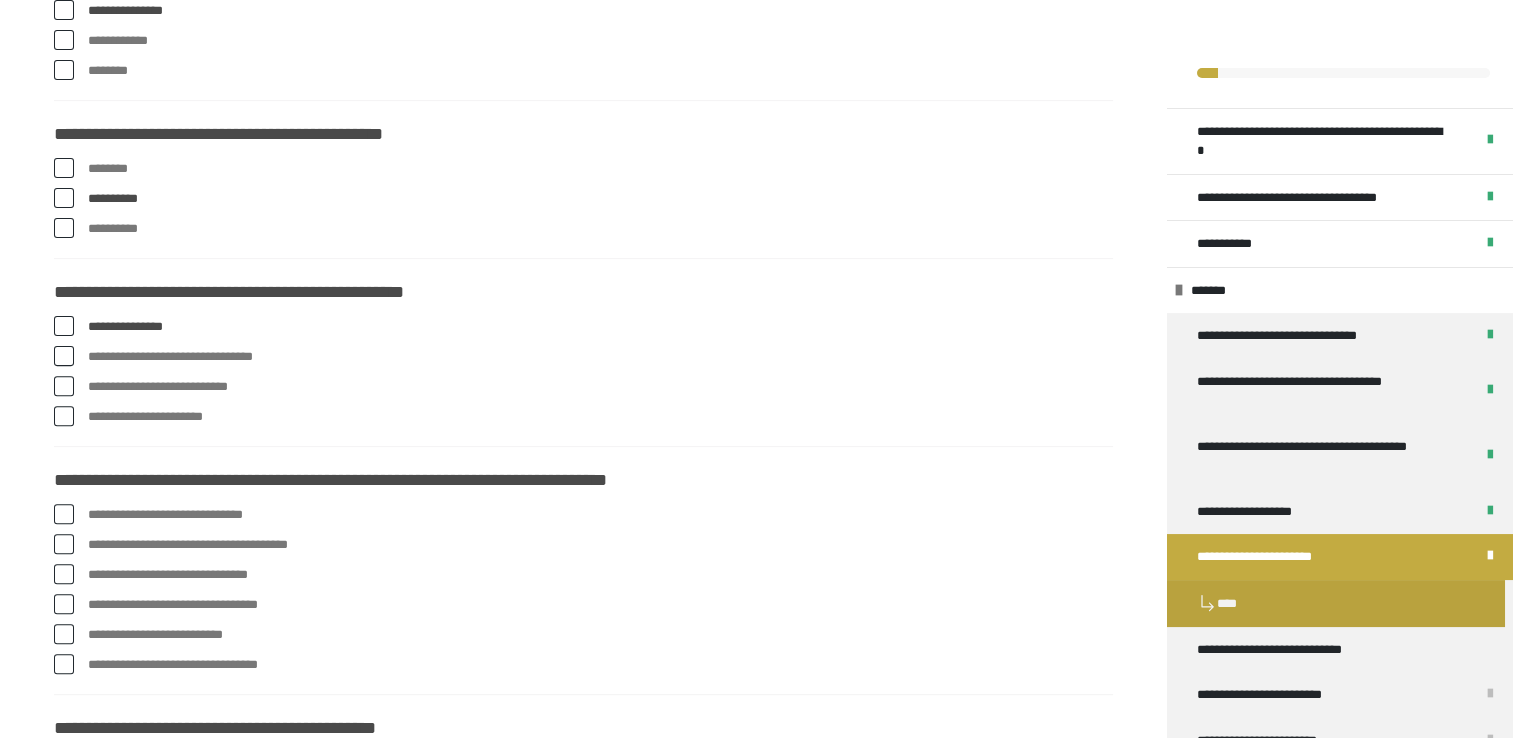type 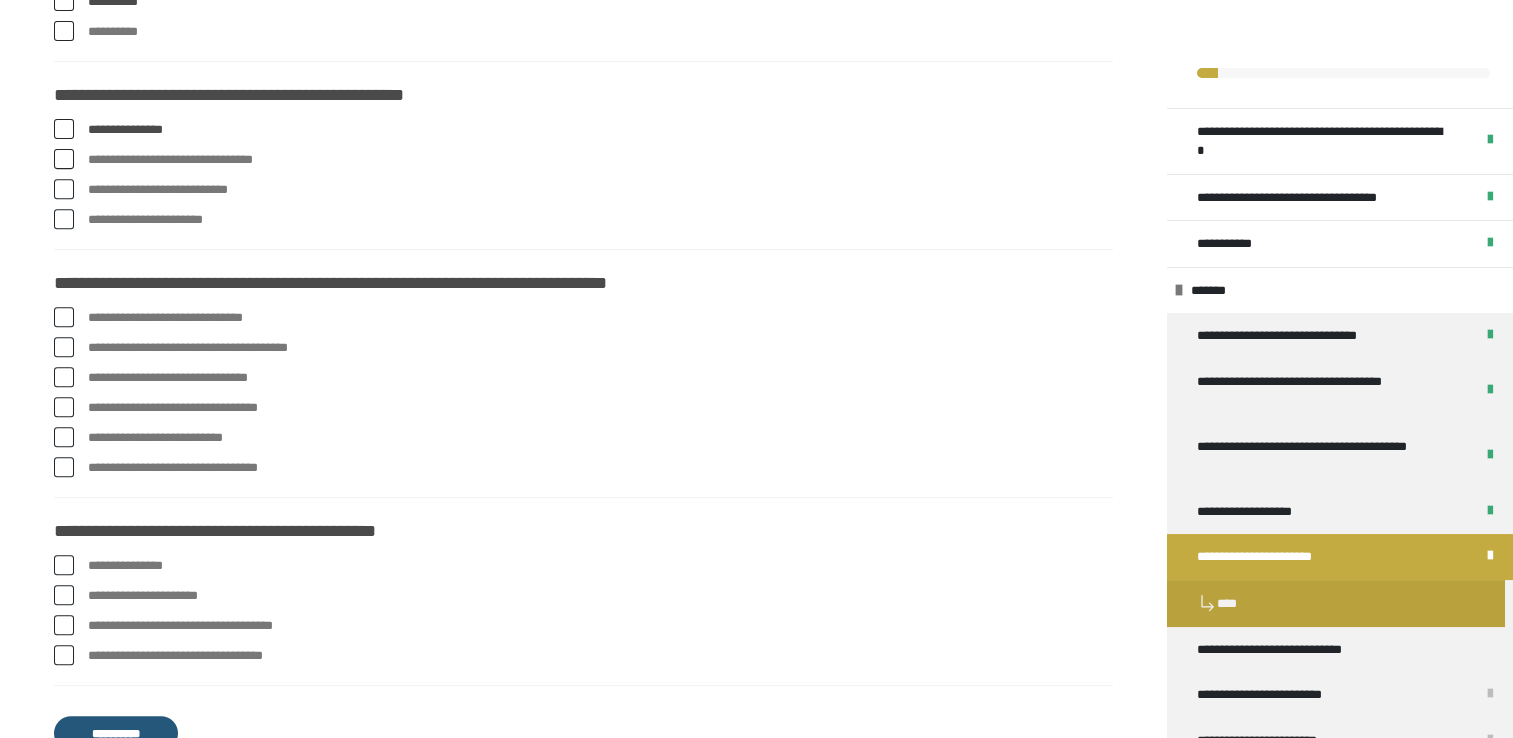 click at bounding box center [64, 407] 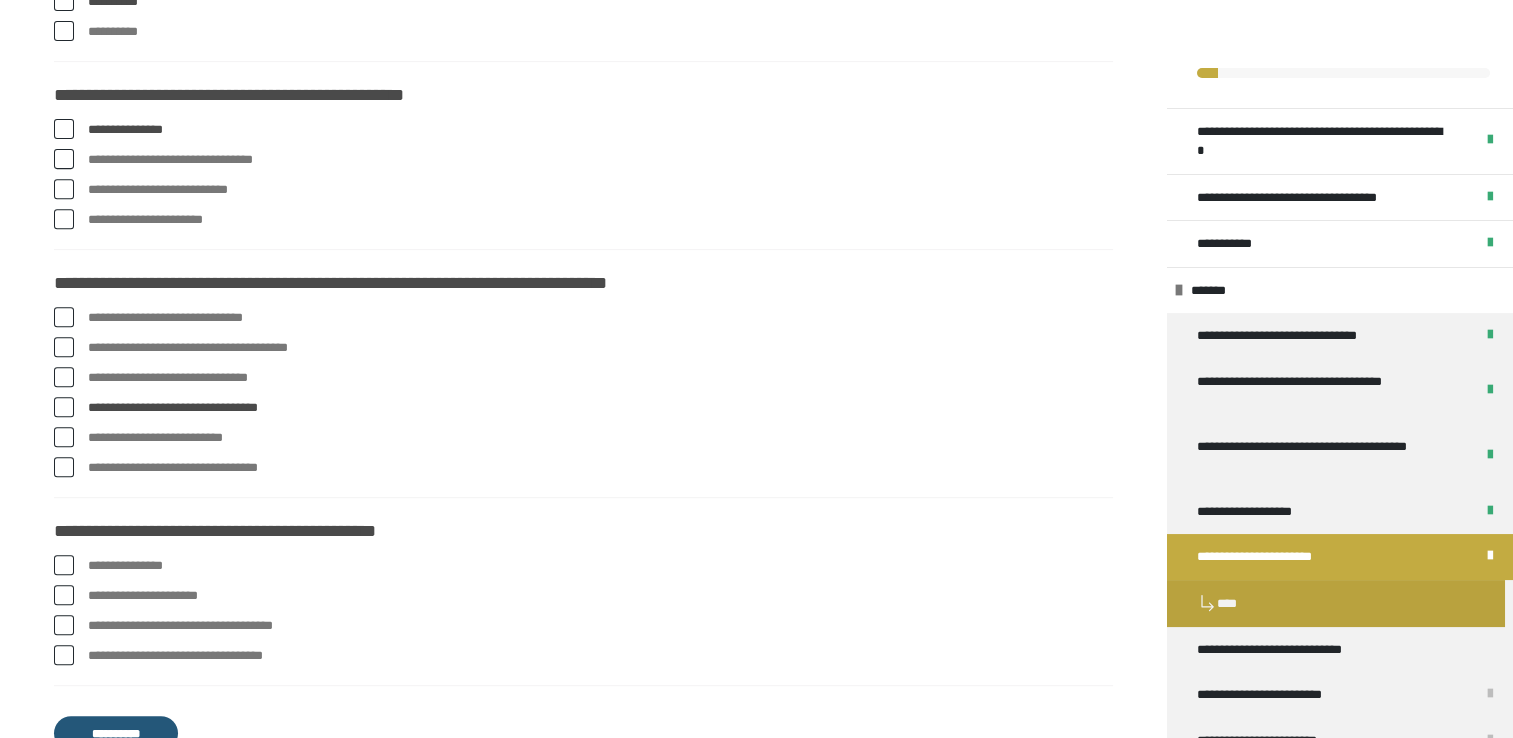 click at bounding box center [64, 437] 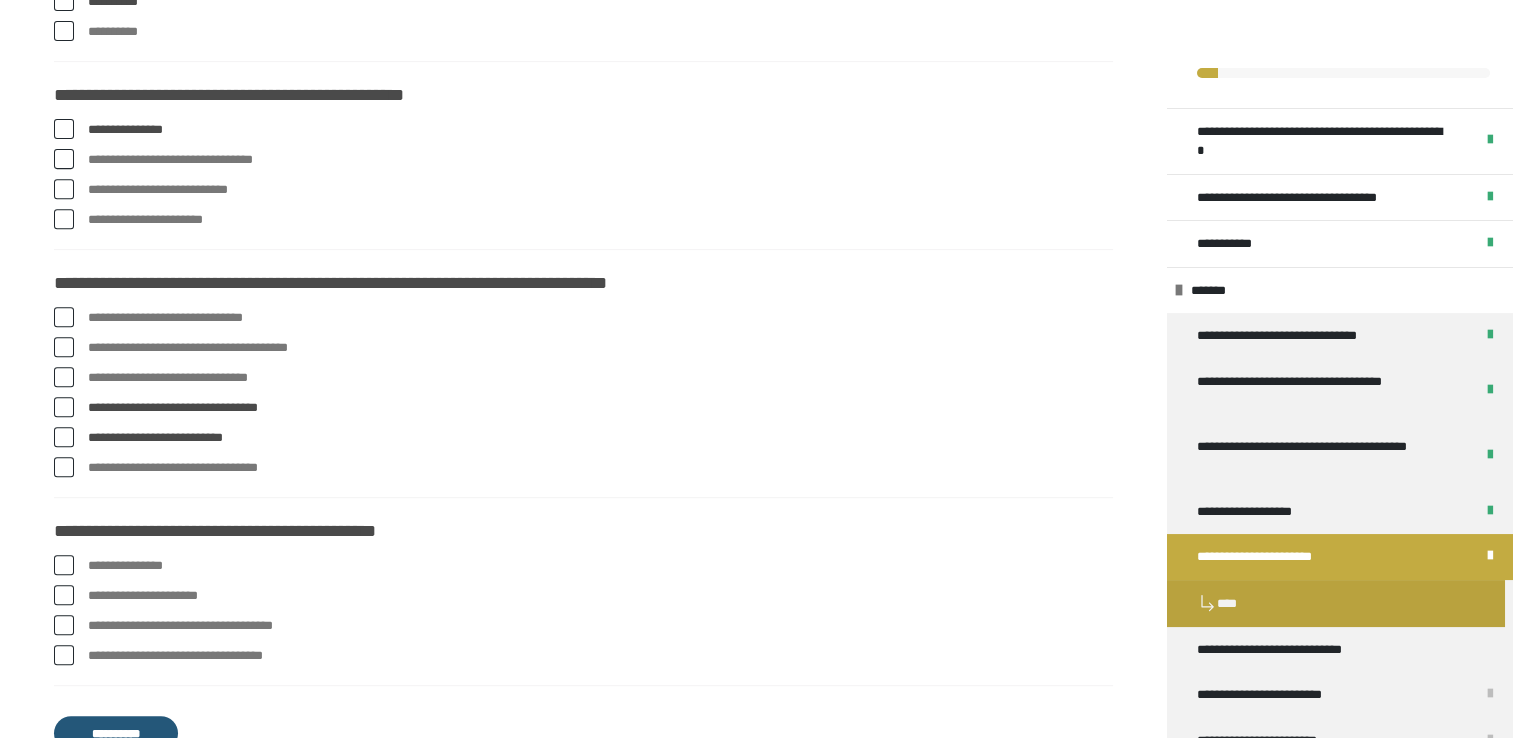 click at bounding box center (64, 317) 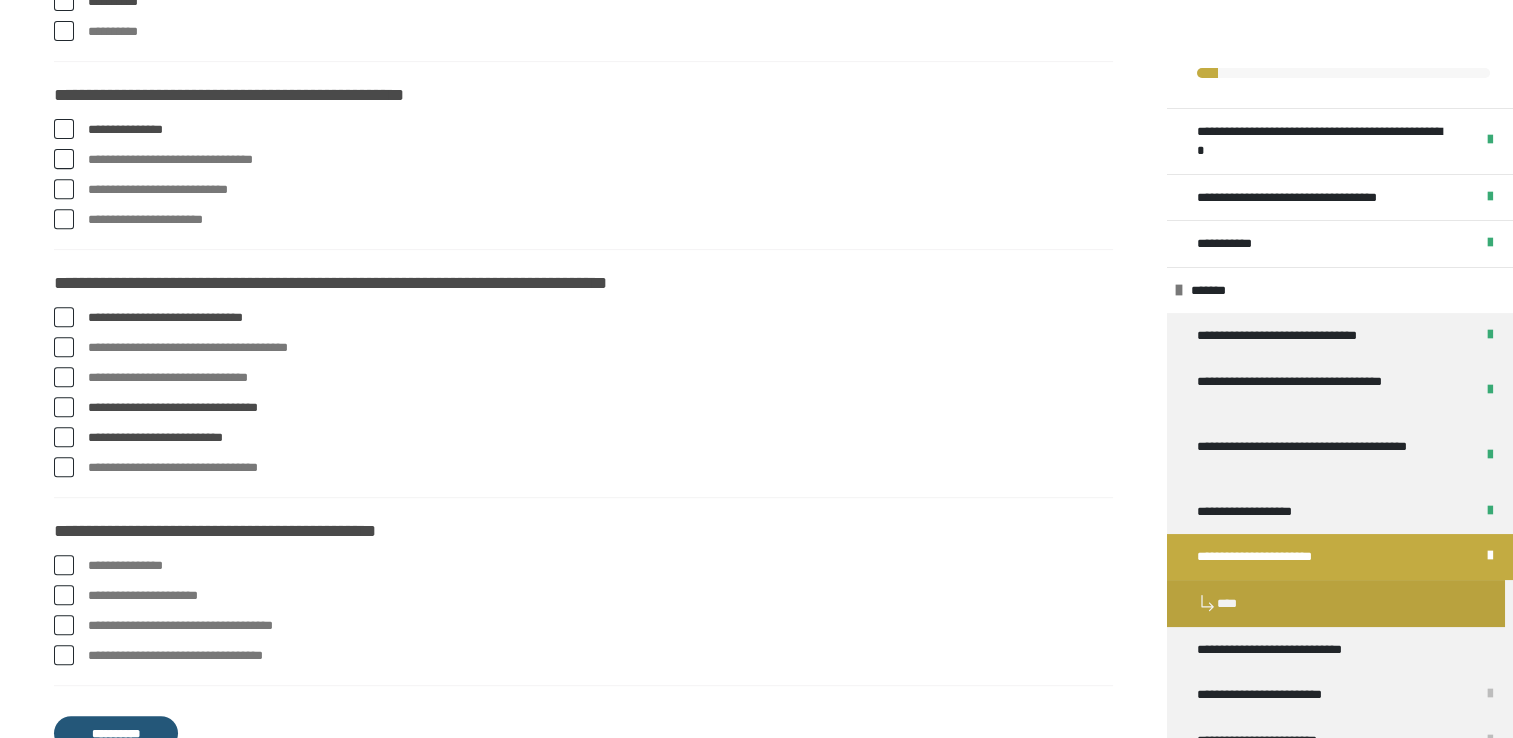 click at bounding box center [64, 565] 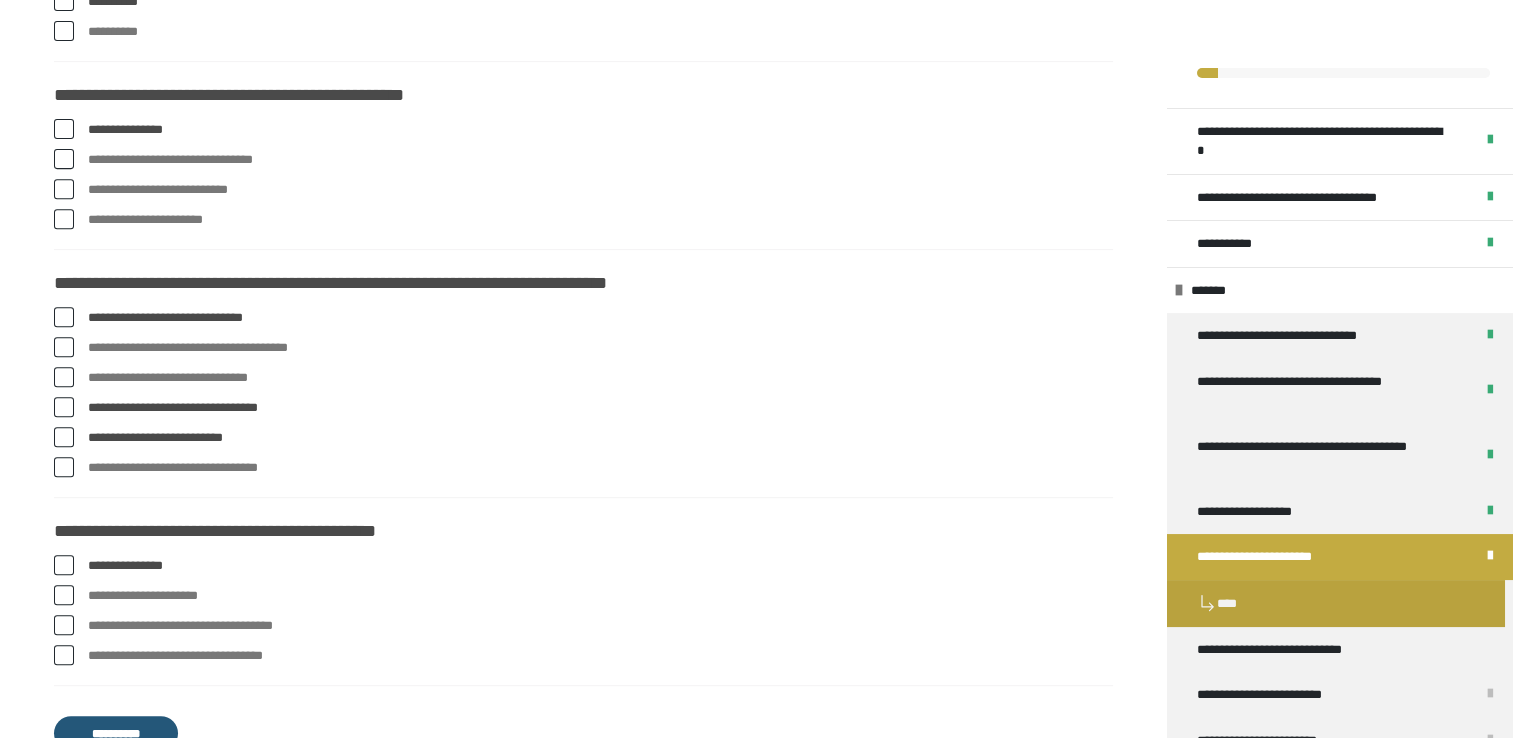click at bounding box center [64, 595] 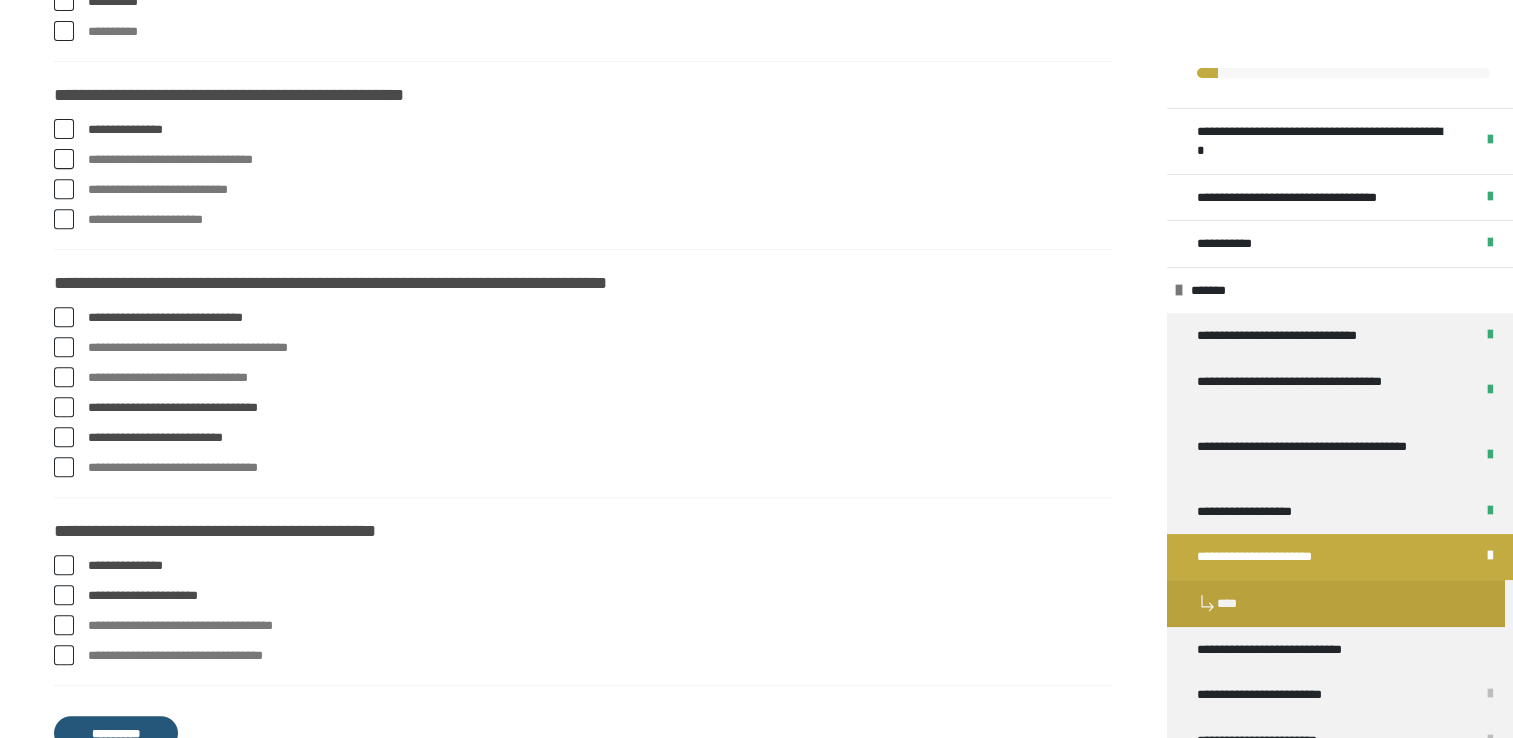 click on "**********" at bounding box center [116, 733] 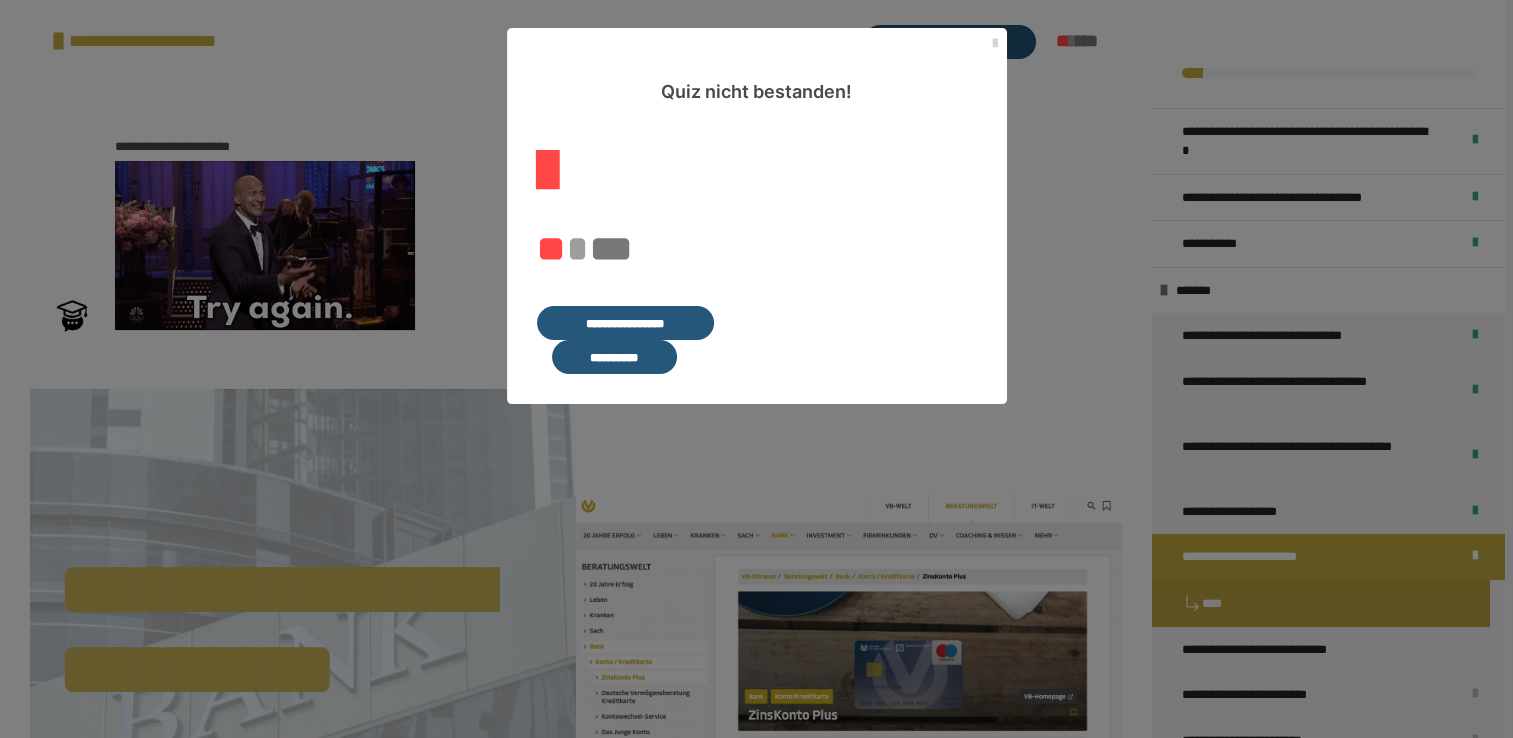 click at bounding box center (995, 44) 